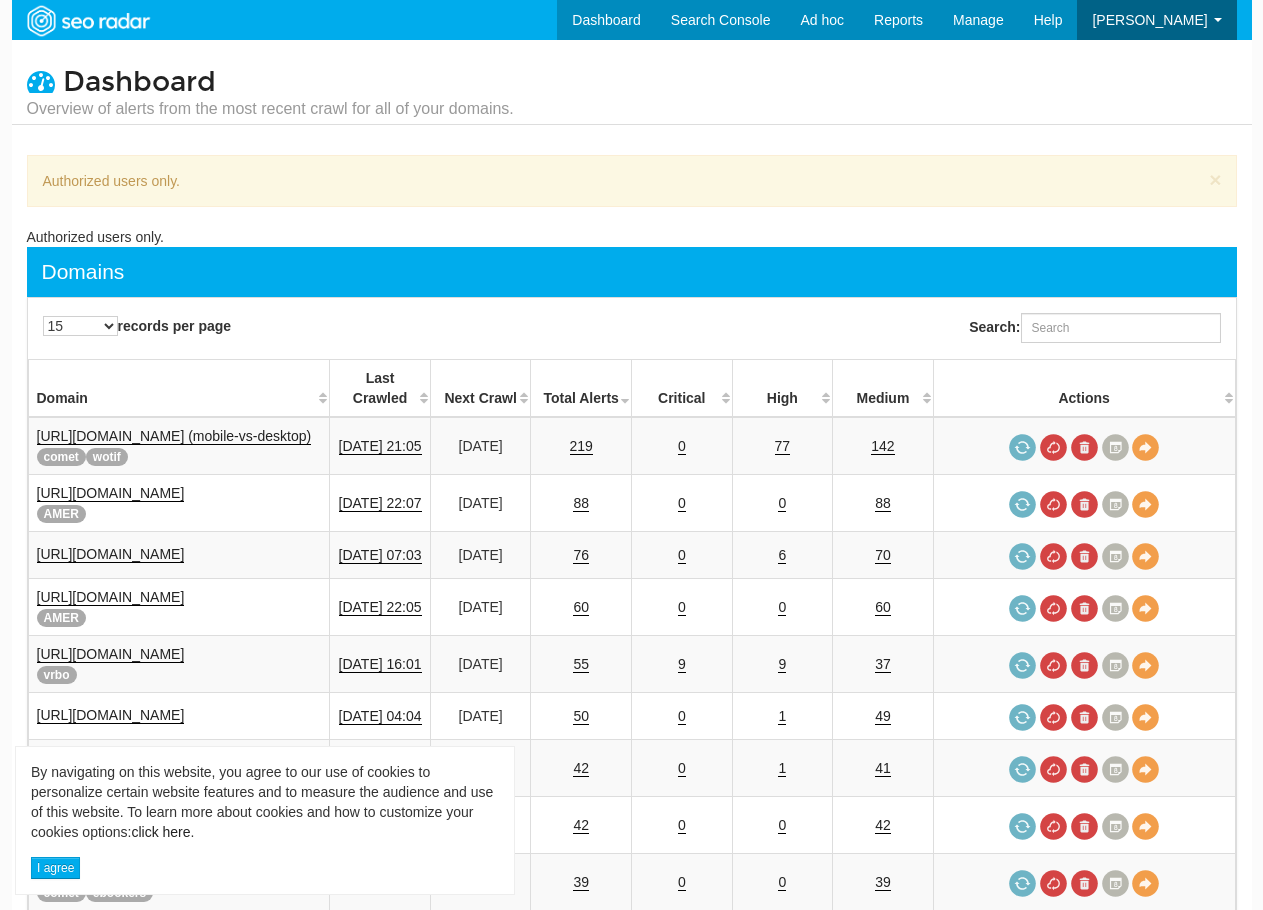 scroll, scrollTop: 0, scrollLeft: 0, axis: both 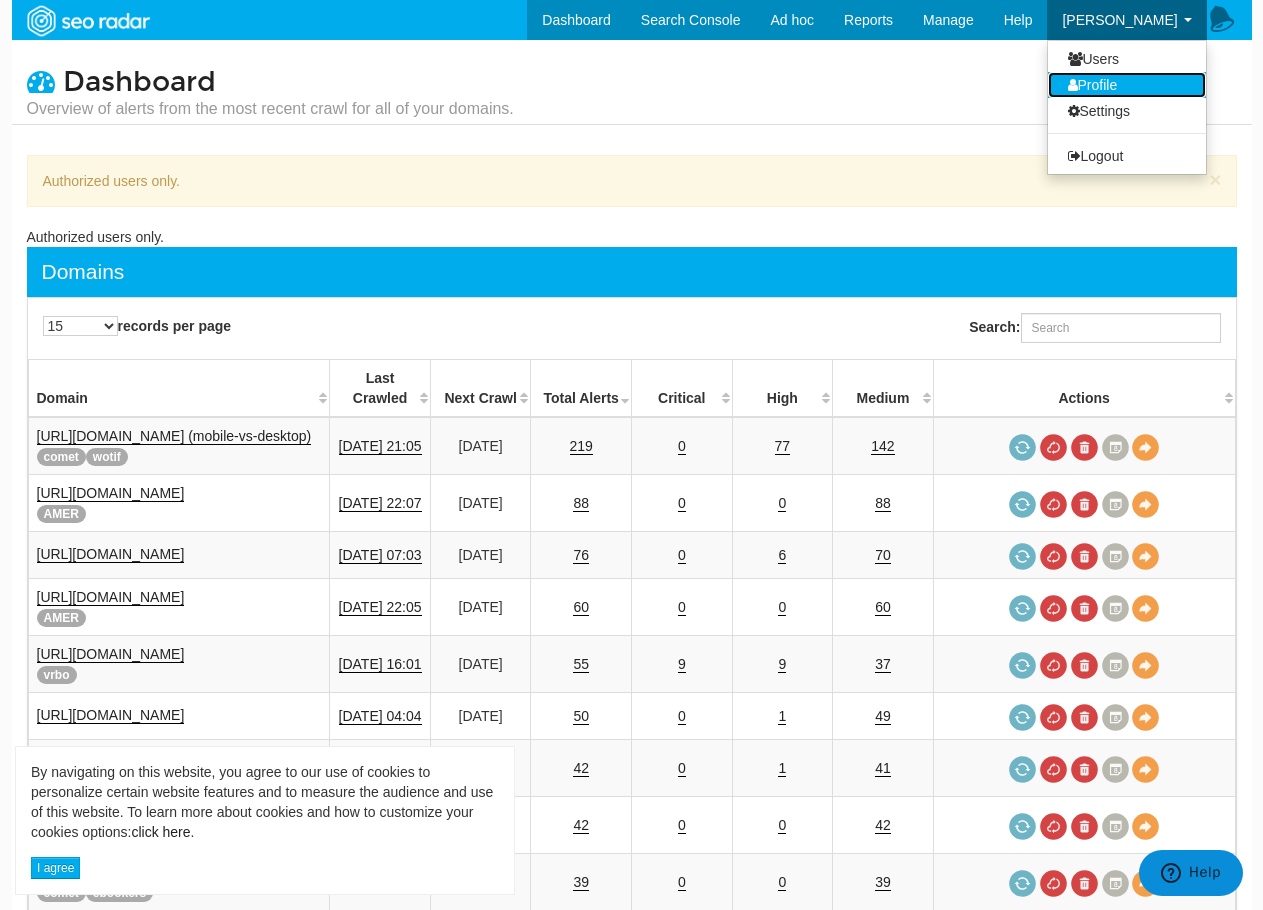click on "Profile" at bounding box center (1127, 85) 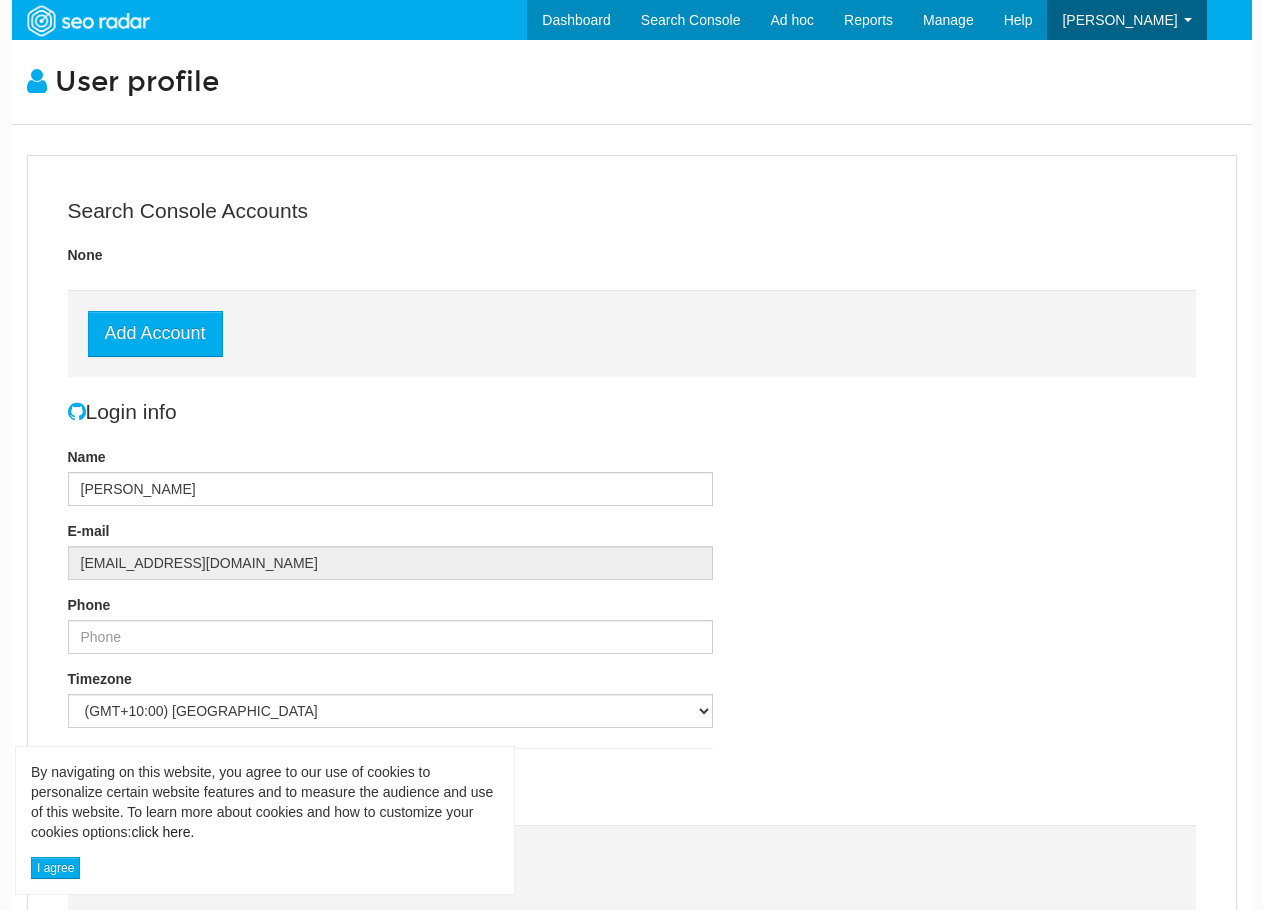 scroll, scrollTop: 0, scrollLeft: 0, axis: both 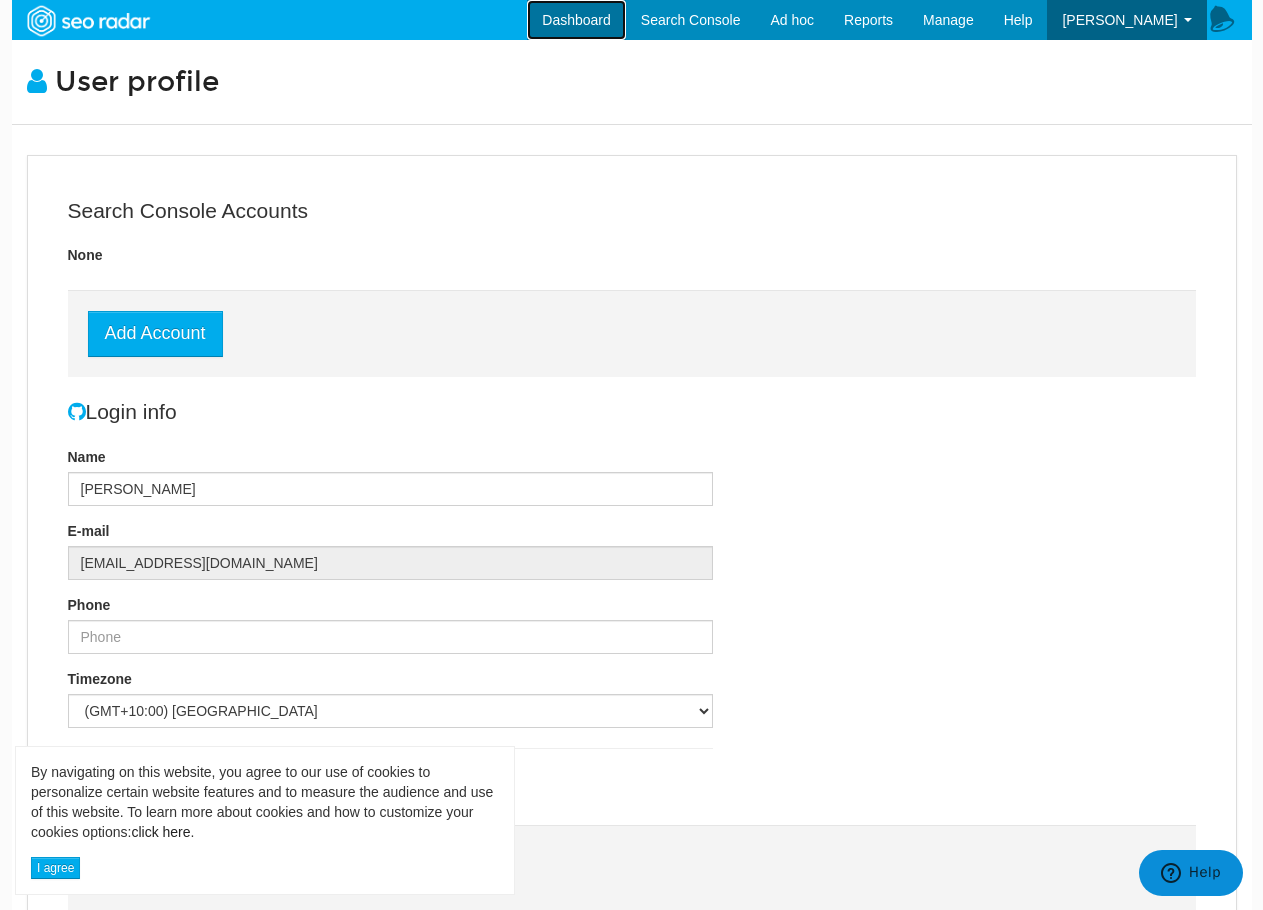 click on "Dashboard" at bounding box center [576, 20] 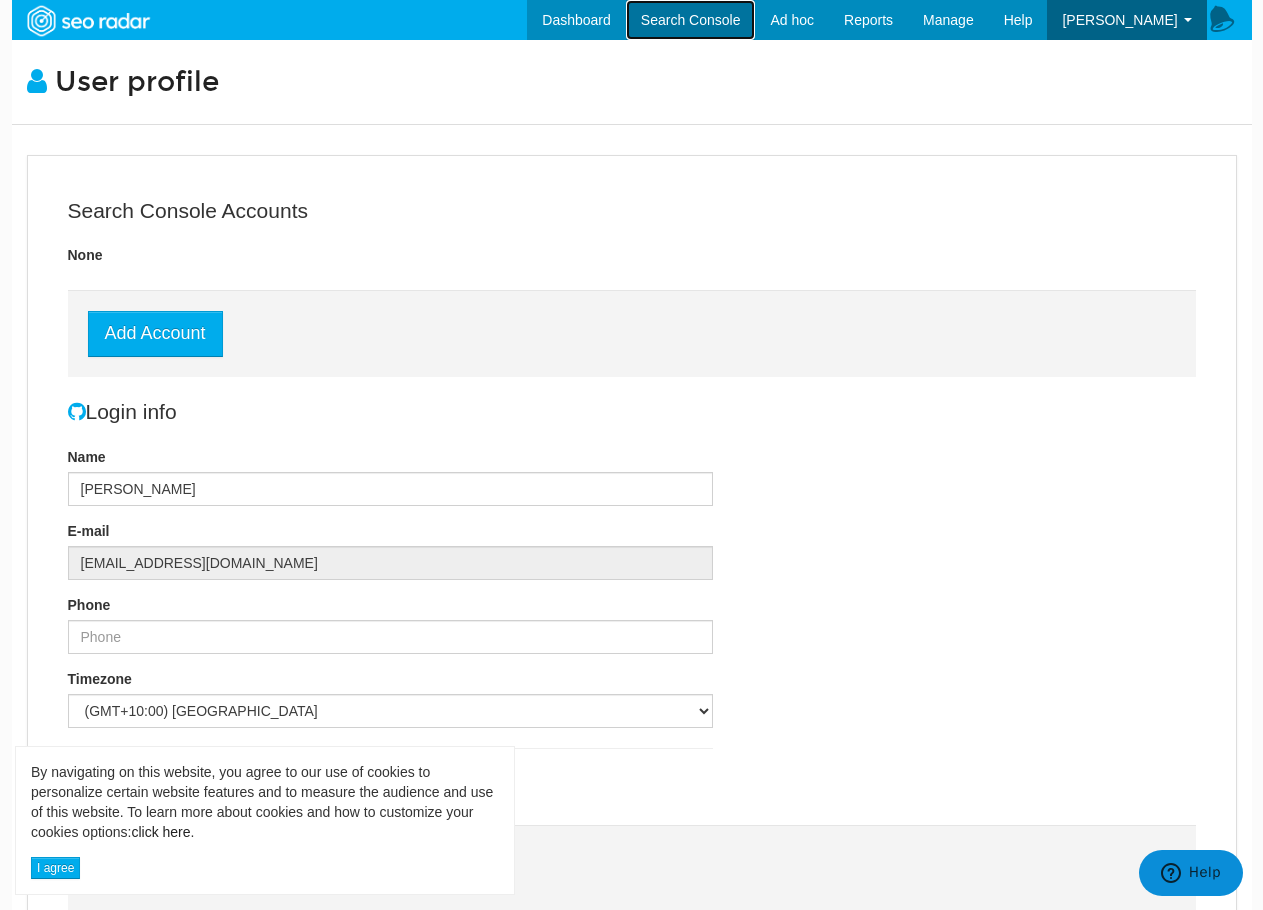 click on "Search Console" at bounding box center (691, 20) 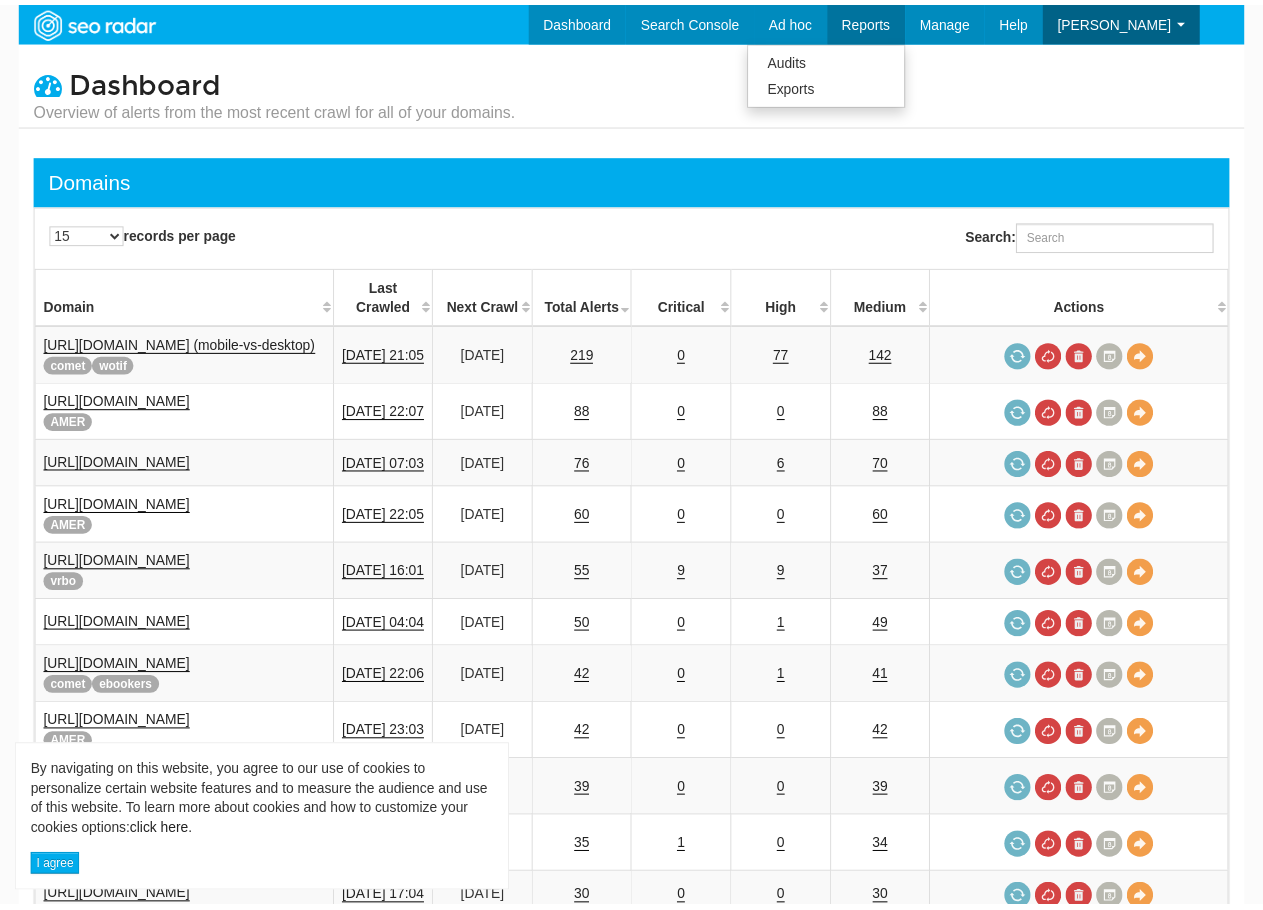 scroll, scrollTop: 0, scrollLeft: 0, axis: both 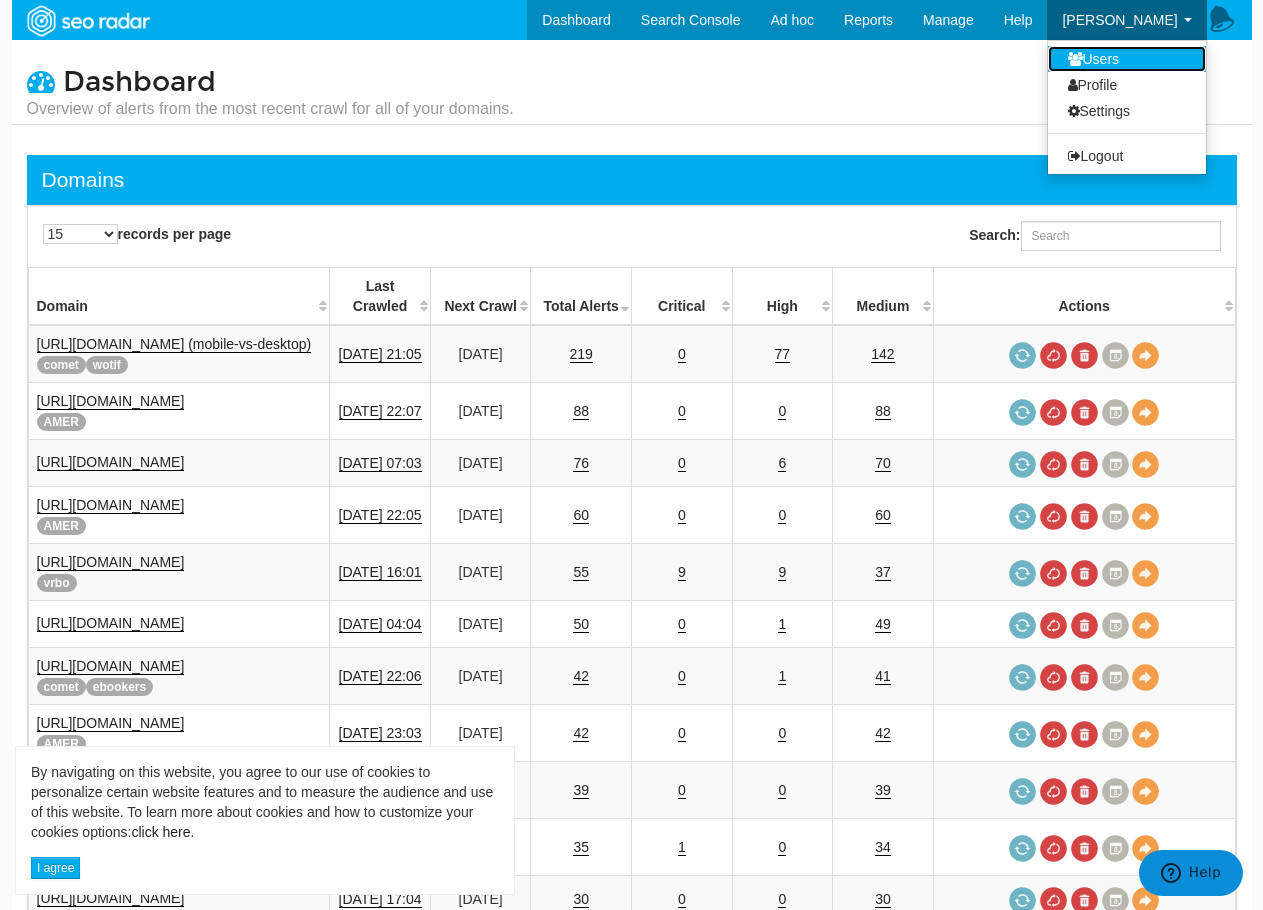 click on "Users" at bounding box center (1127, 59) 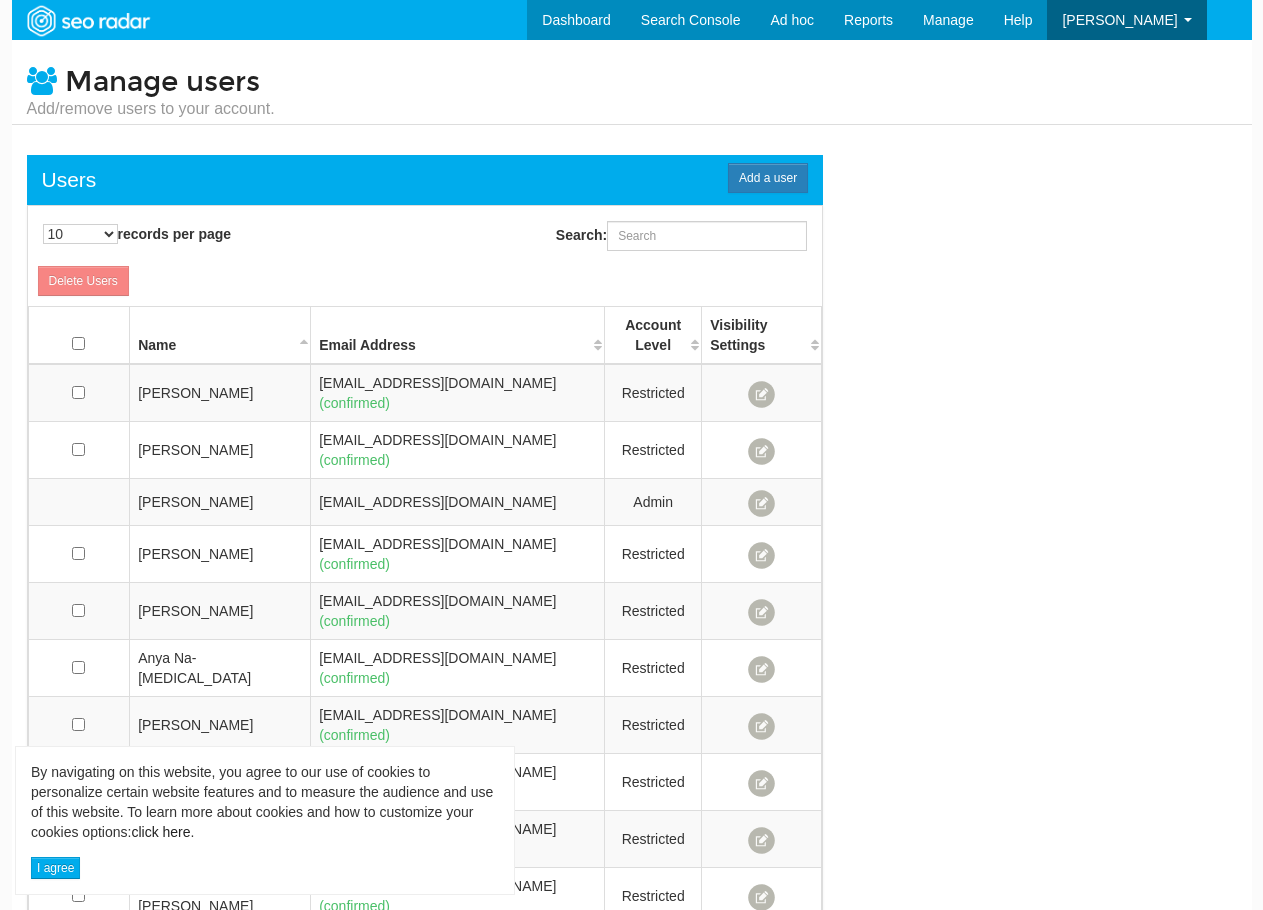 scroll, scrollTop: 0, scrollLeft: 0, axis: both 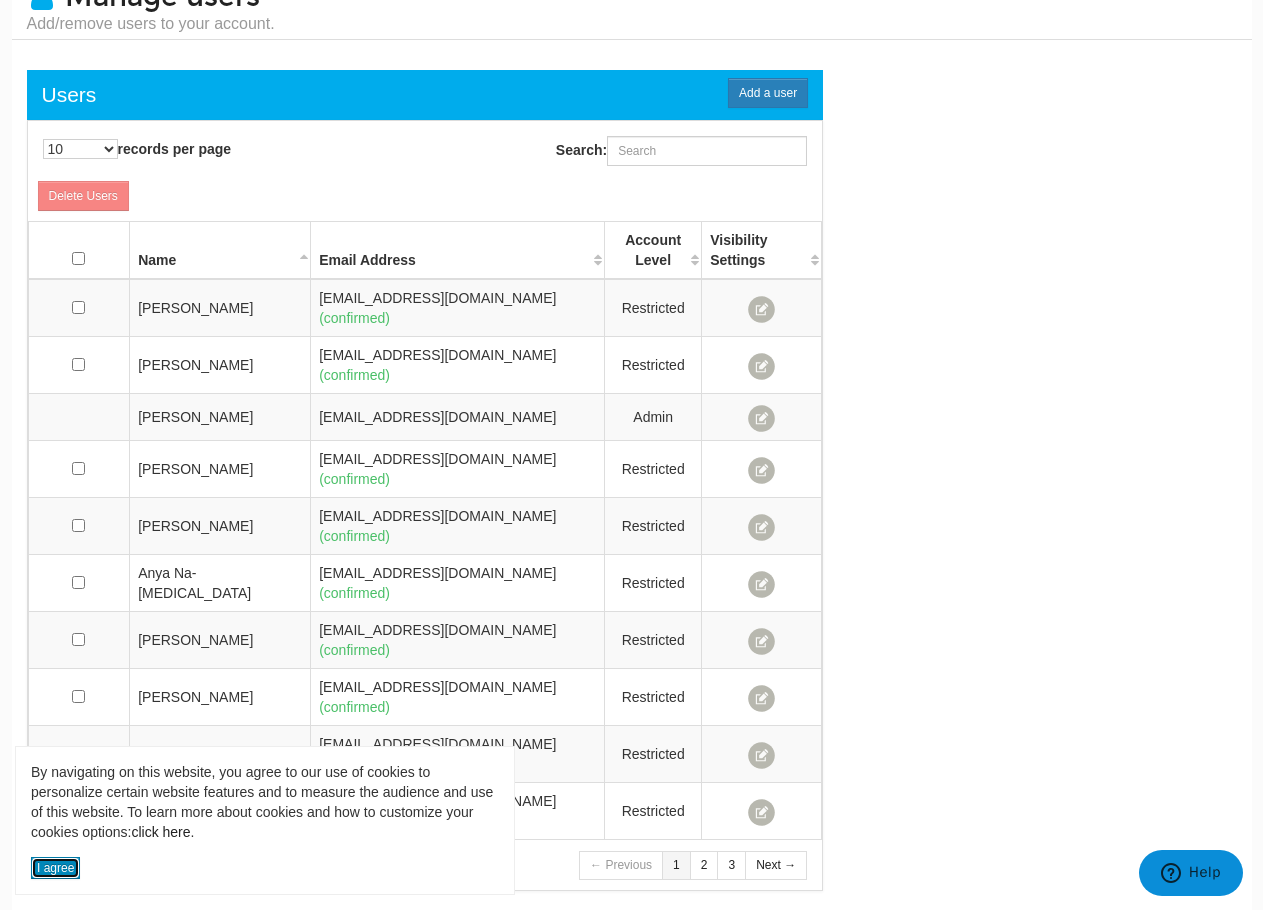click on "I agree" at bounding box center [55, 868] 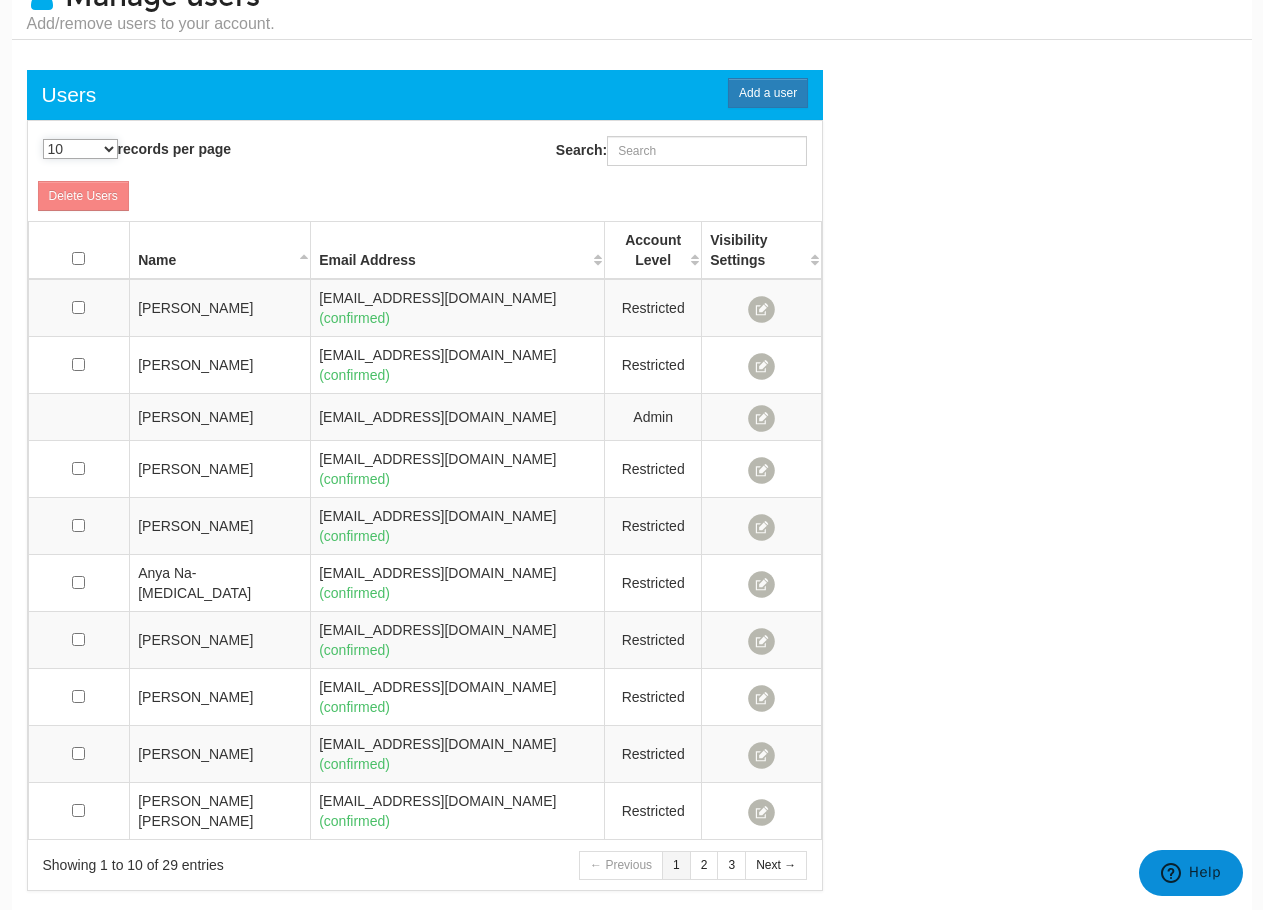 click on "10 25 50 100 500 1000" at bounding box center (80, 149) 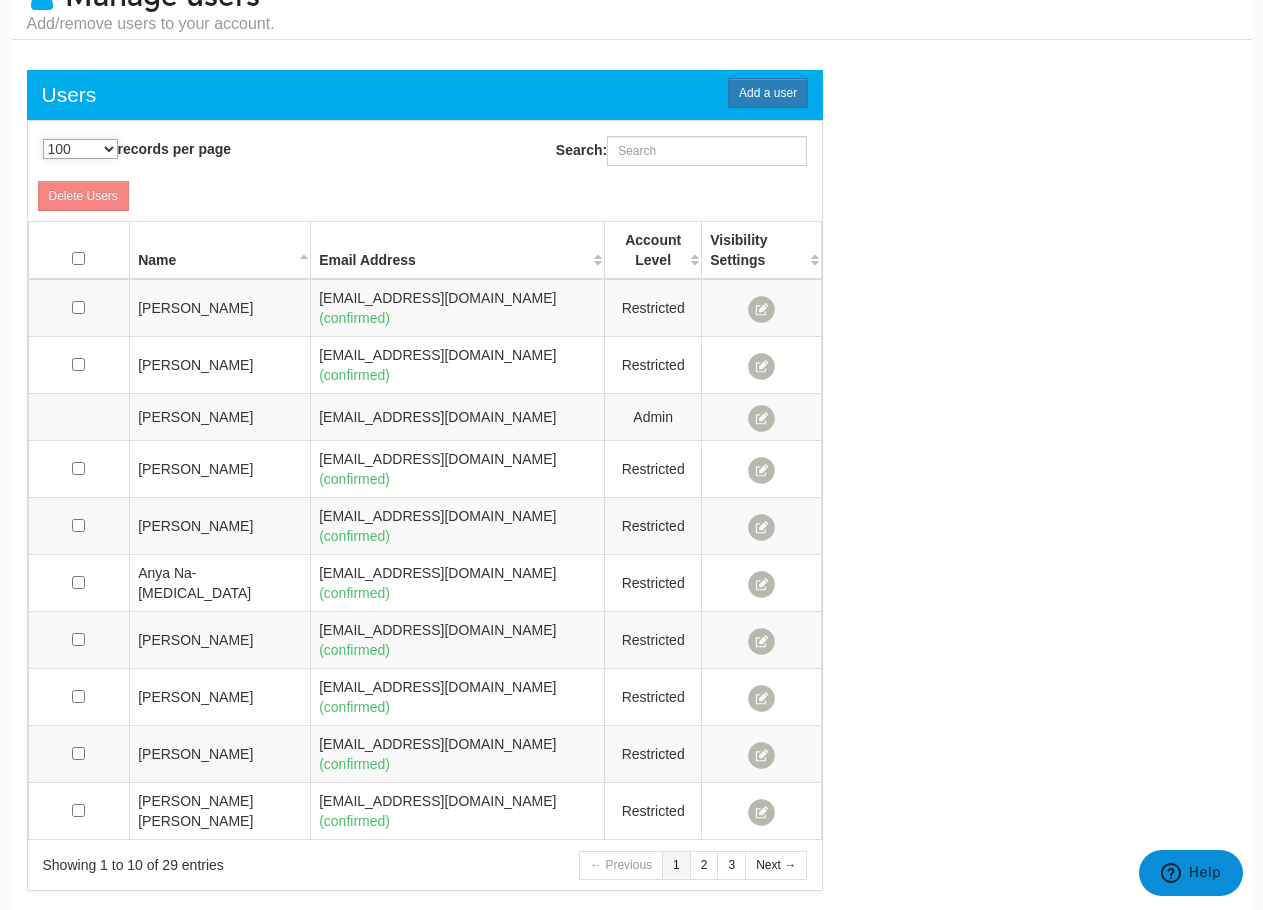 click on "10 25 50 100 500 1000" at bounding box center (80, 149) 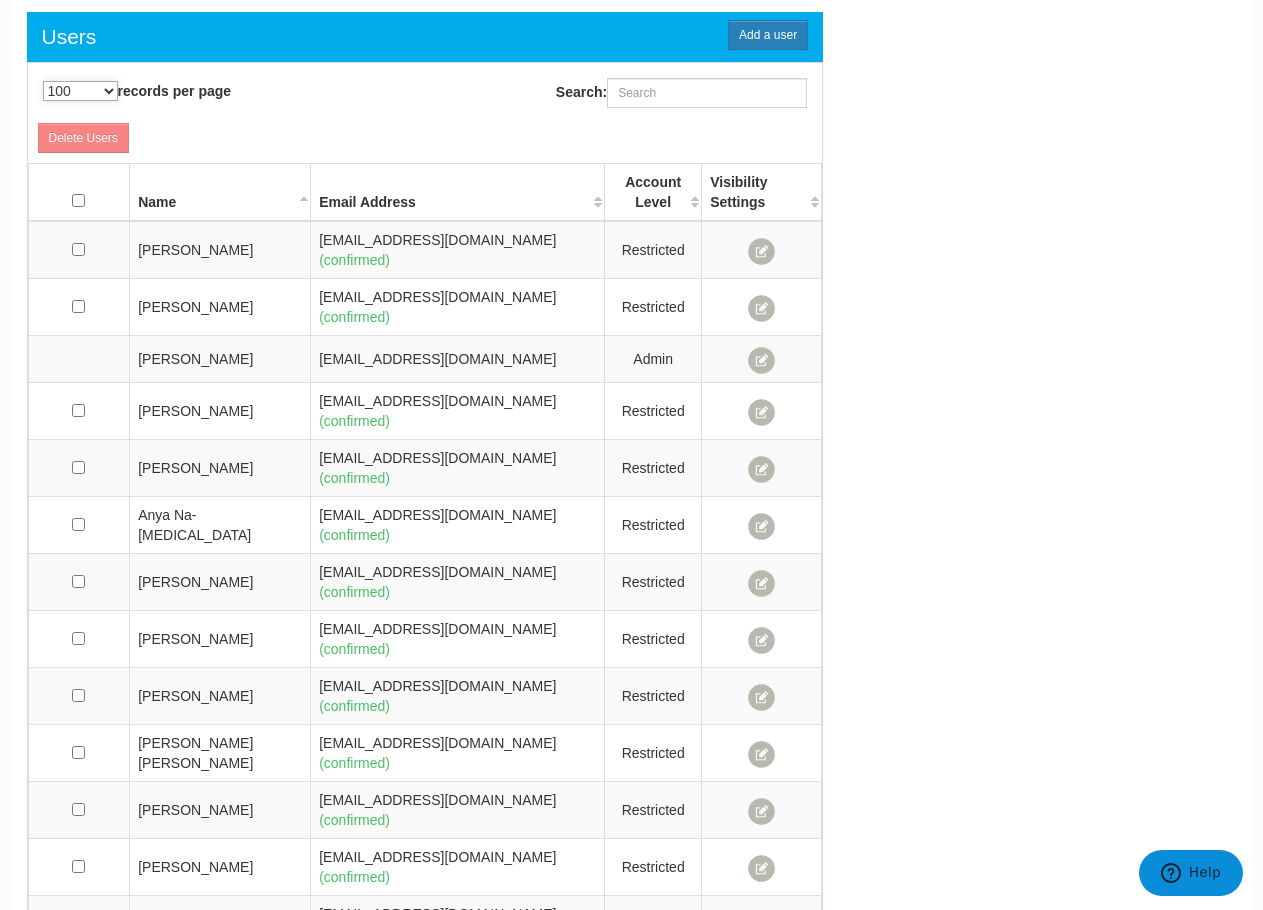 scroll, scrollTop: 98, scrollLeft: 0, axis: vertical 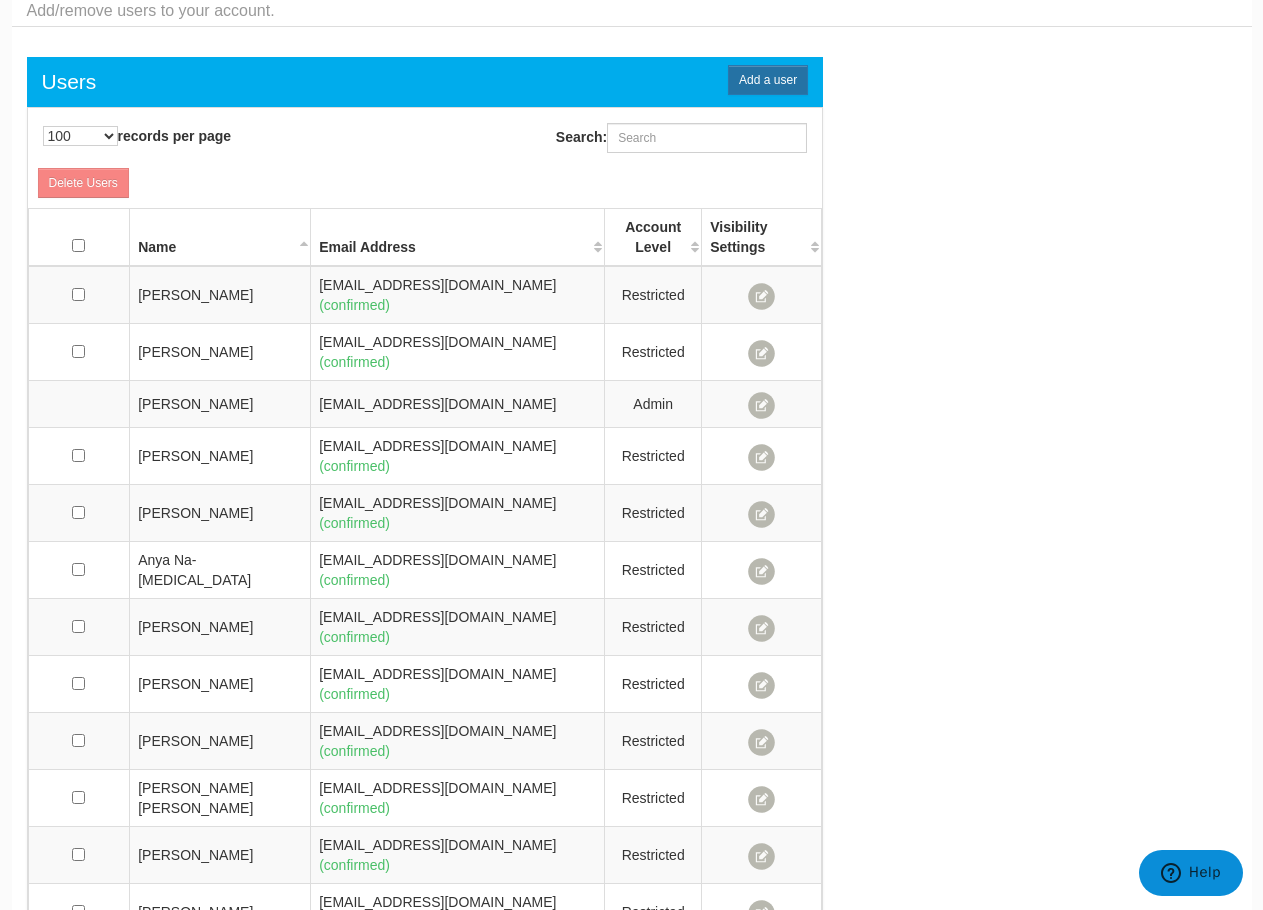 click on "Add a user" at bounding box center [768, 80] 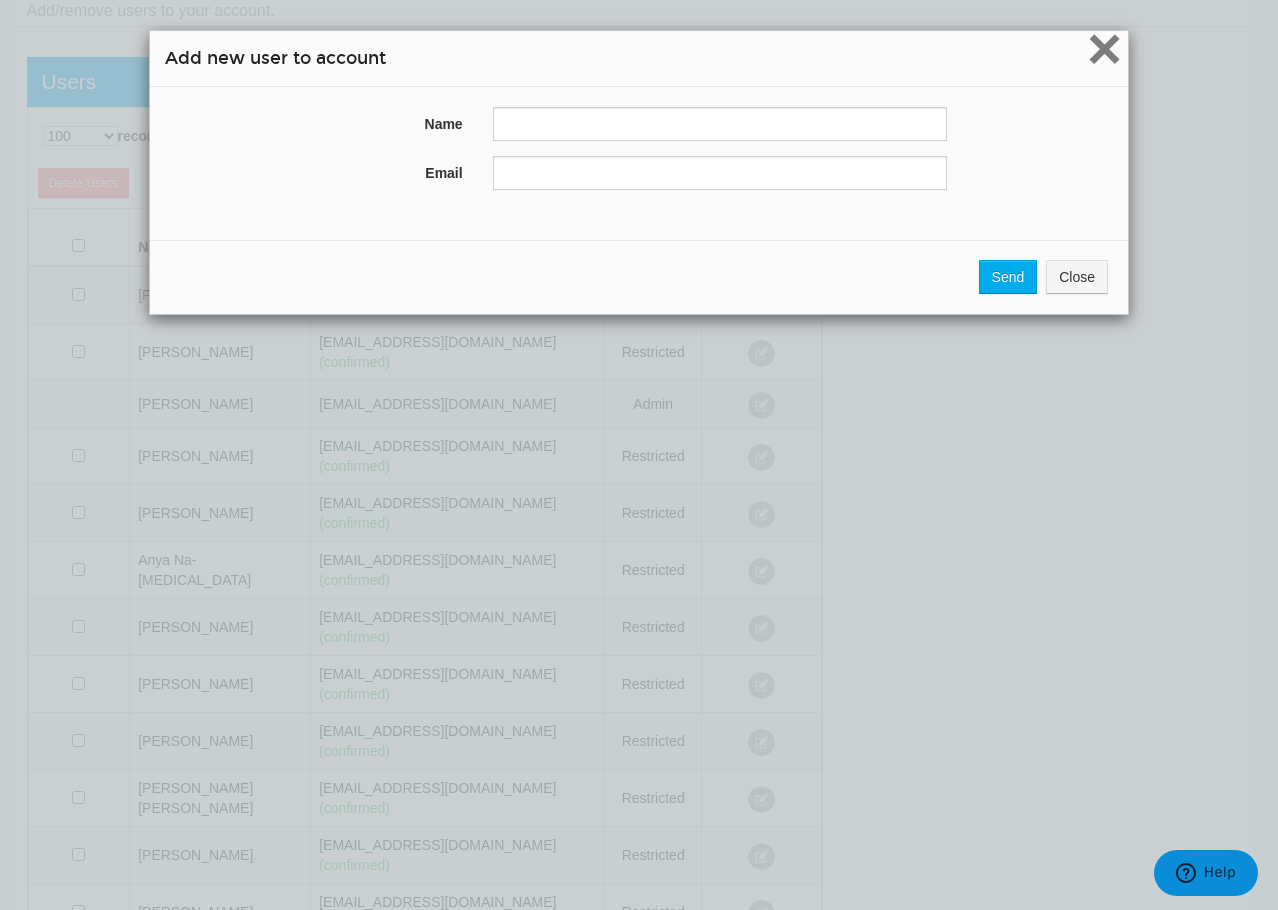 click on "×" at bounding box center [1104, 48] 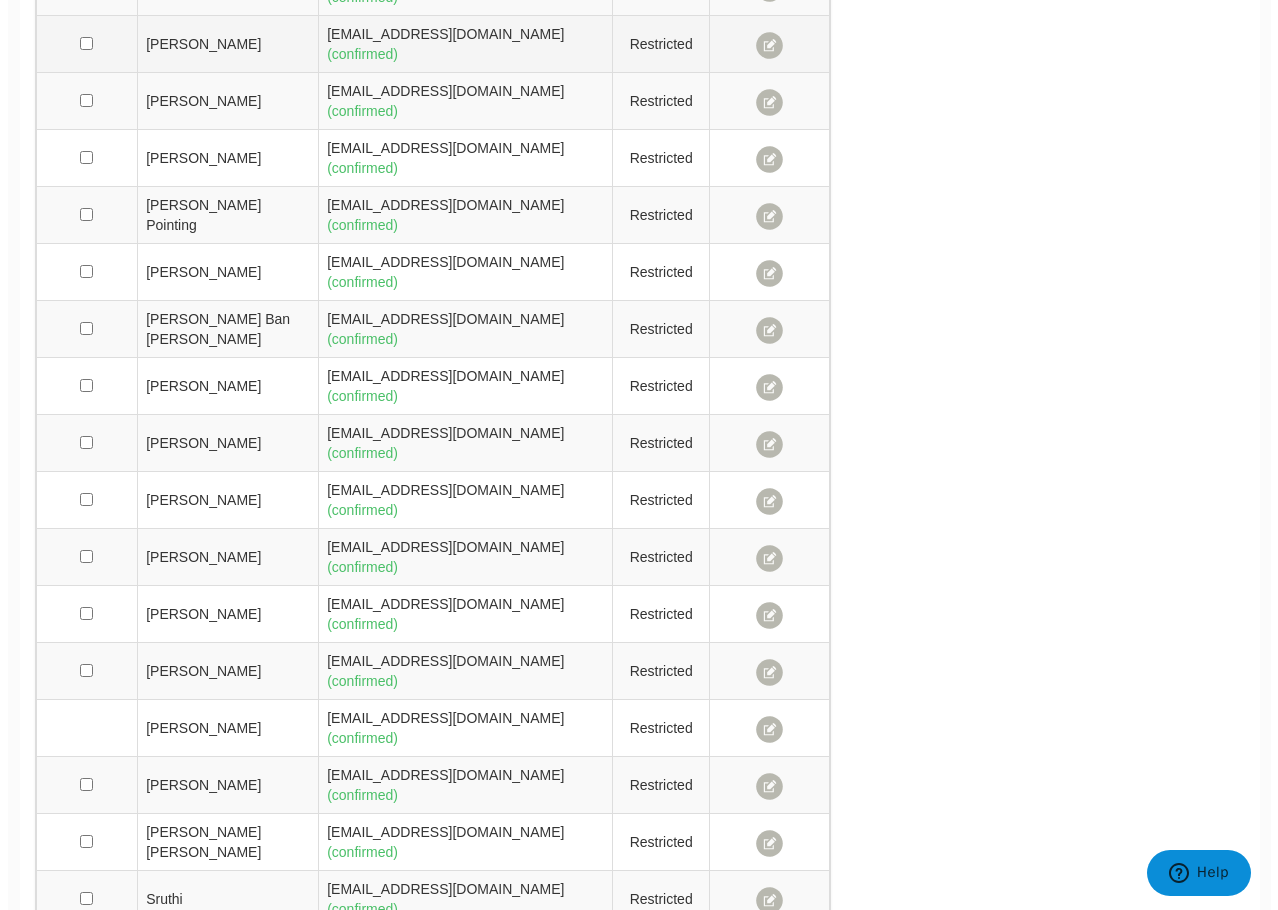 scroll, scrollTop: 998, scrollLeft: 0, axis: vertical 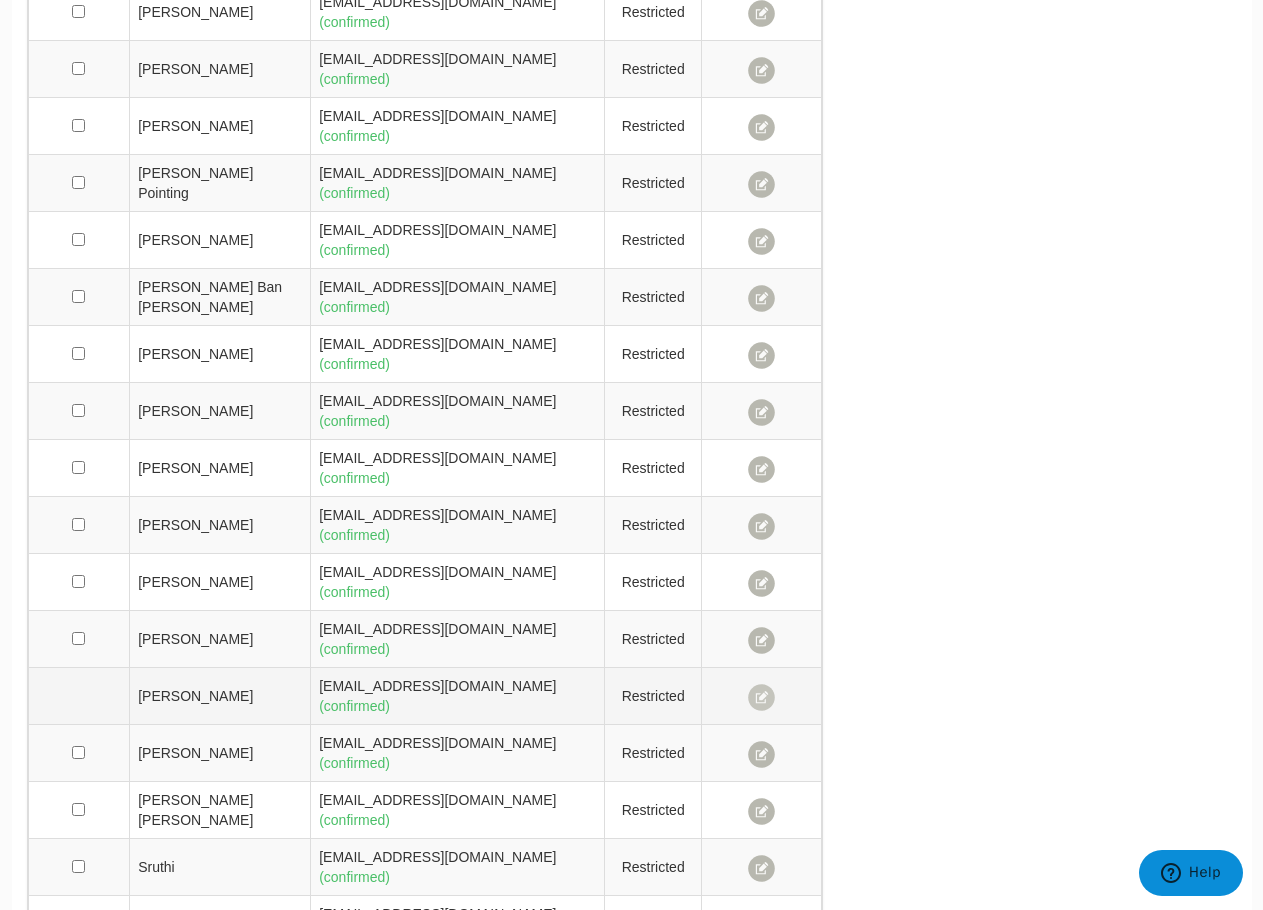 click at bounding box center [761, 697] 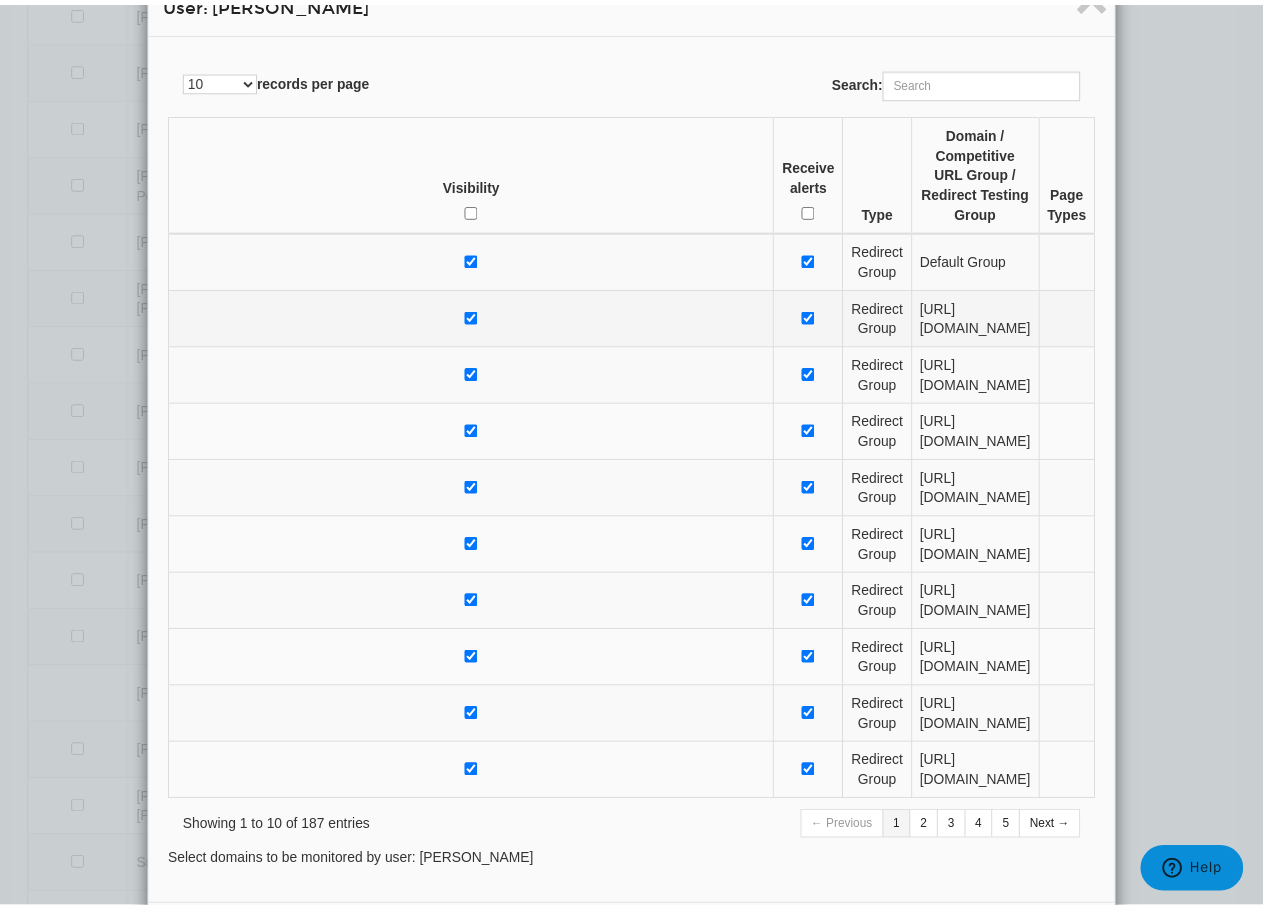 scroll, scrollTop: 0, scrollLeft: 0, axis: both 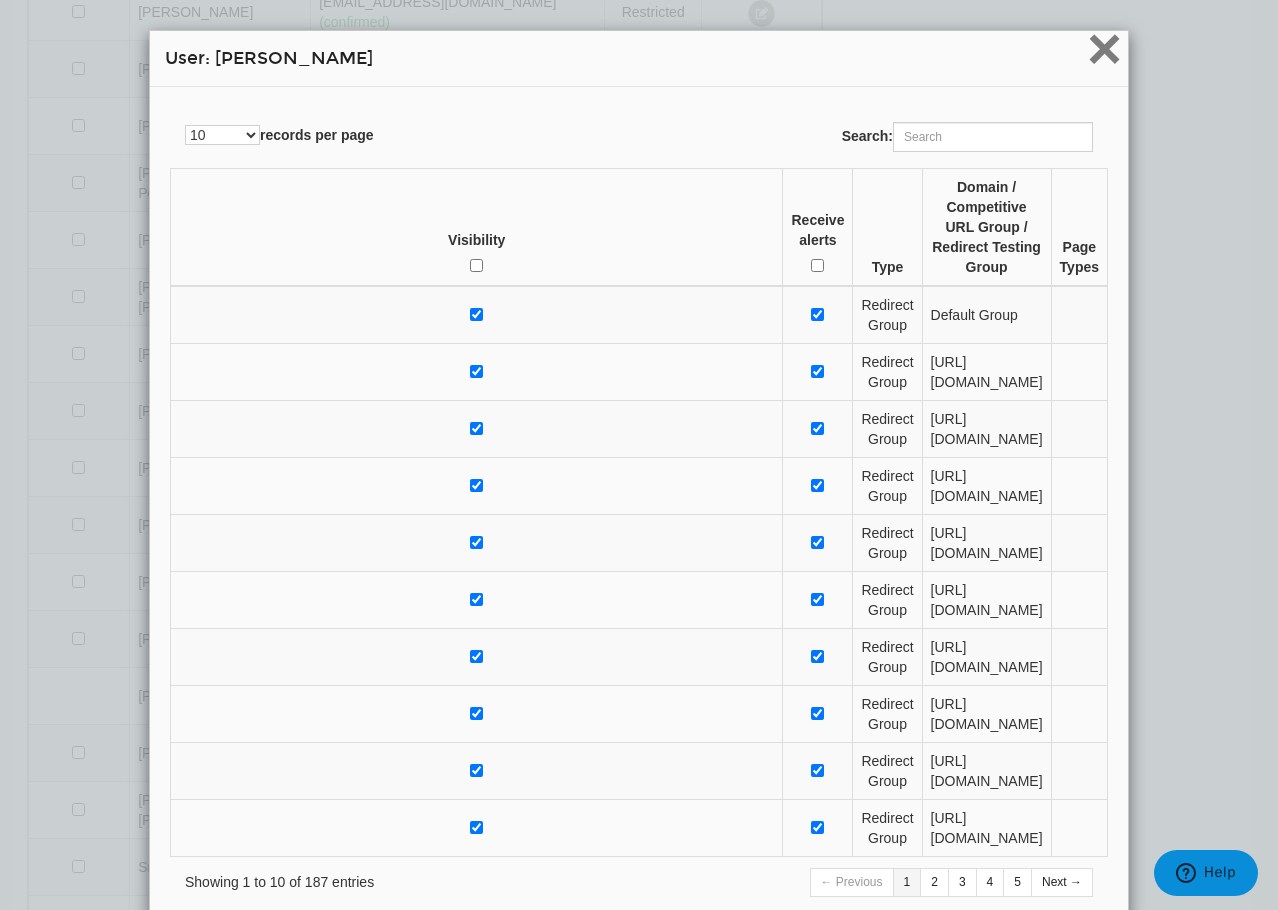 click on "×" at bounding box center [1104, 48] 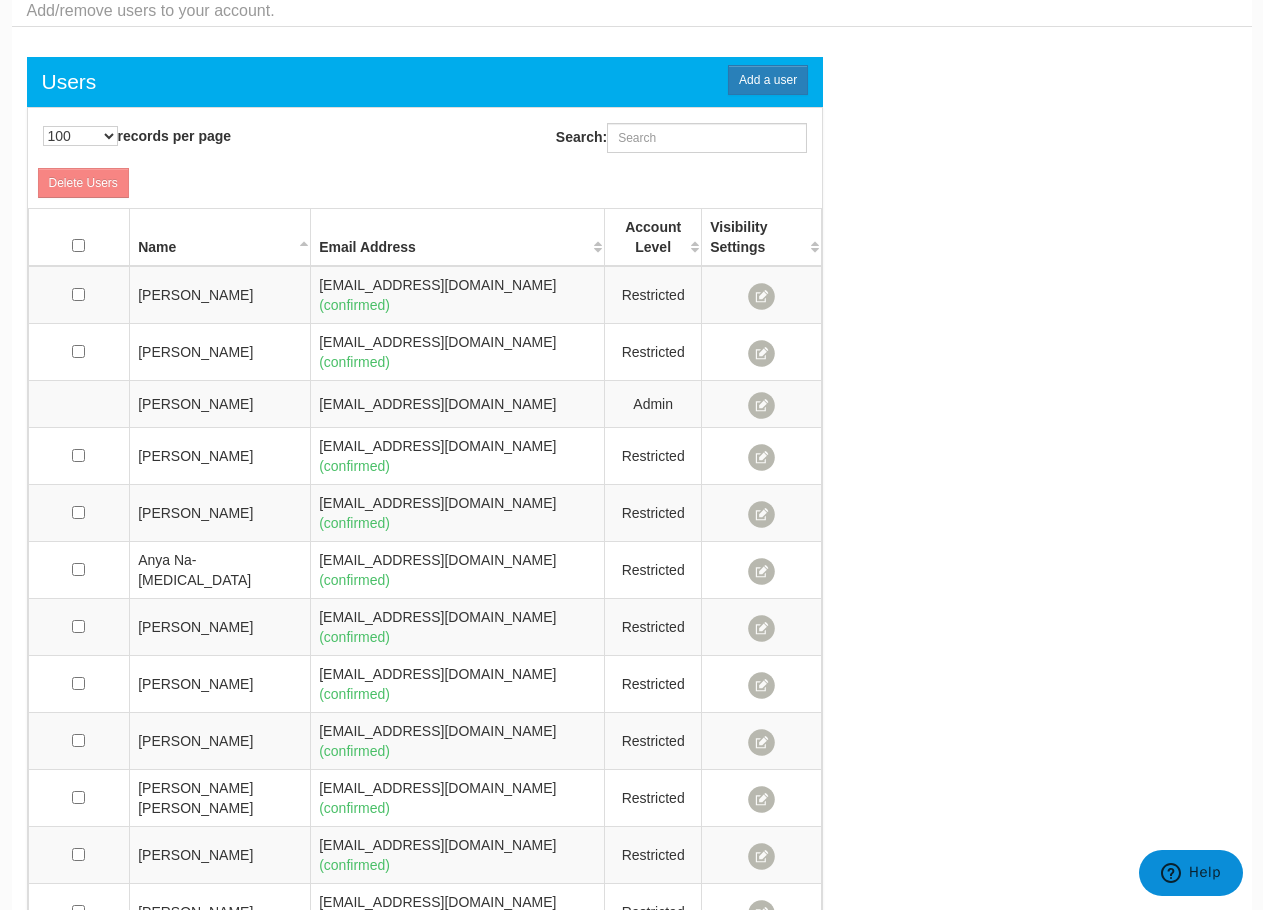 scroll, scrollTop: 0, scrollLeft: 0, axis: both 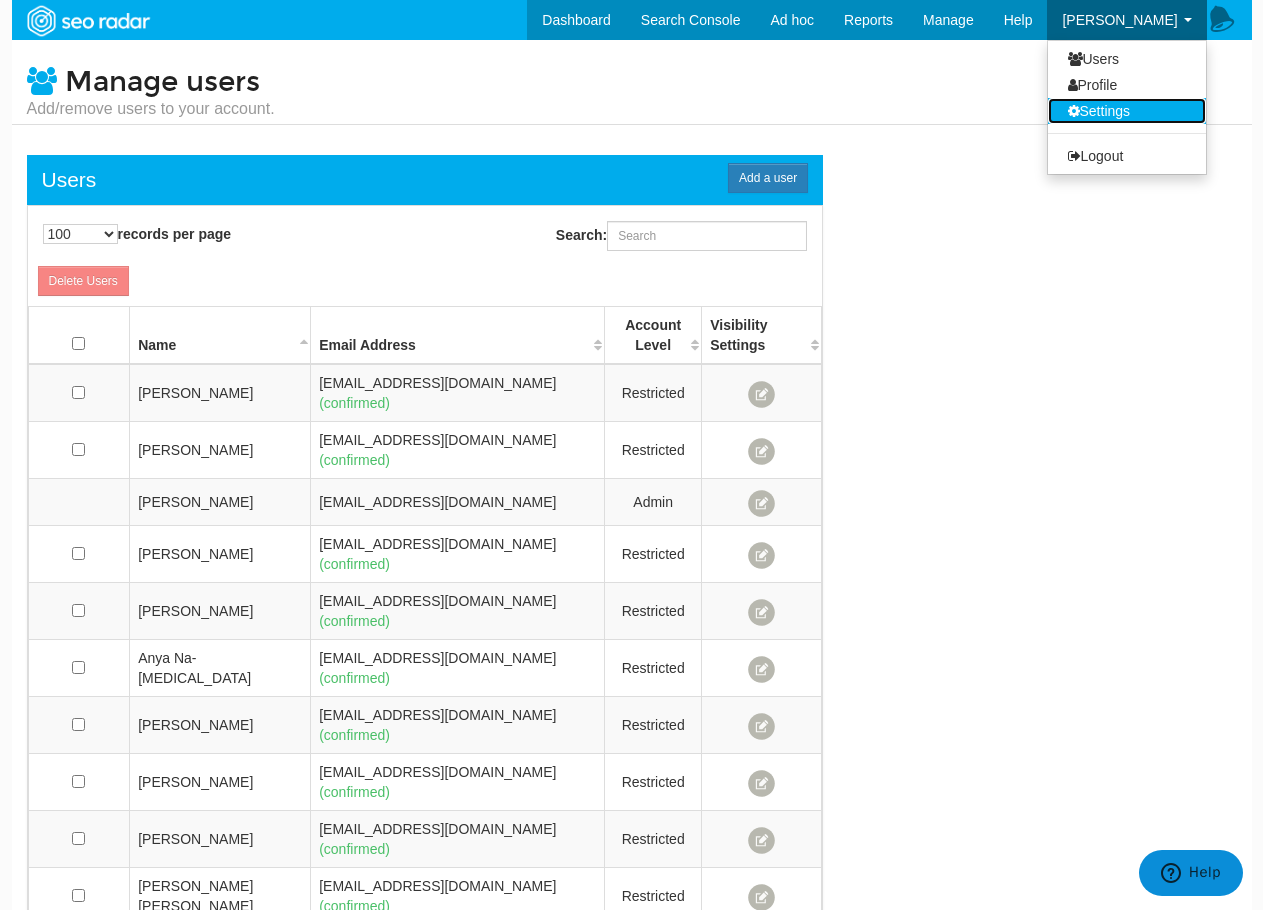click on "Settings" at bounding box center (1127, 111) 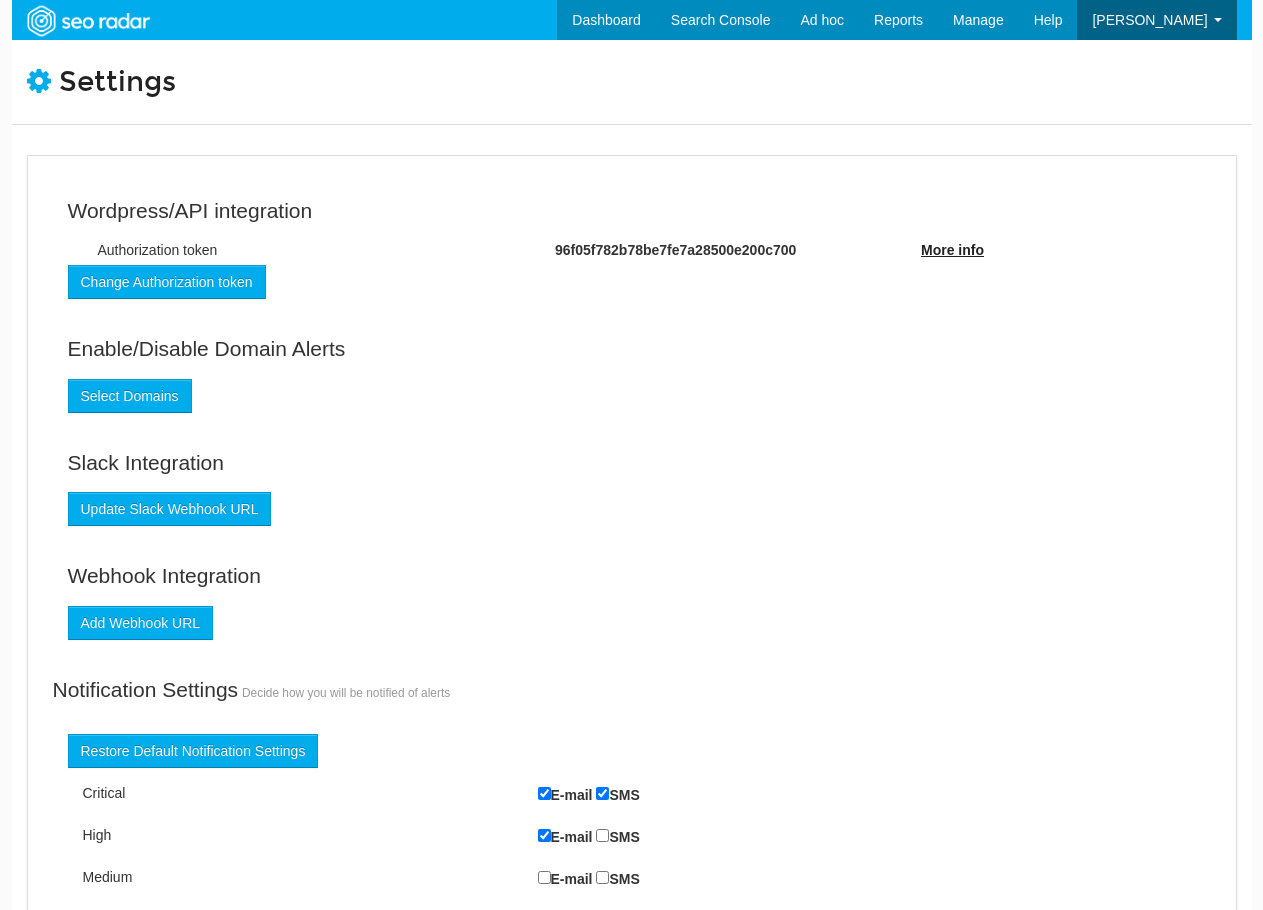 scroll, scrollTop: 0, scrollLeft: 0, axis: both 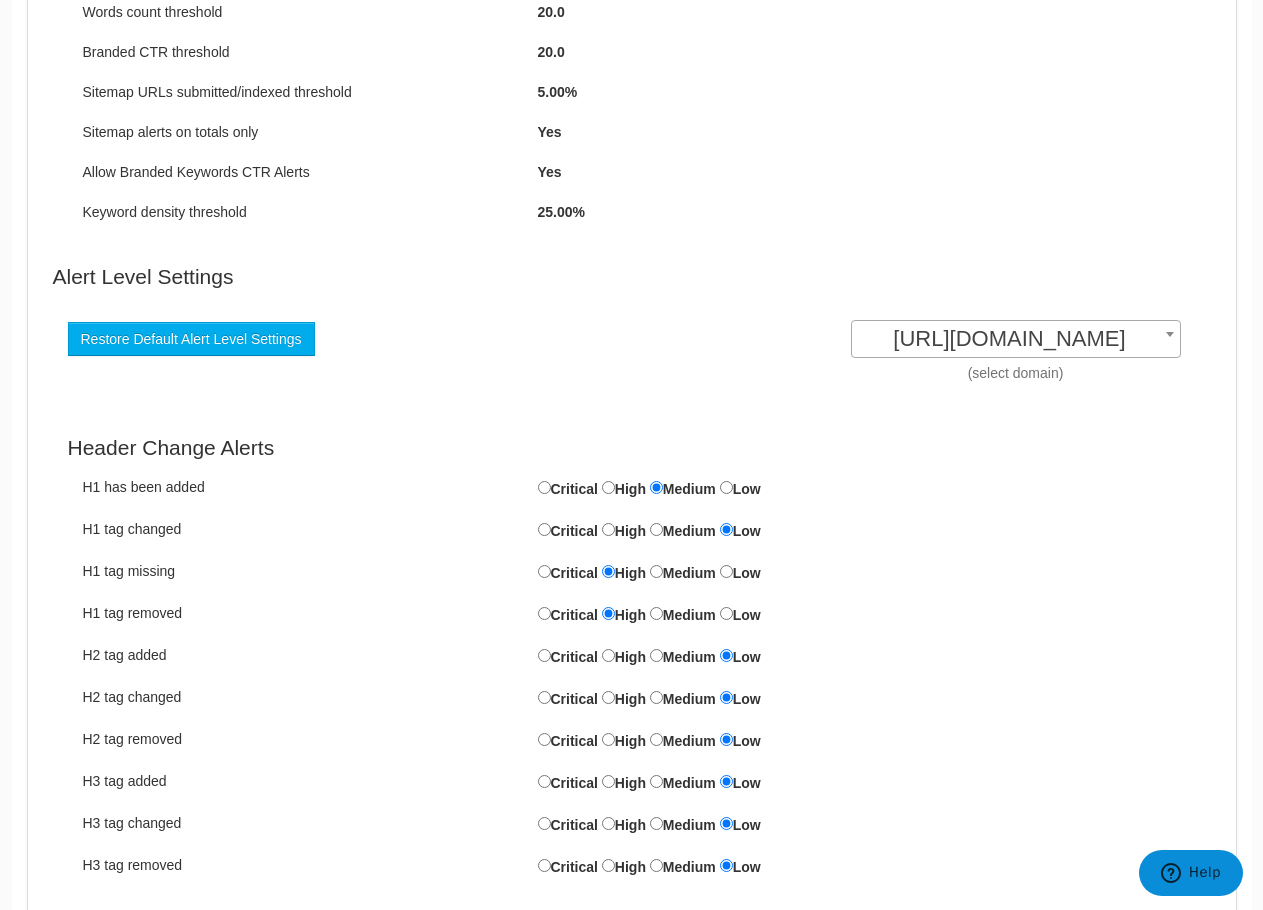 click on "[URL][DOMAIN_NAME]" at bounding box center (1016, 339) 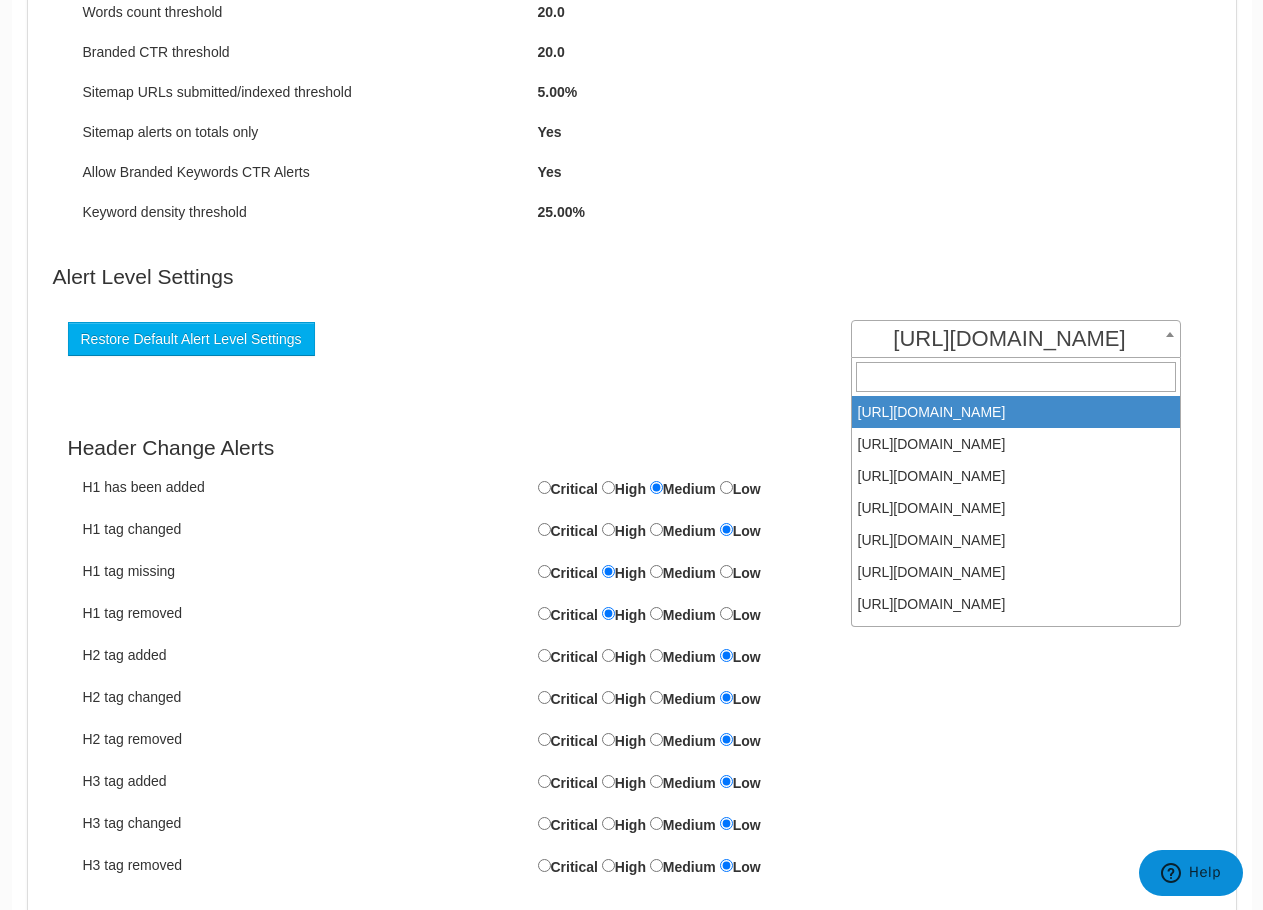 scroll, scrollTop: 1000, scrollLeft: 0, axis: vertical 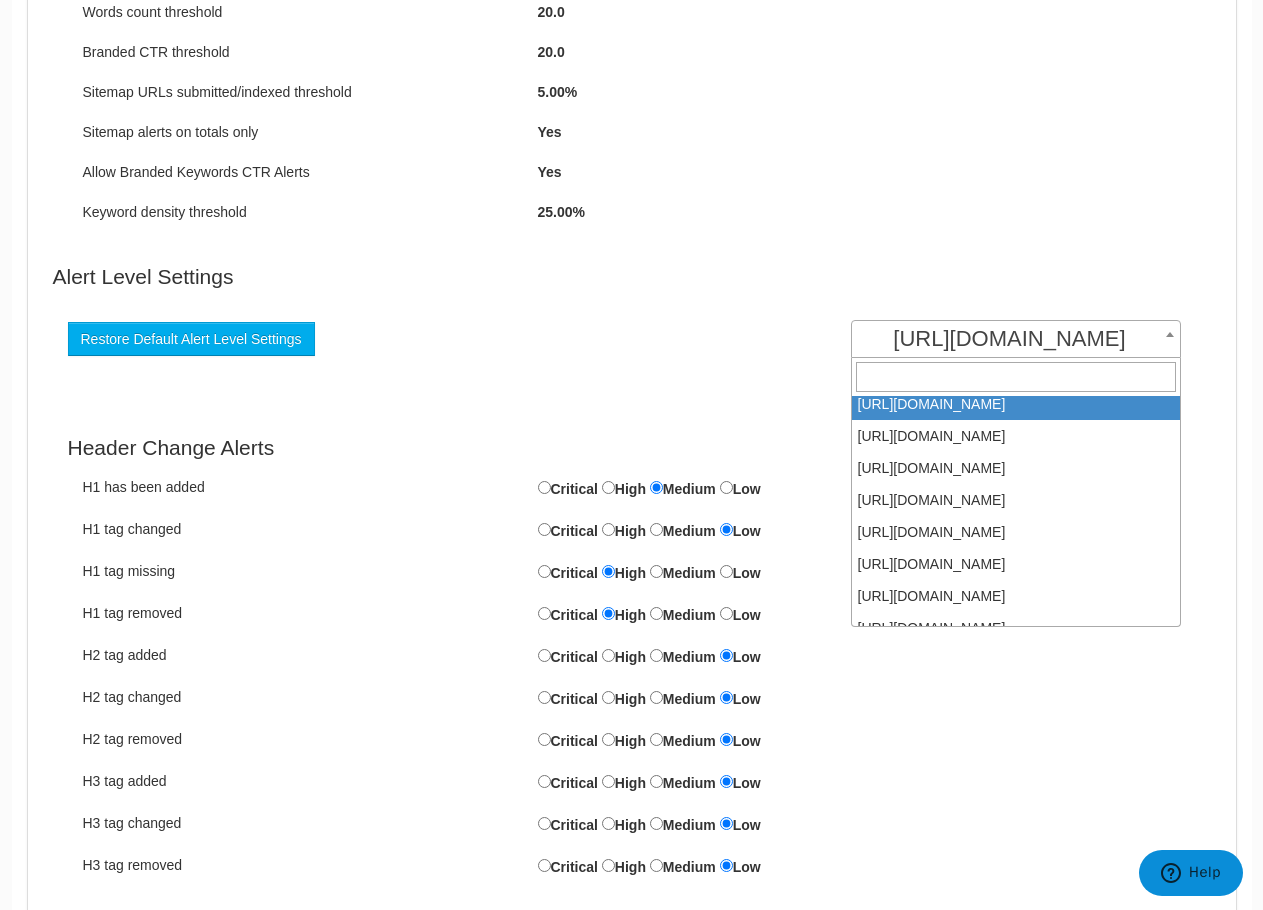 click on "Wordpress/API integration
Authorization token
96f05f782b78be7fe7a28500e200c700
More info
Change Authorization token
Enable/Disable Domain Alerts
Select Domains
Slack Integration
Update Slack Webhook URL
Webhook Integration
Add Webhook URL
Notification Settings
Decide how you will be notified of alerts
Restore Default Notification Settings  Yes" at bounding box center (632, 3969) 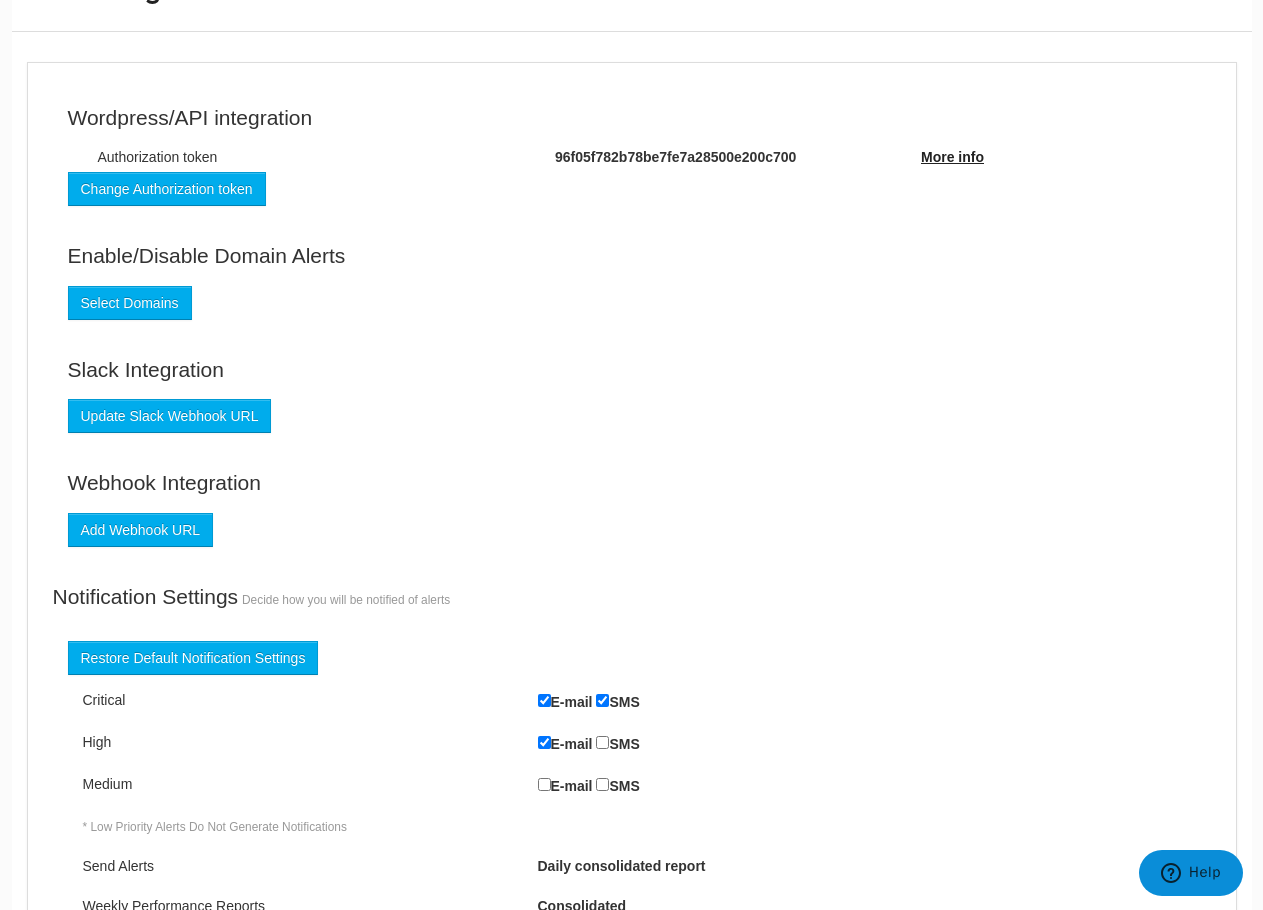 scroll, scrollTop: 0, scrollLeft: 0, axis: both 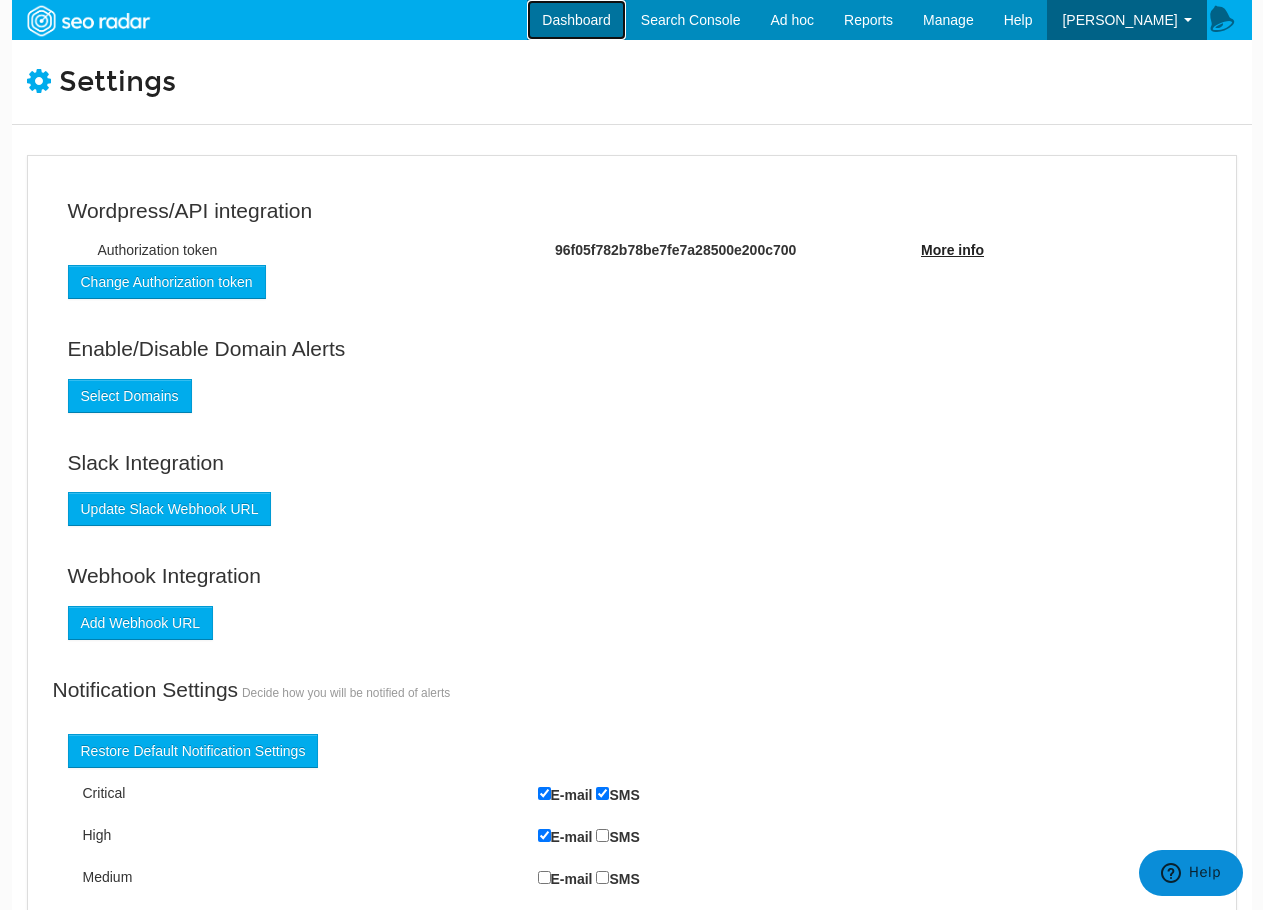 click on "Dashboard" at bounding box center (576, 20) 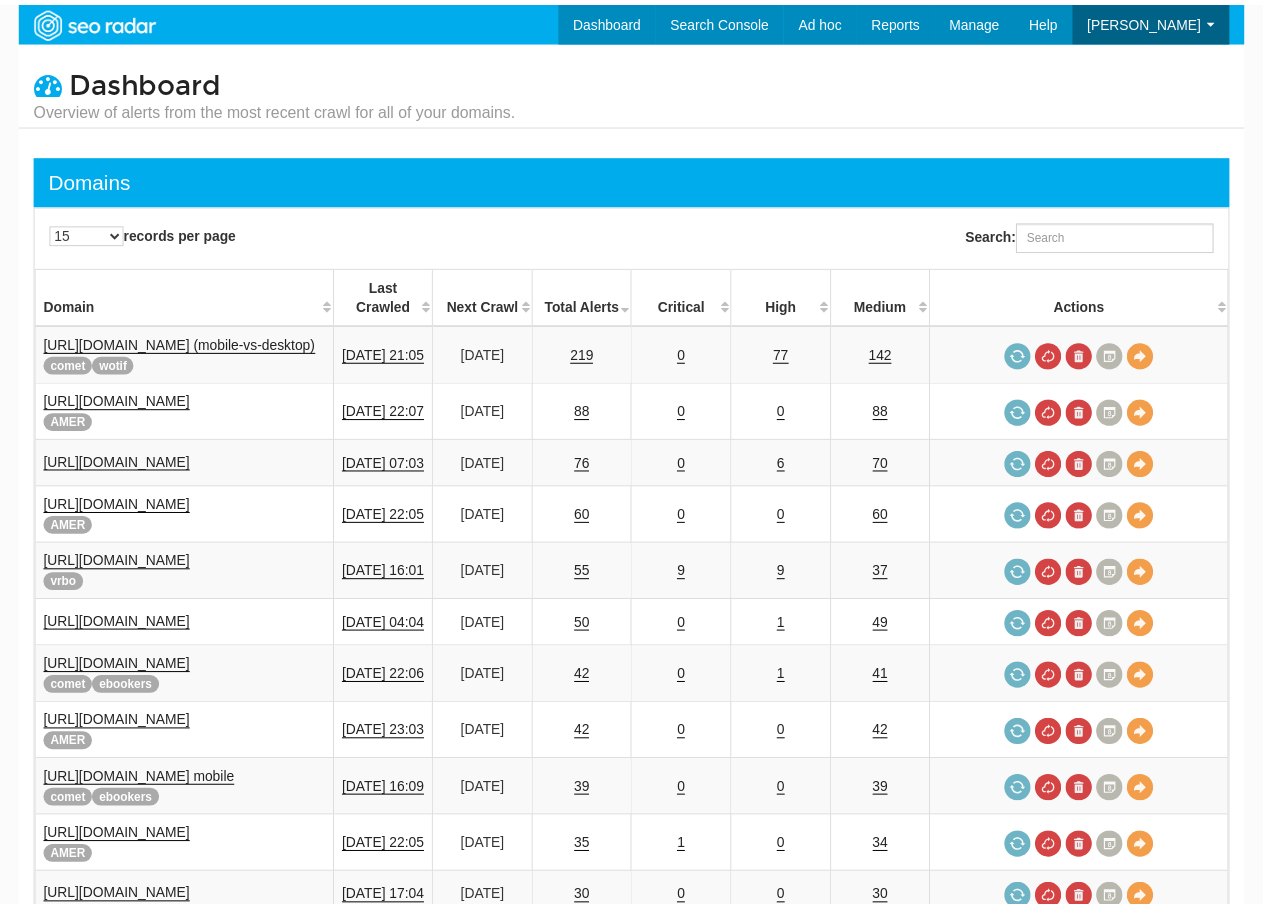 scroll, scrollTop: 0, scrollLeft: 0, axis: both 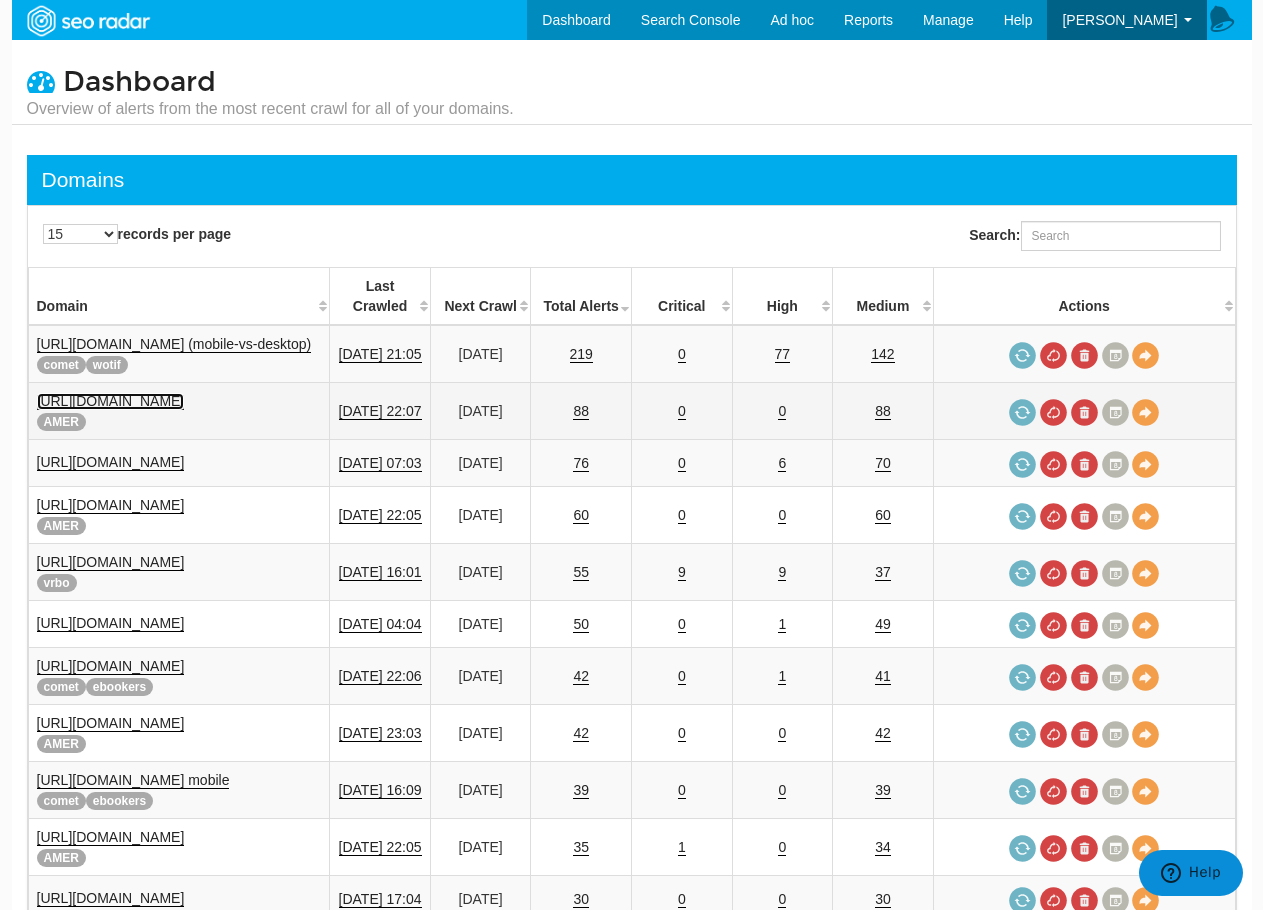 click on "[URL][DOMAIN_NAME]" at bounding box center (111, 401) 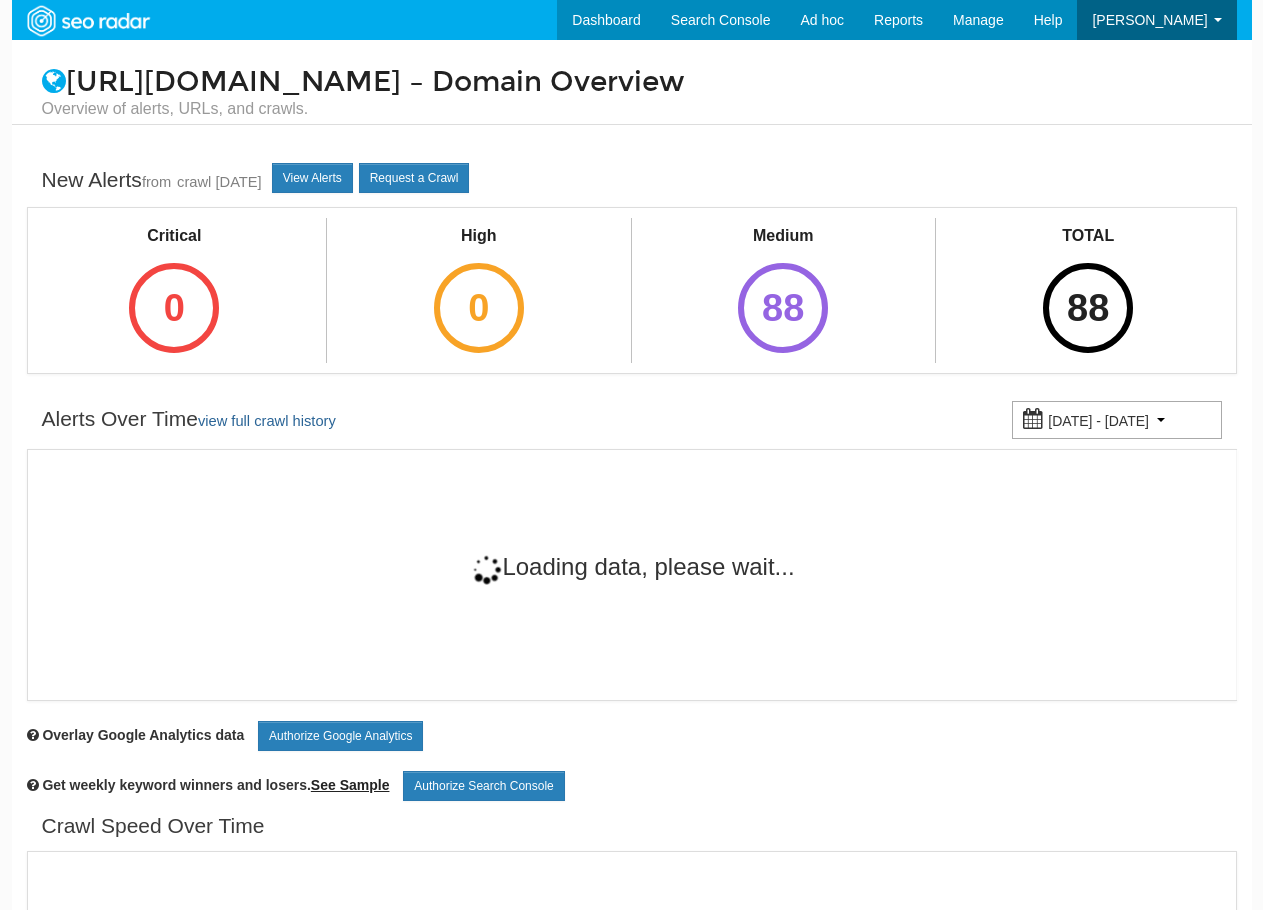 scroll, scrollTop: 0, scrollLeft: 0, axis: both 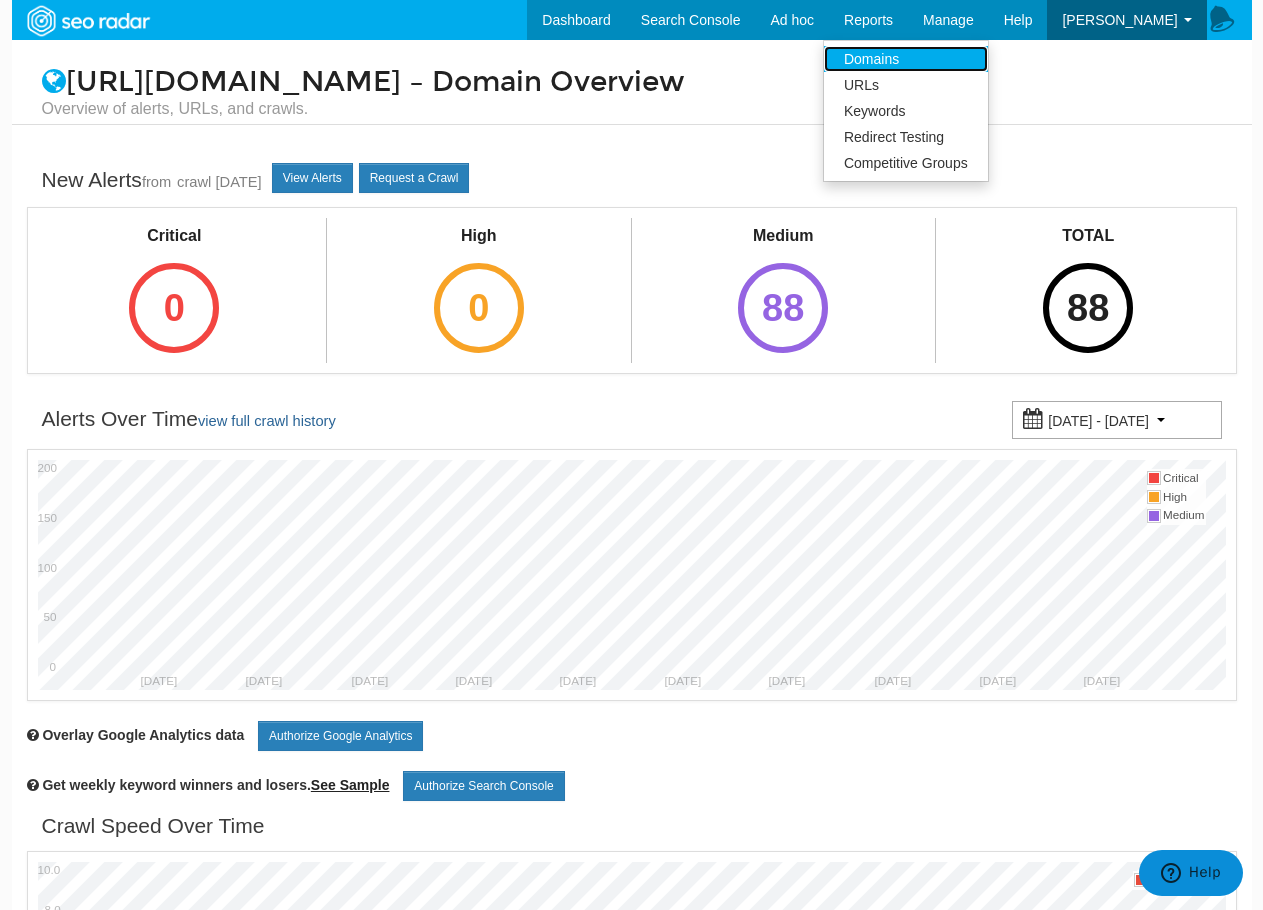 click on "Domains" at bounding box center (906, 59) 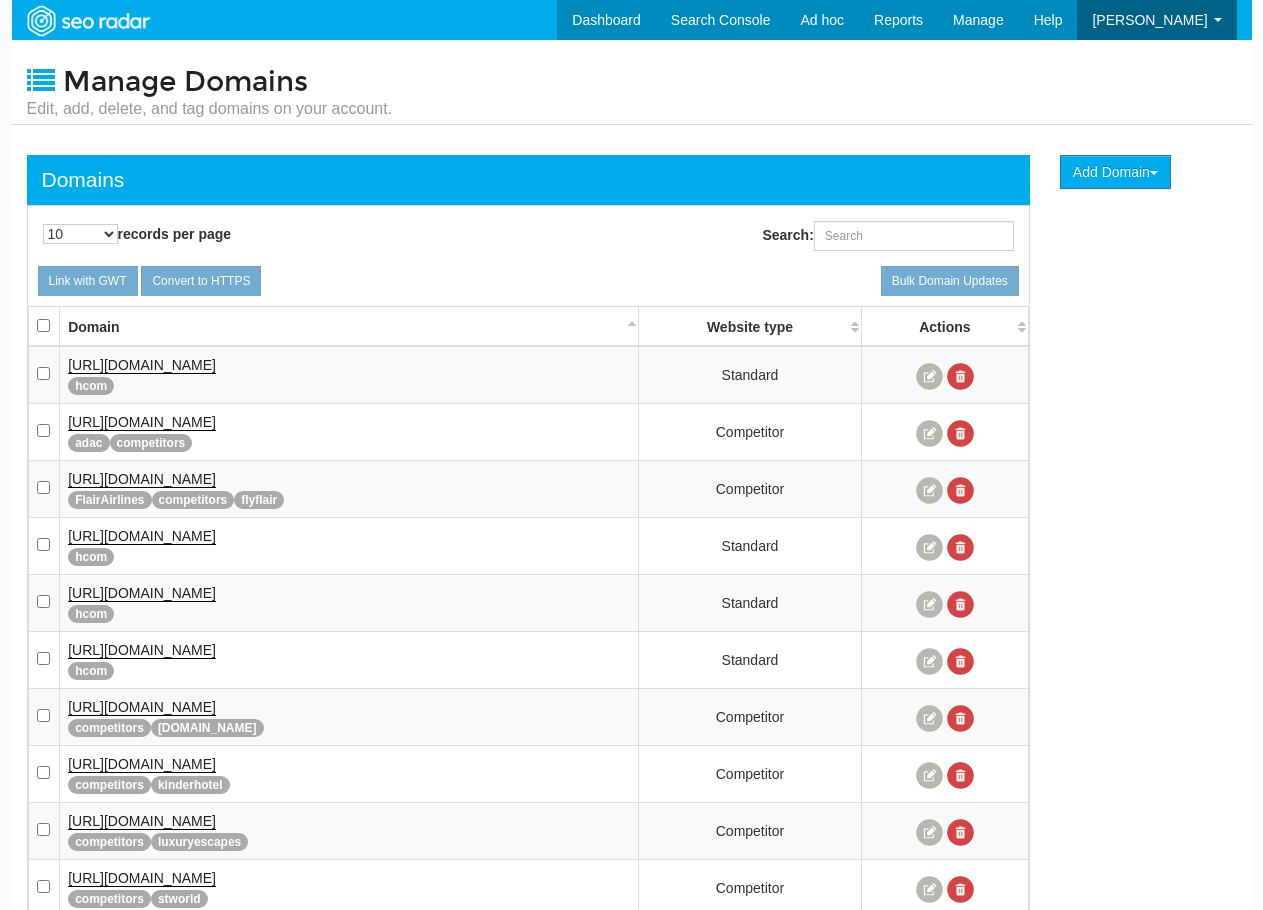 scroll, scrollTop: 0, scrollLeft: 0, axis: both 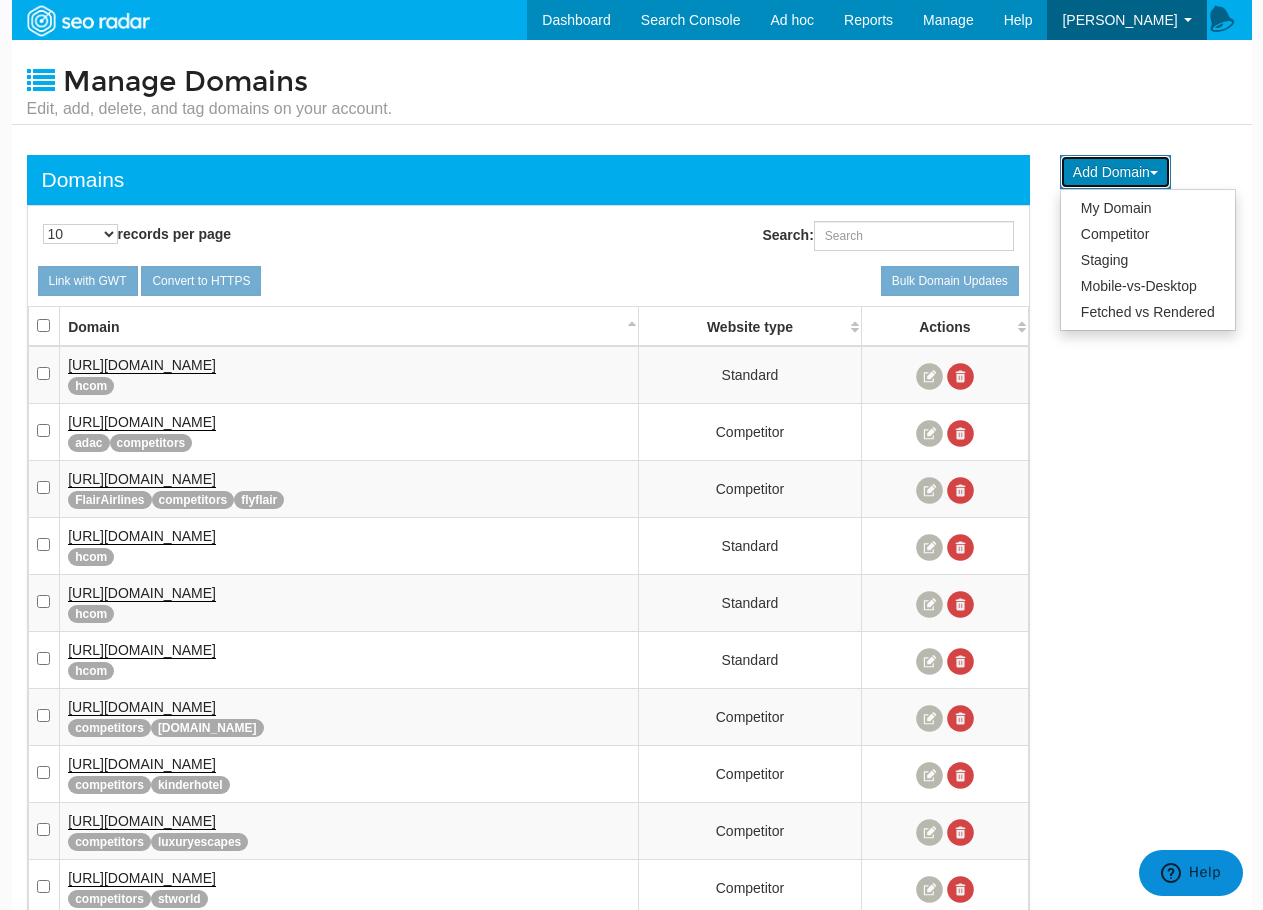 click on "Add Domain" at bounding box center (1115, 172) 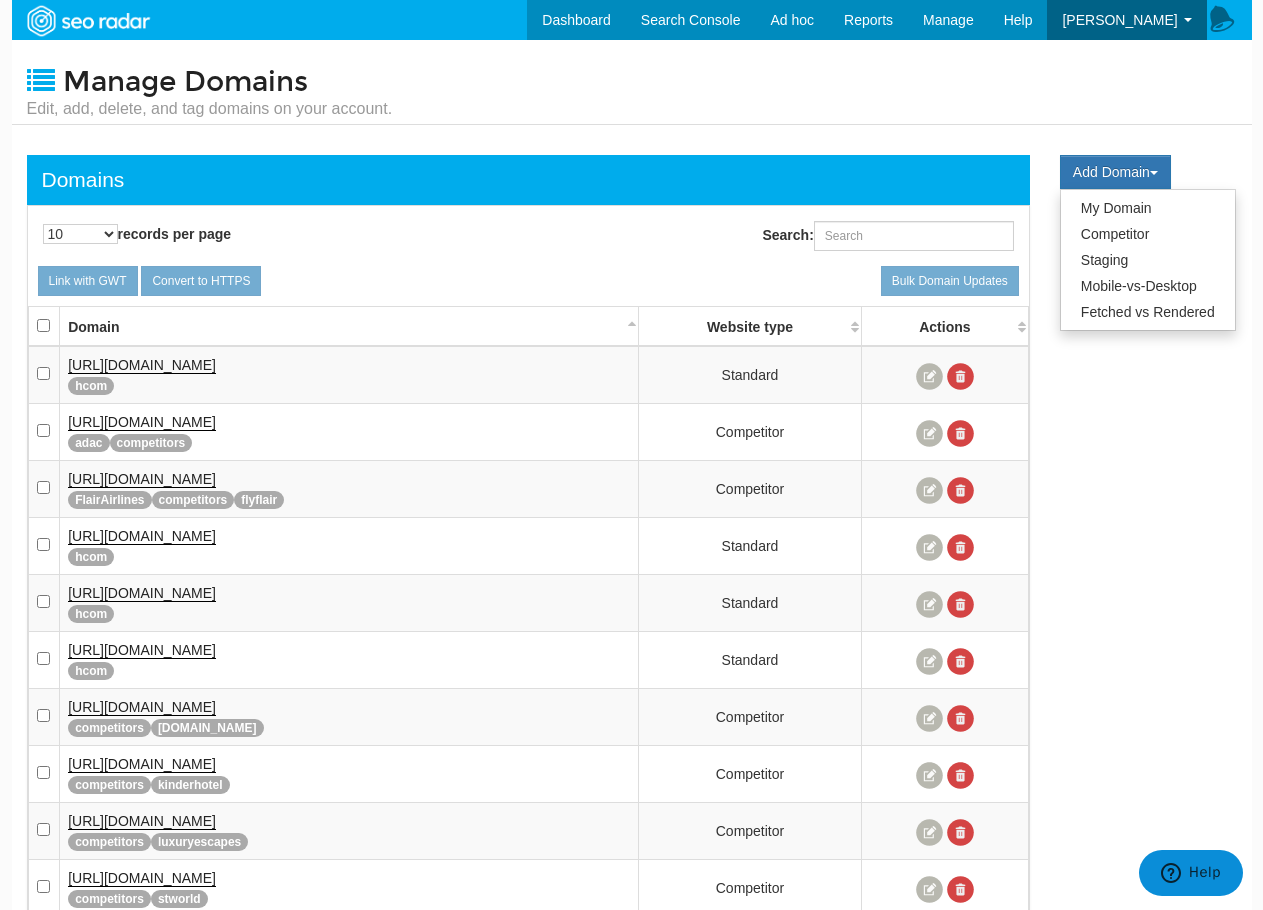 click on "Manage Domains
Edit, add, delete, and tag domains on your account.
Domains
10 25 50 100 500 1000  records per page Search:
Link with GWT
Convert to HTTPS
Bulk Domain Updates
Domain Website type Actions" at bounding box center [632, 537] 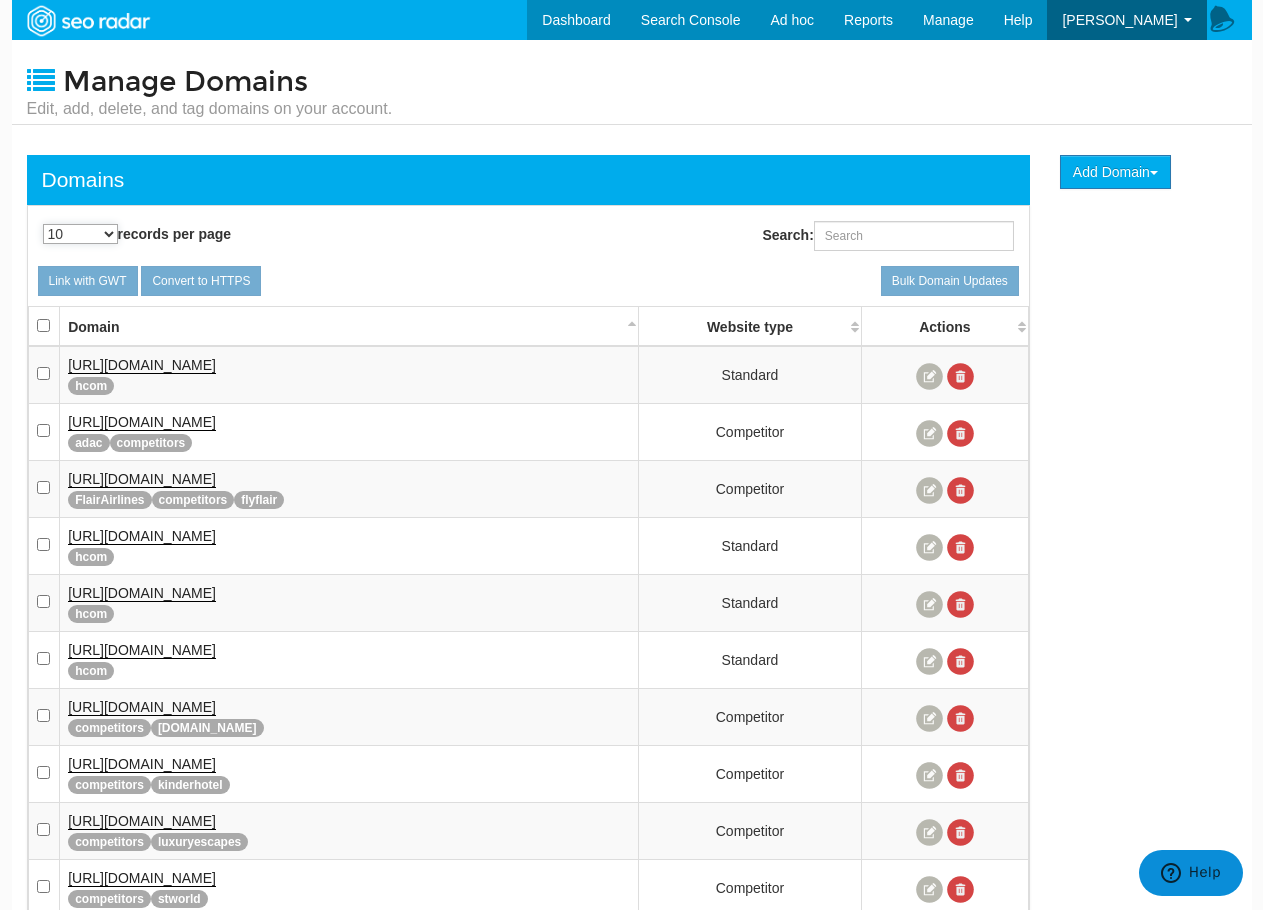 click on "10 25 50 100 500 1000" at bounding box center (80, 234) 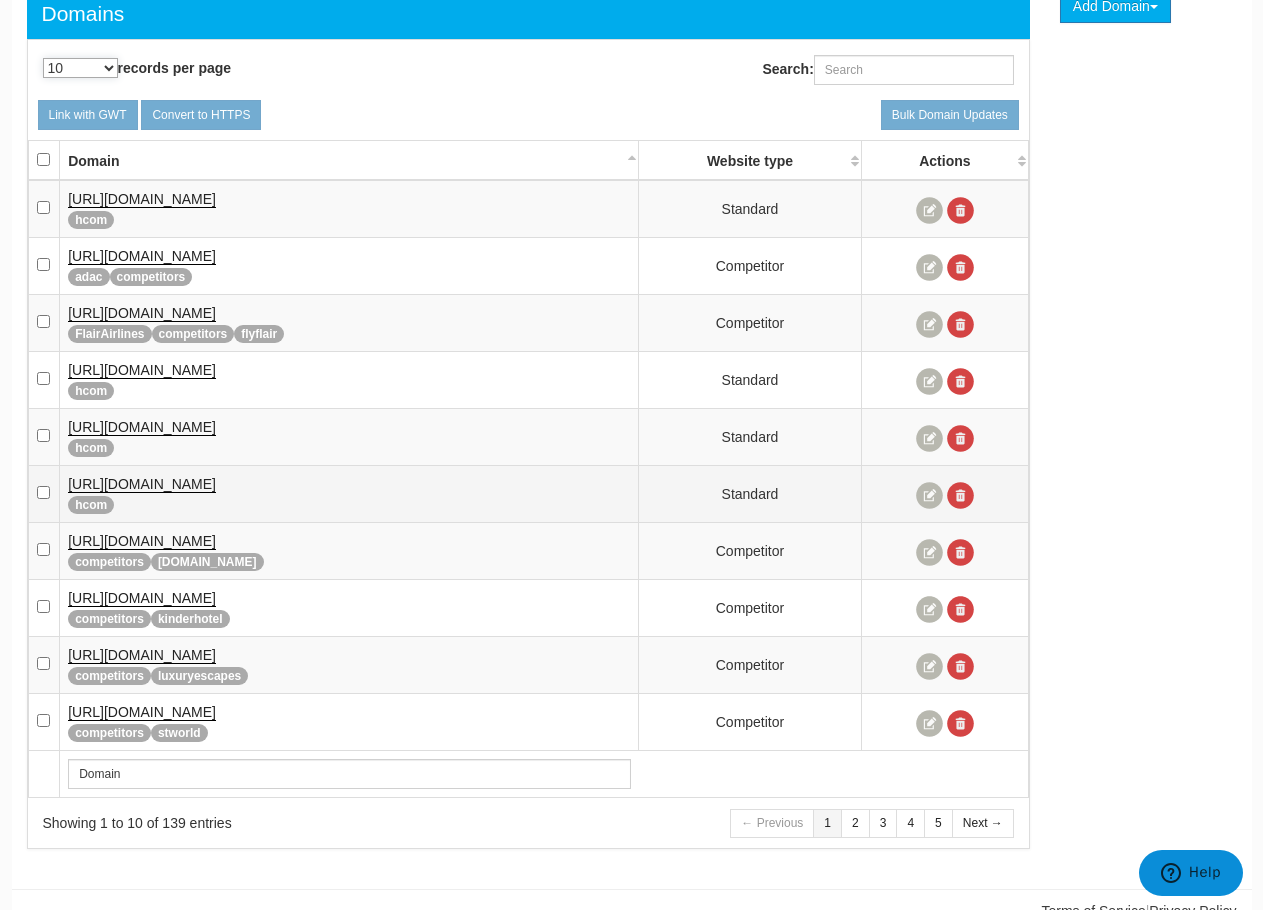 scroll, scrollTop: 194, scrollLeft: 0, axis: vertical 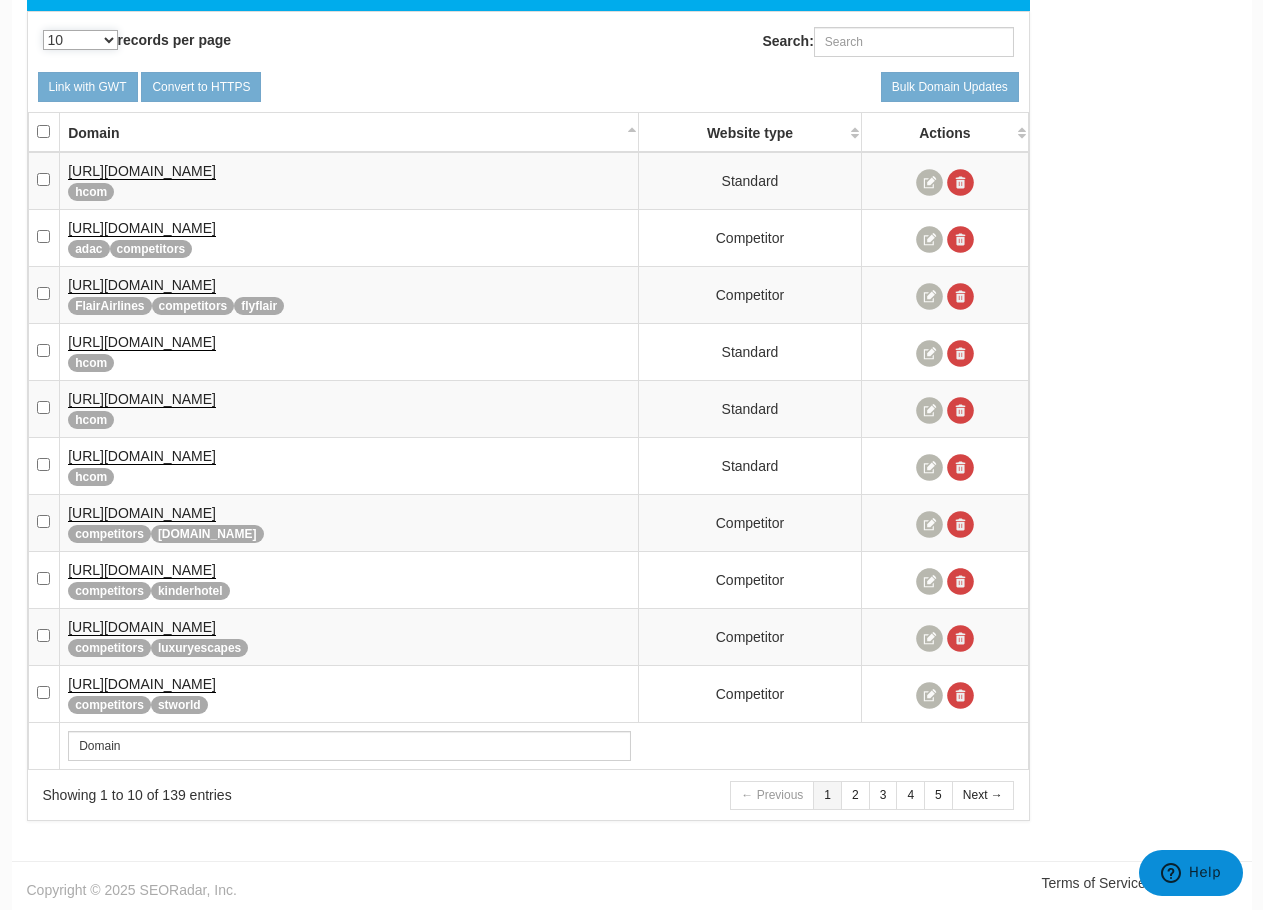 click on "10 25 50 100 500 1000" at bounding box center (80, 40) 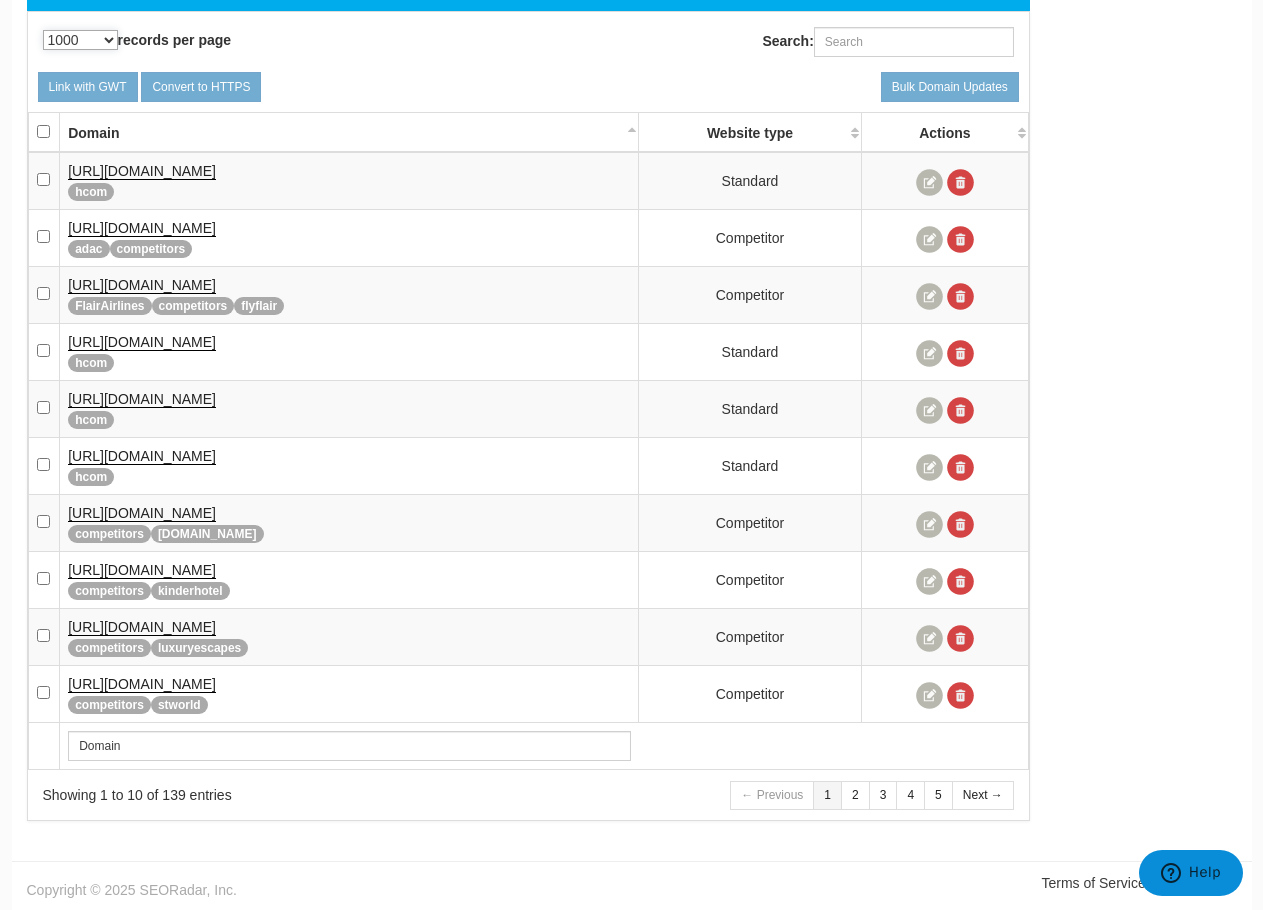 click on "10 25 50 100 500 1000" at bounding box center [80, 40] 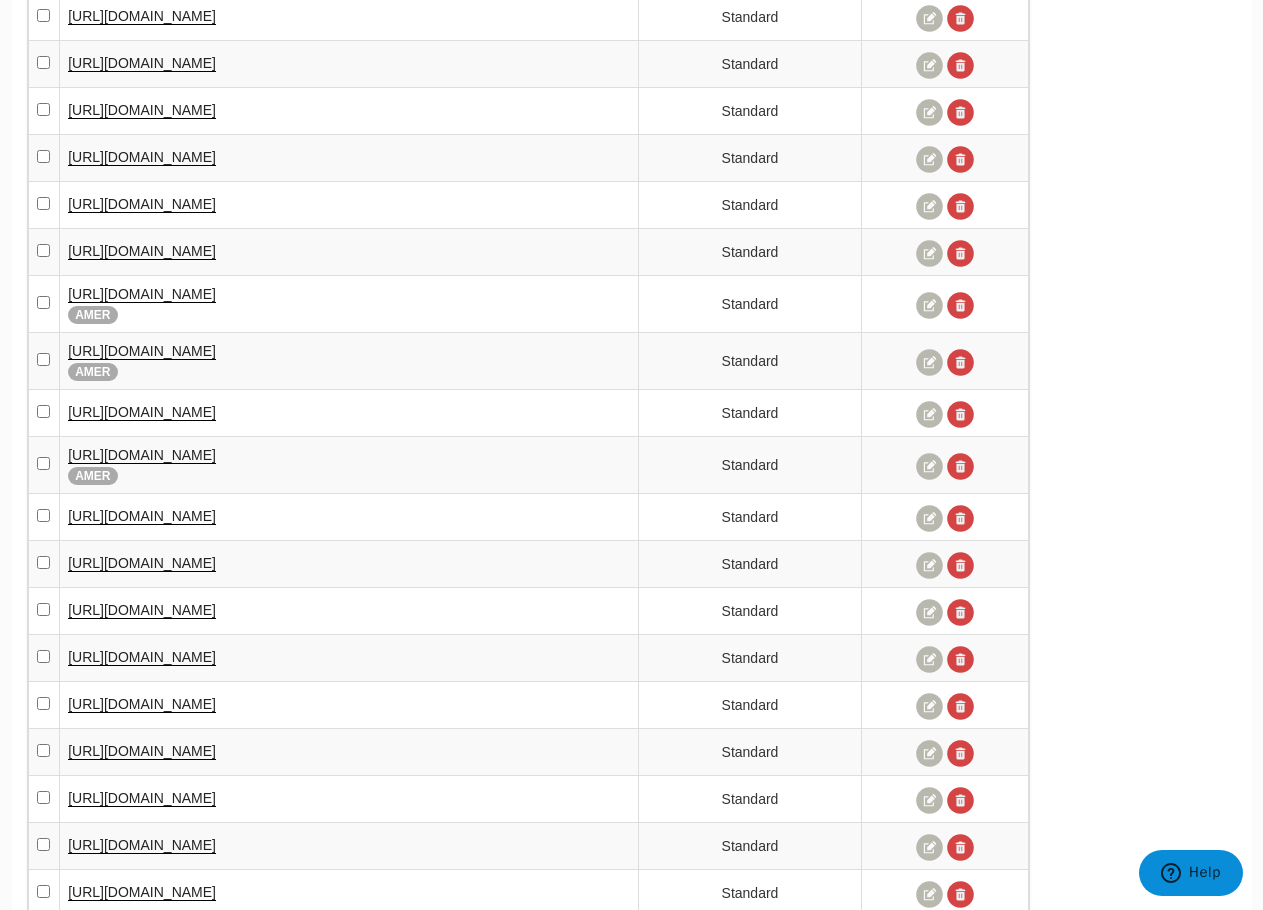 scroll, scrollTop: 3094, scrollLeft: 0, axis: vertical 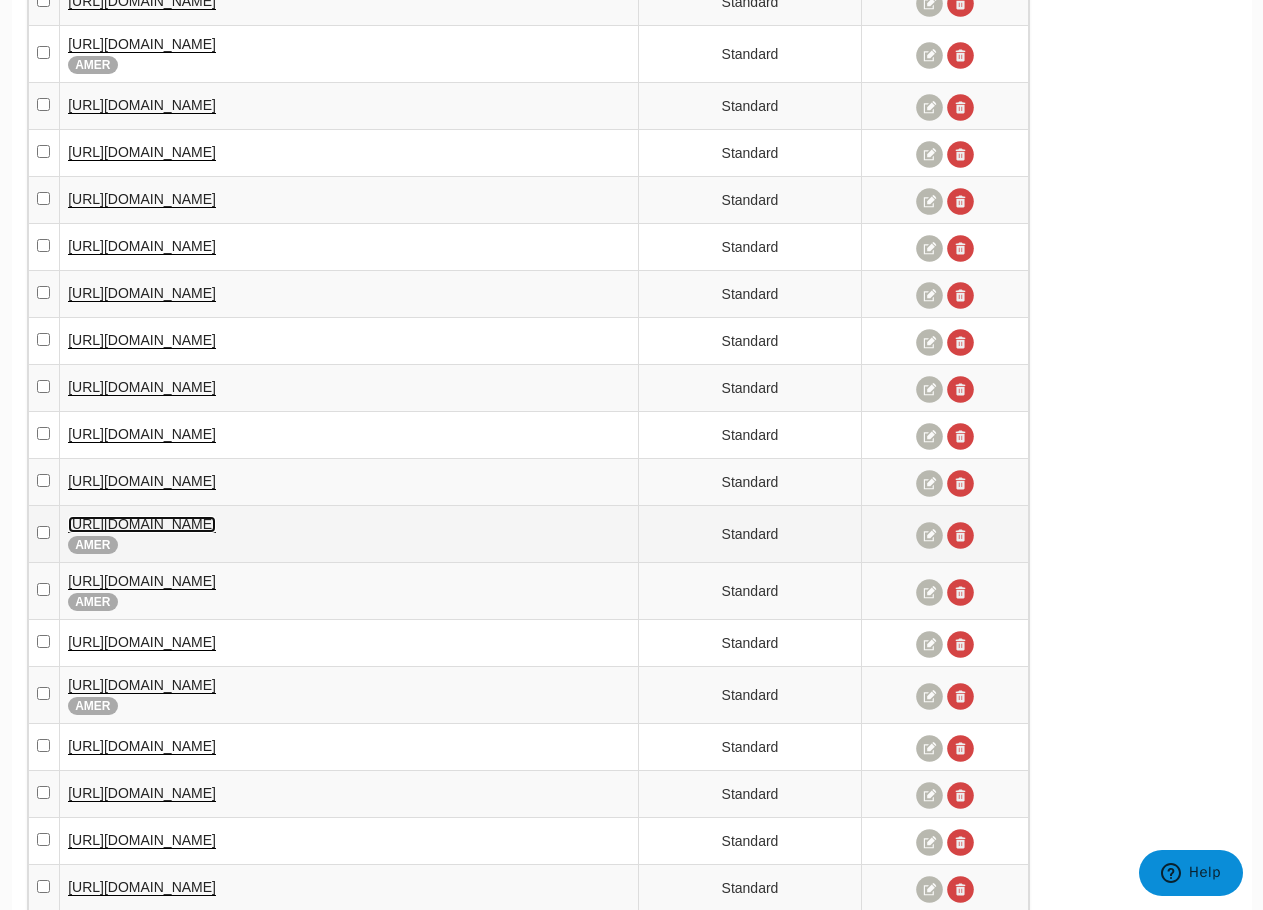 click on "[URL][DOMAIN_NAME]" at bounding box center (142, 524) 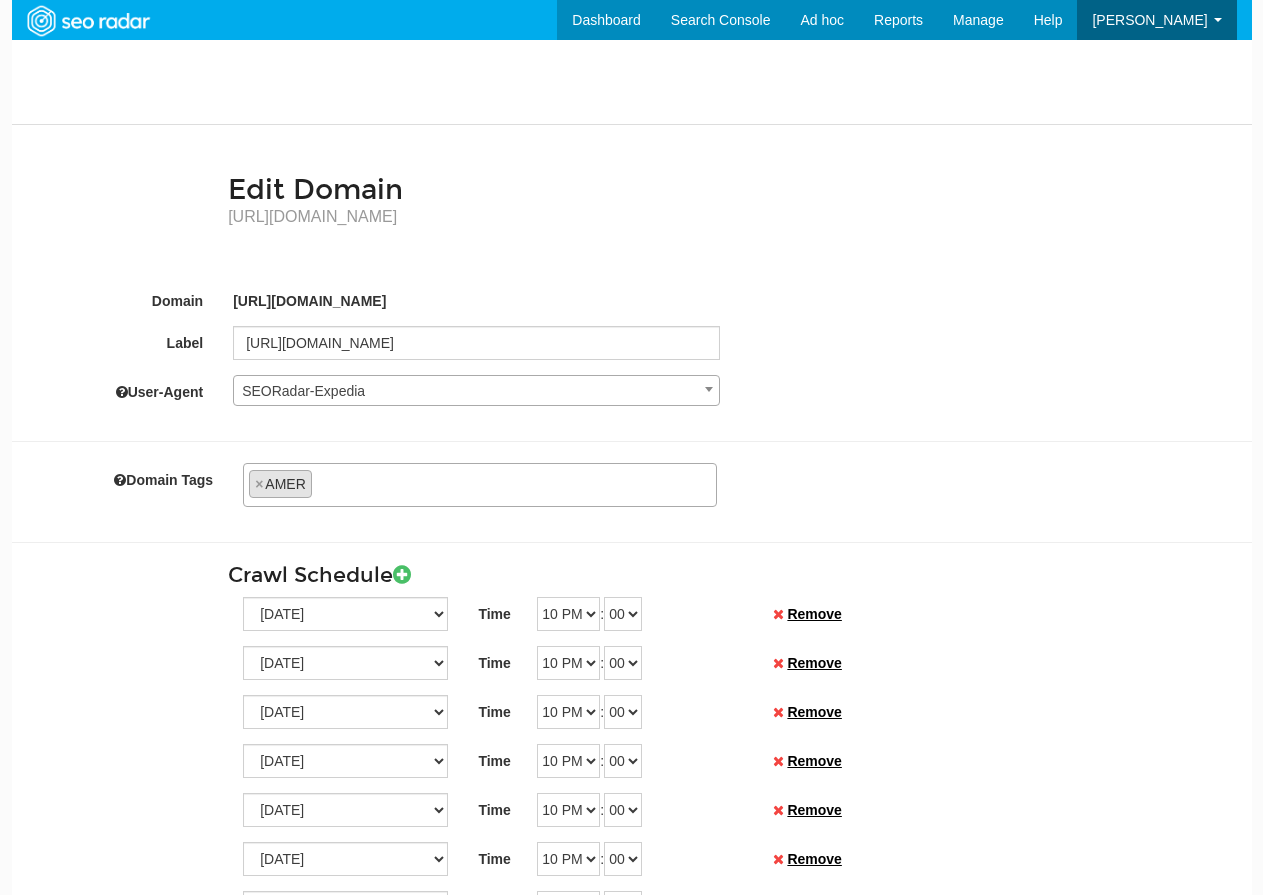 scroll, scrollTop: 0, scrollLeft: 0, axis: both 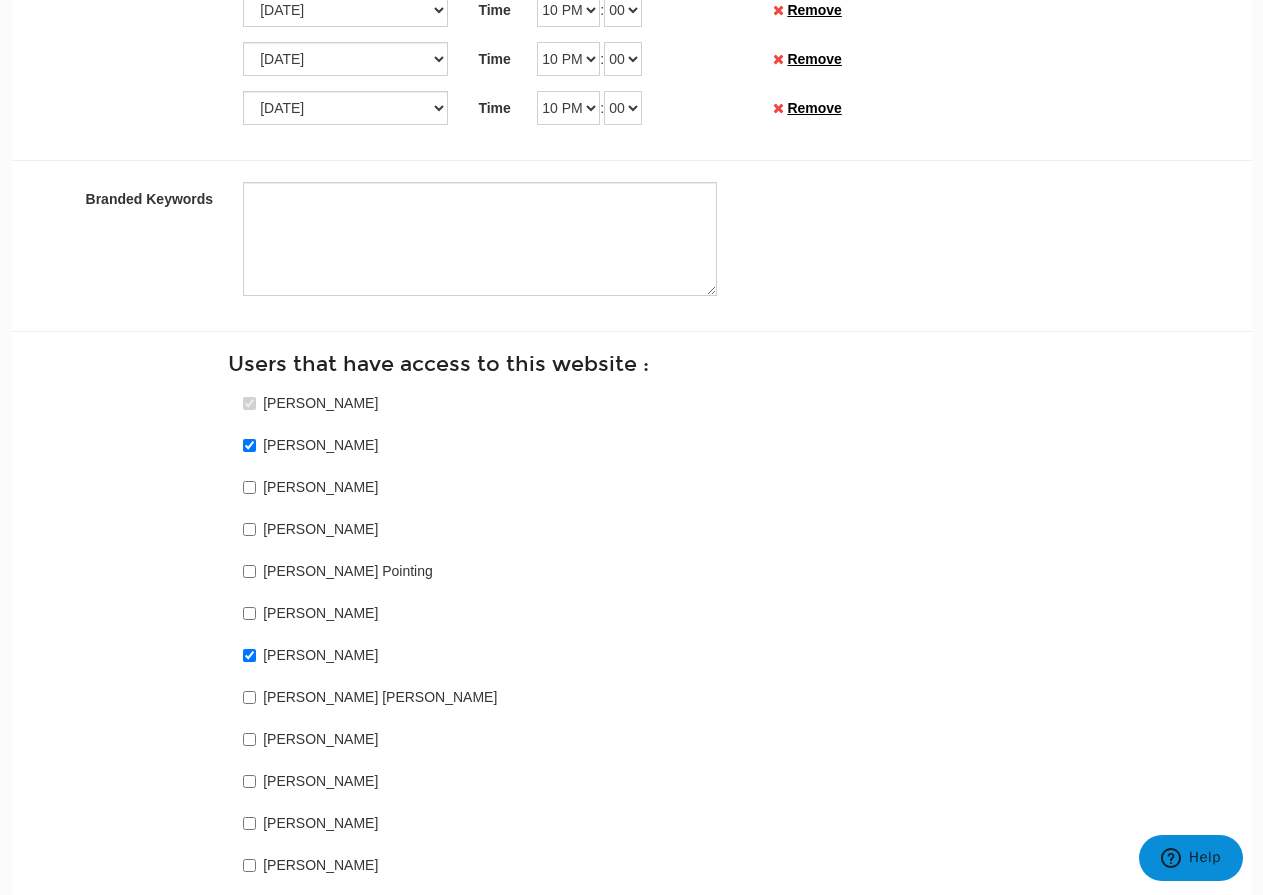 click on "[PERSON_NAME]" at bounding box center [320, 483] 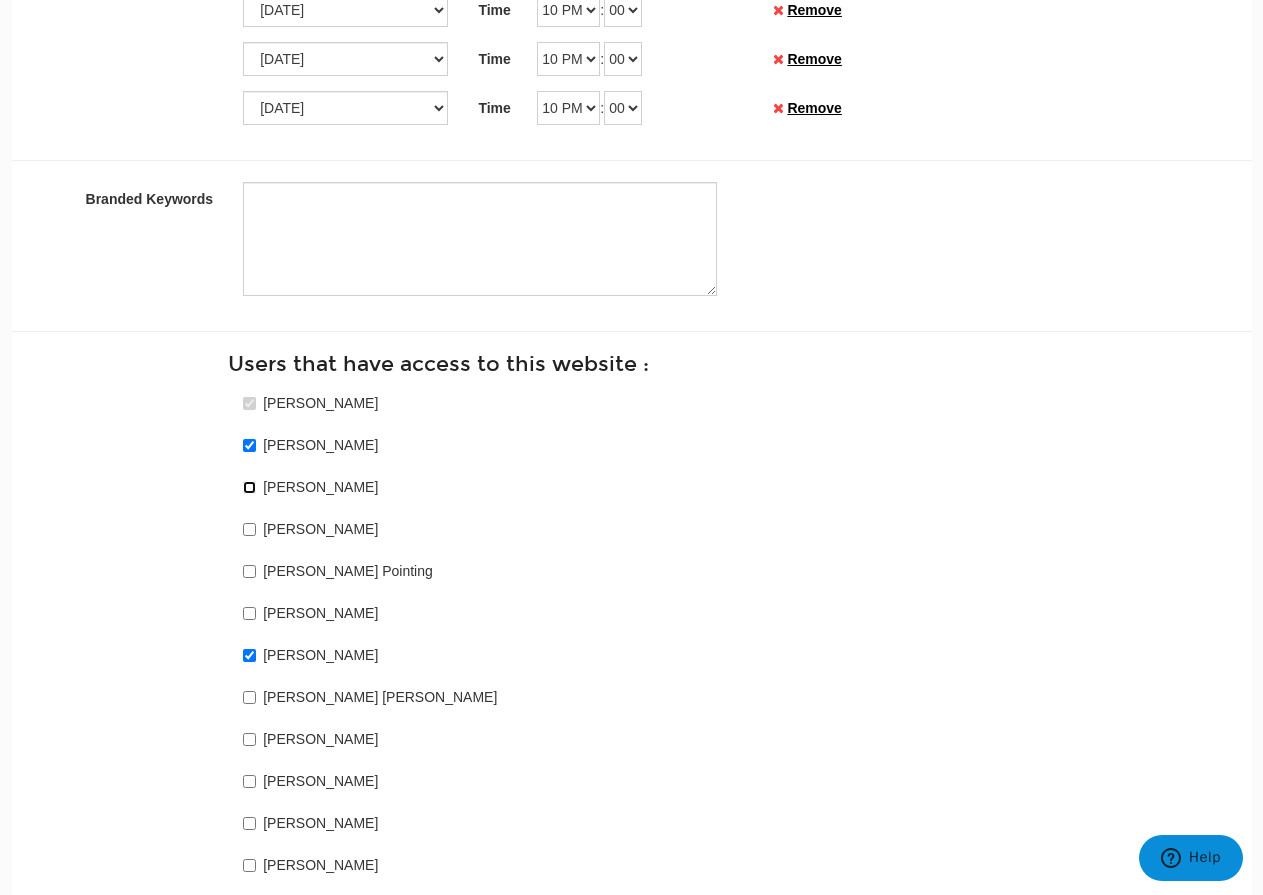 click on "[PERSON_NAME]" at bounding box center [249, 487] 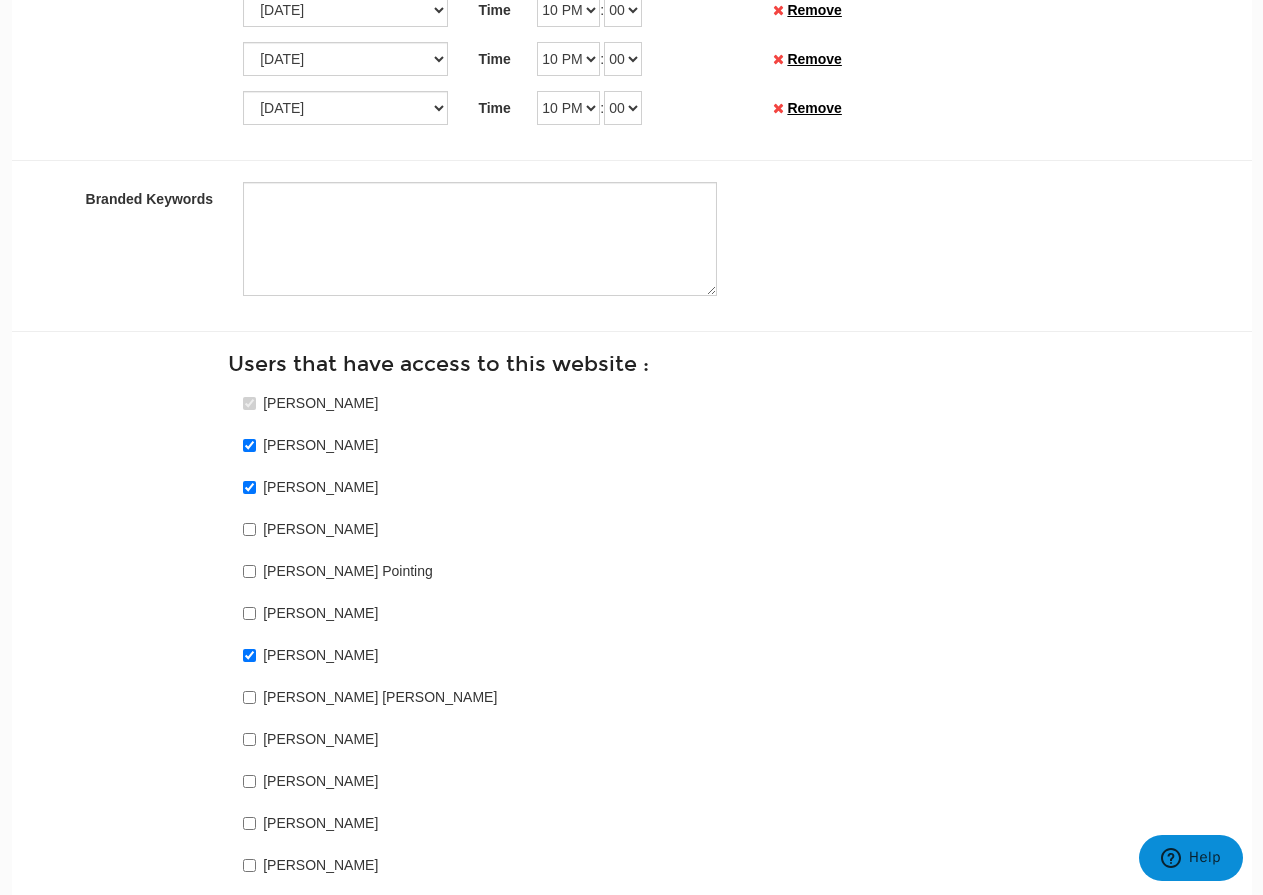 click on "[PERSON_NAME]" at bounding box center (320, 483) 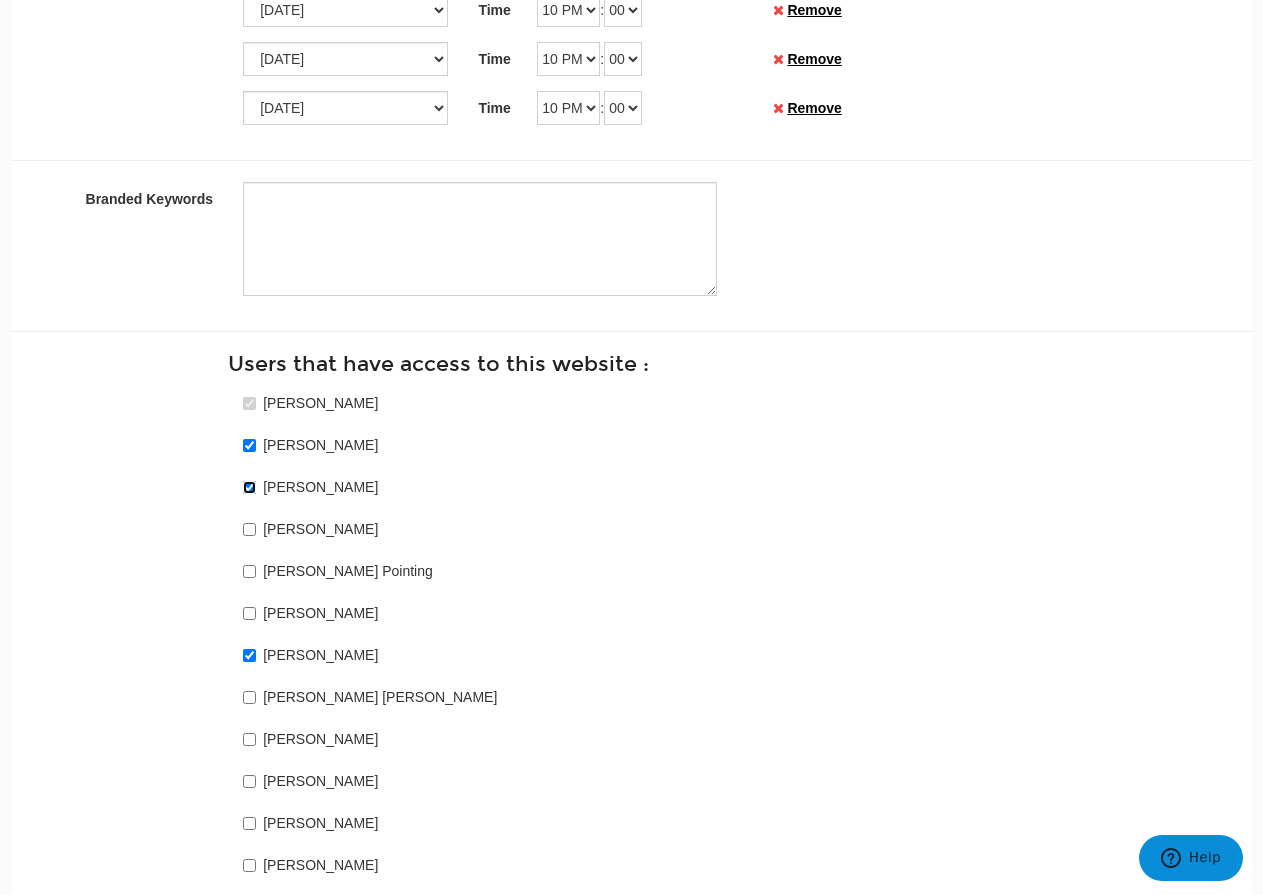 click on "Oscar Carreras" at bounding box center (249, 487) 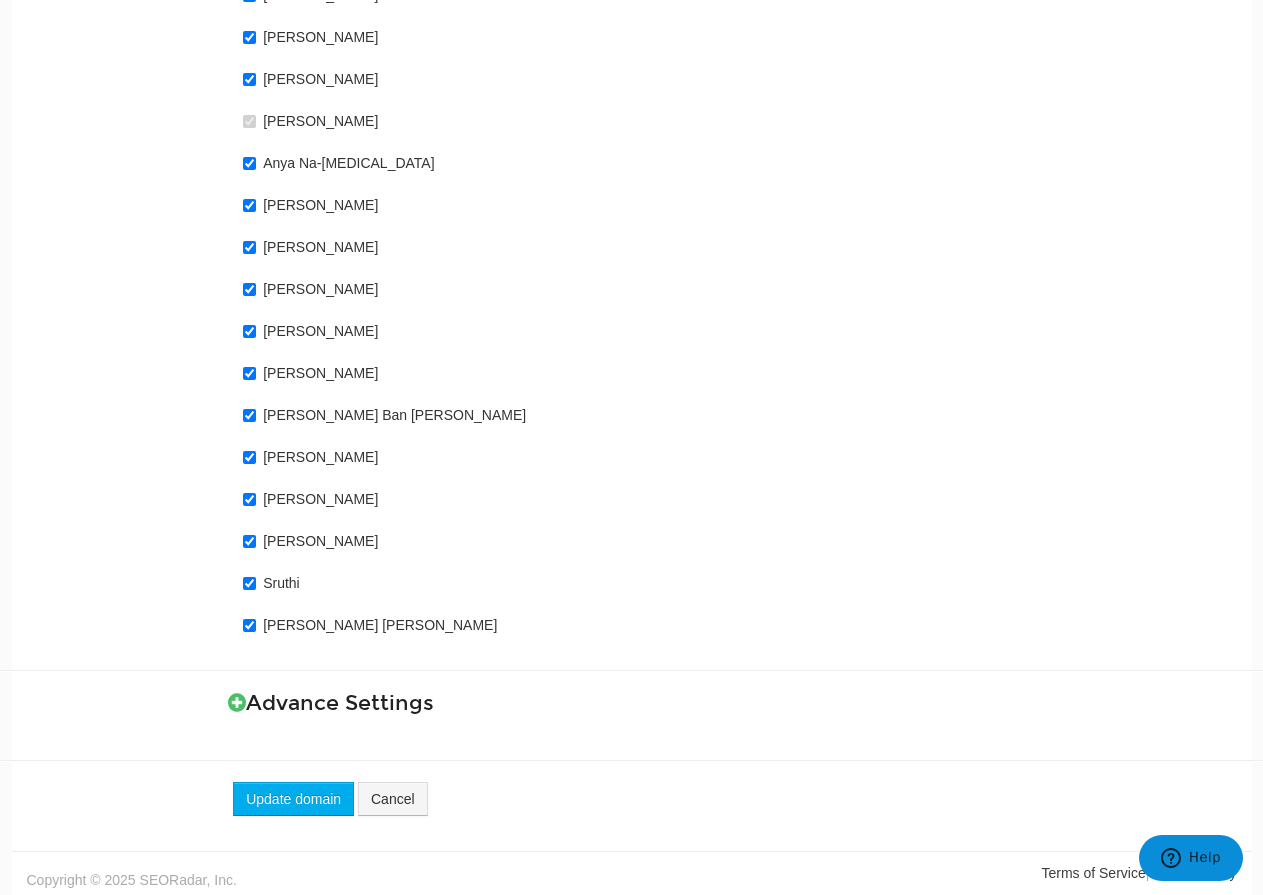 scroll, scrollTop: 1759, scrollLeft: 0, axis: vertical 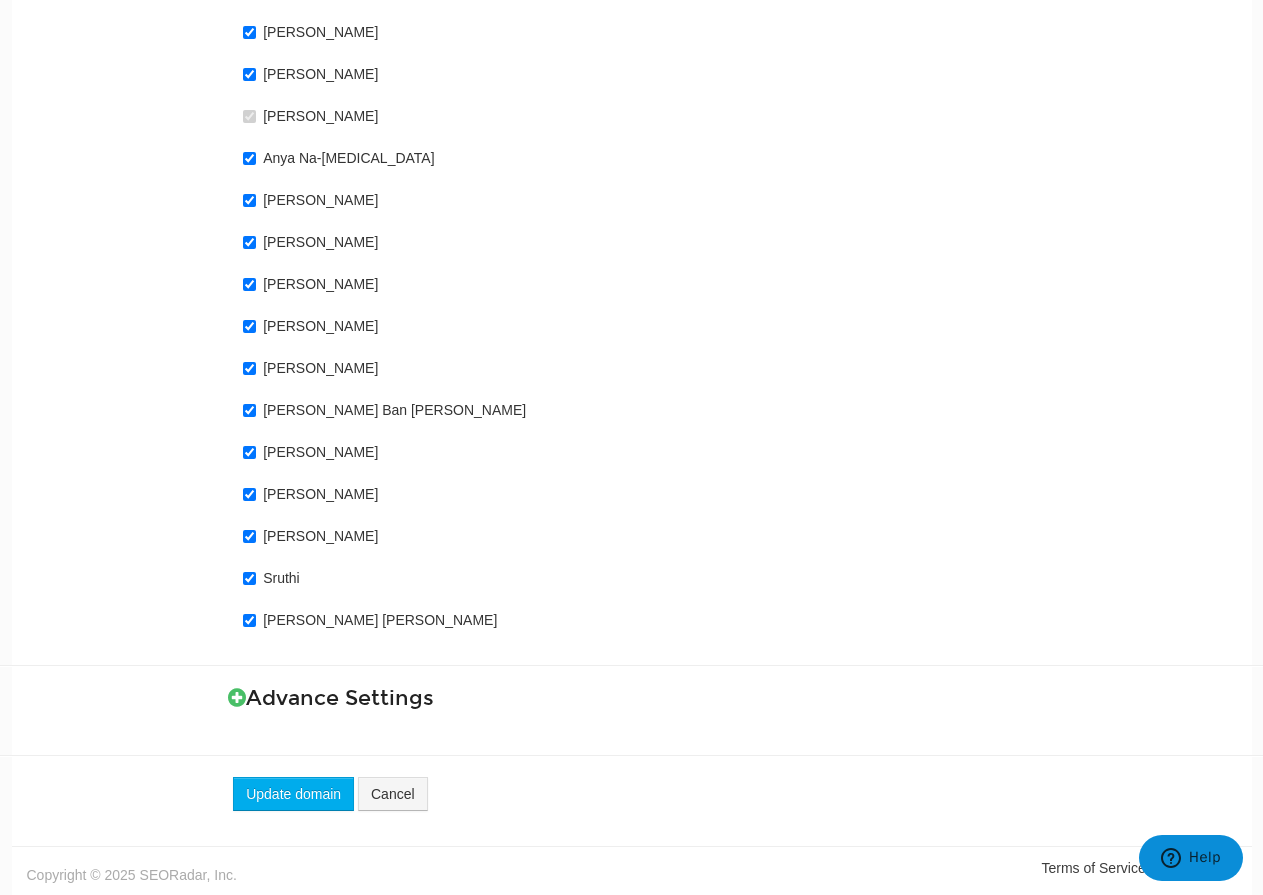 click on "Advance Settings
Ignore URL query params on comparisons
Exclude Months from comparisons
Strip out numerics on text compares
Consolidate redirect alerts
Inhibit home page and robots.txt alerts
Inhibit W&L report" at bounding box center [632, 698] 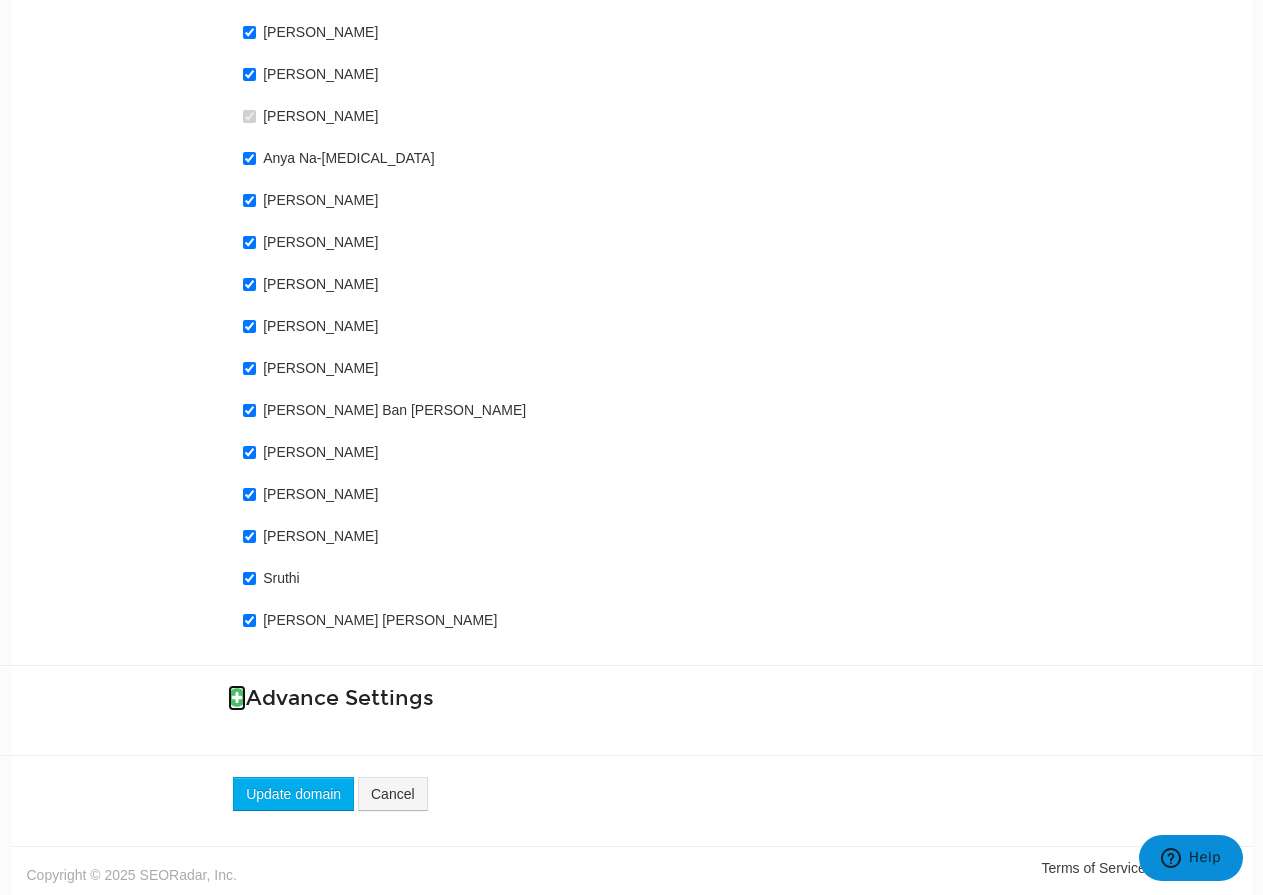 click at bounding box center [237, 697] 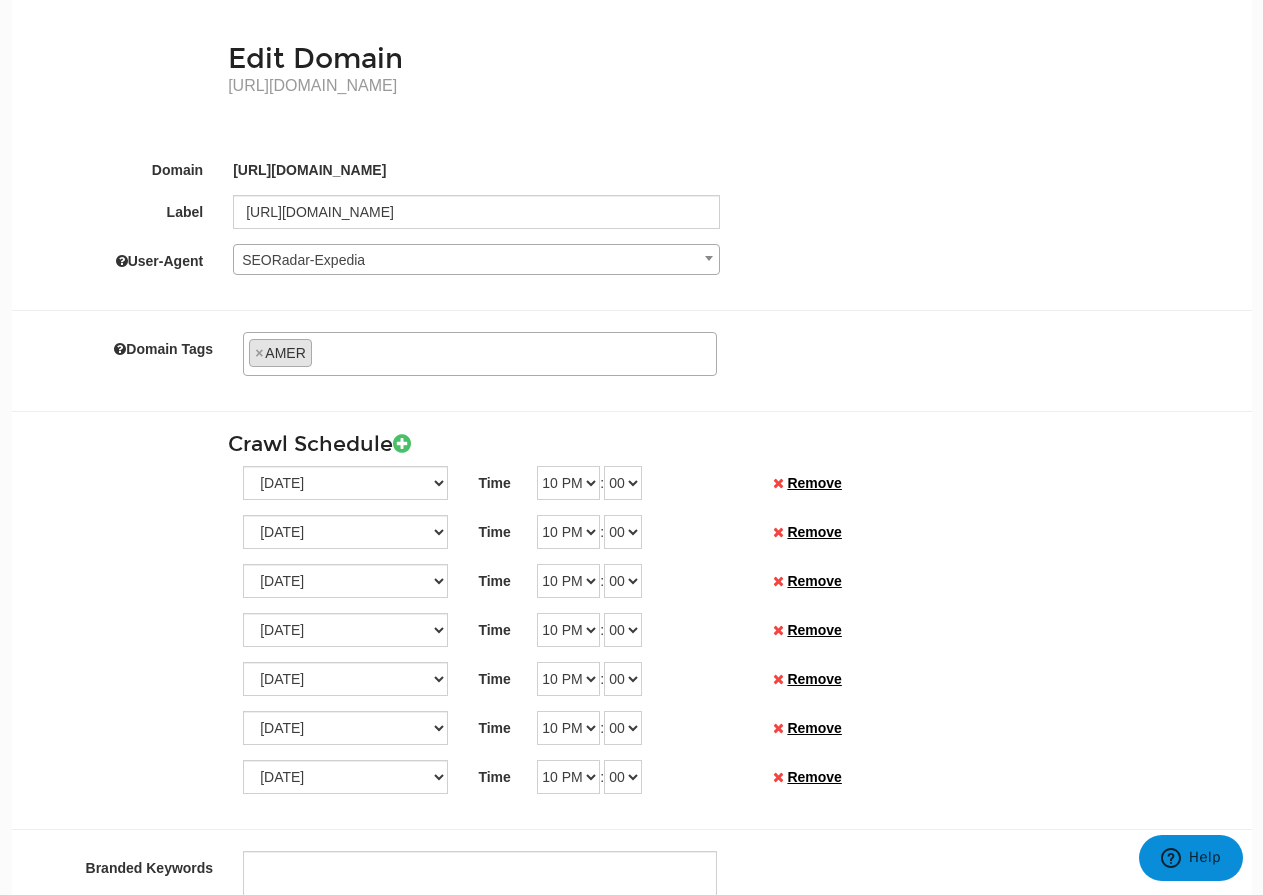 scroll, scrollTop: 0, scrollLeft: 0, axis: both 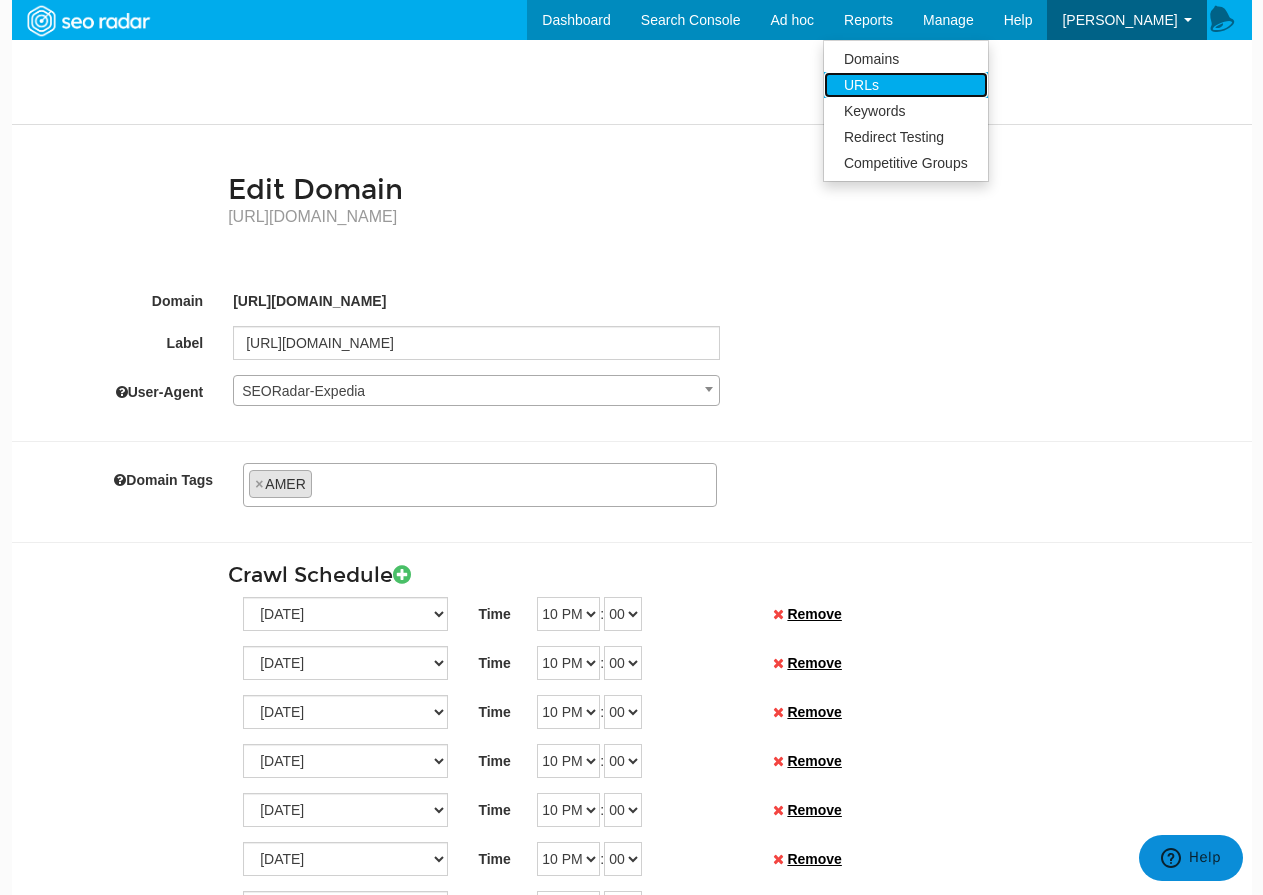click on "URLs" at bounding box center (906, 85) 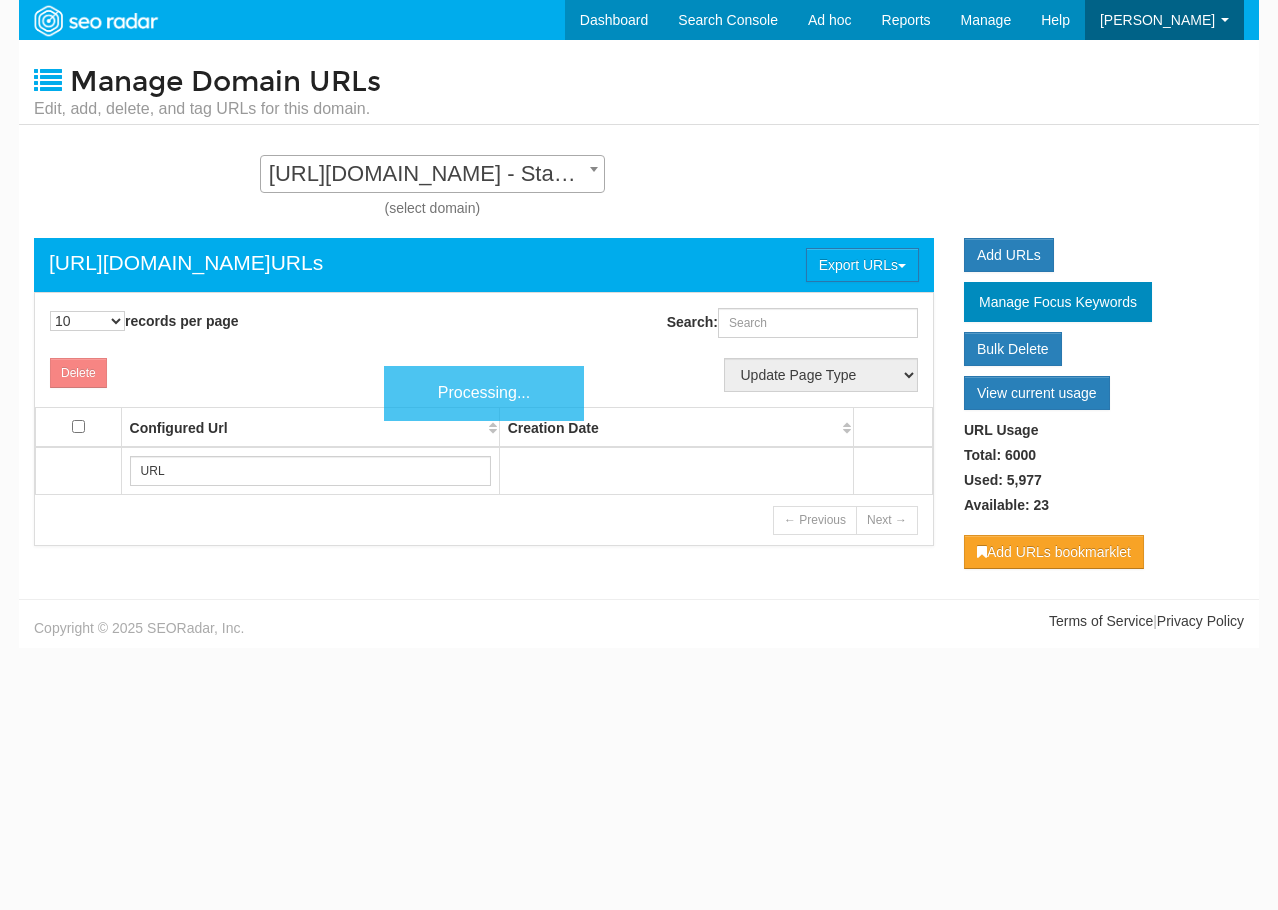 scroll, scrollTop: 0, scrollLeft: 0, axis: both 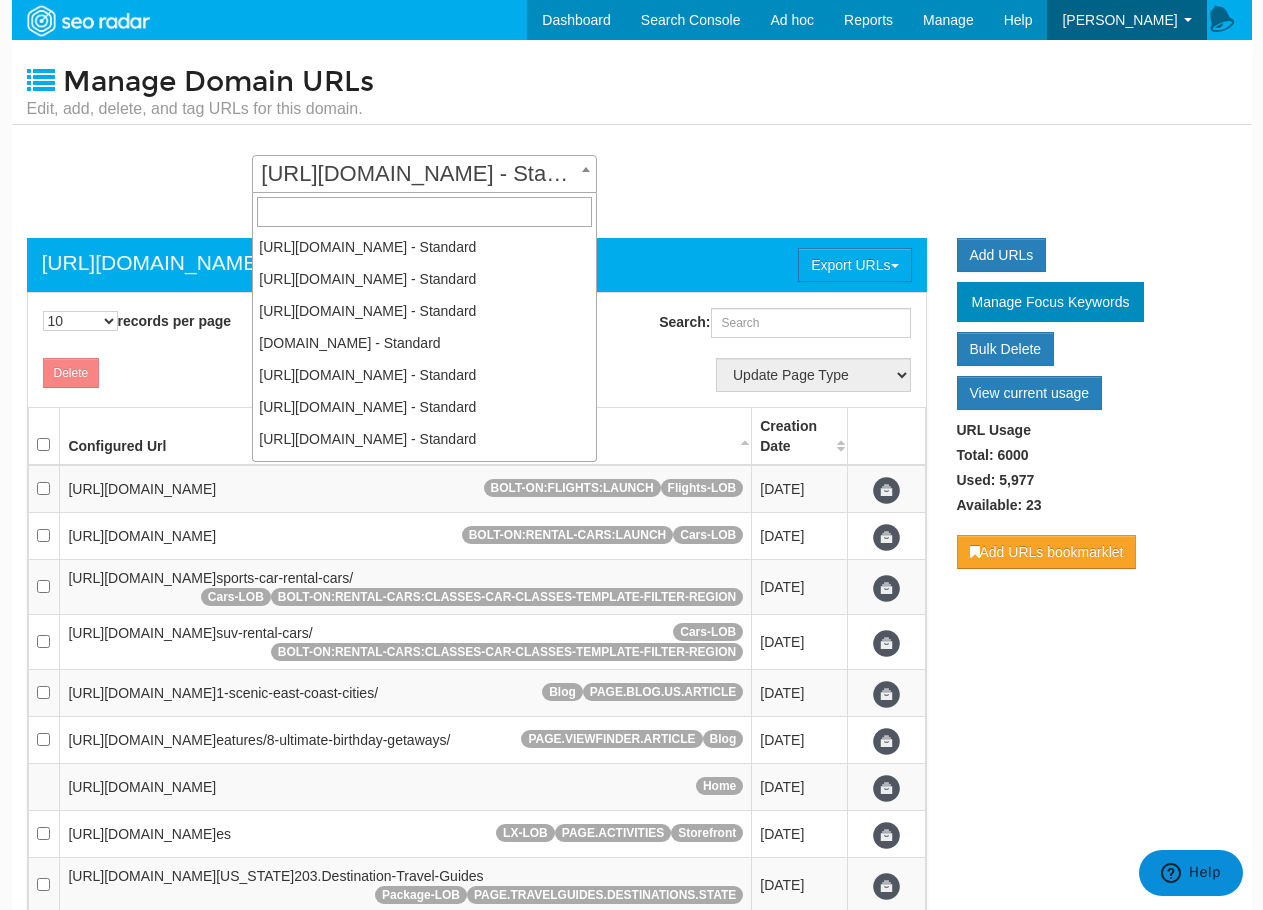 click on "[URL][DOMAIN_NAME] - Standard" at bounding box center (424, 174) 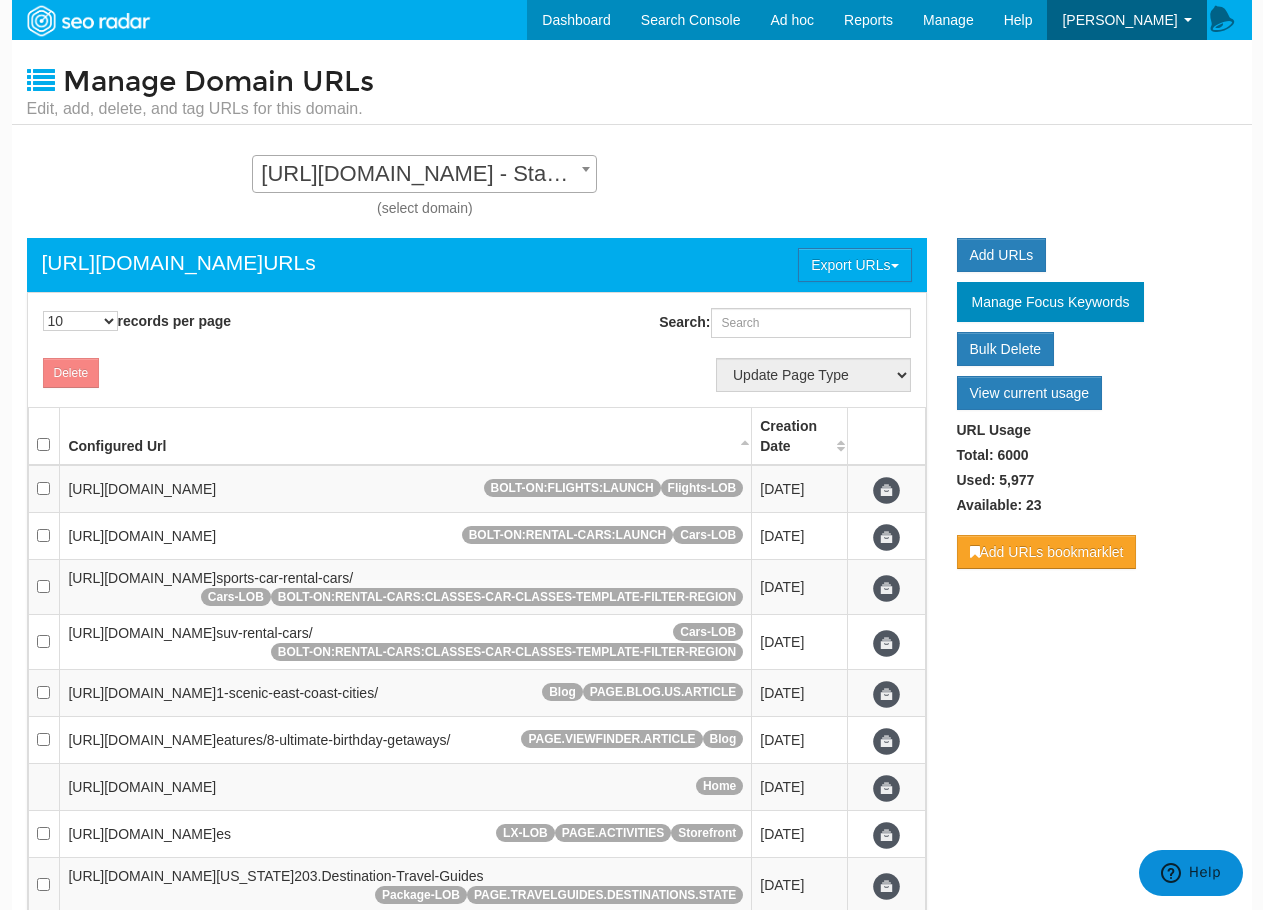 click on "[URL][DOMAIN_NAME] - Standard" at bounding box center [424, 174] 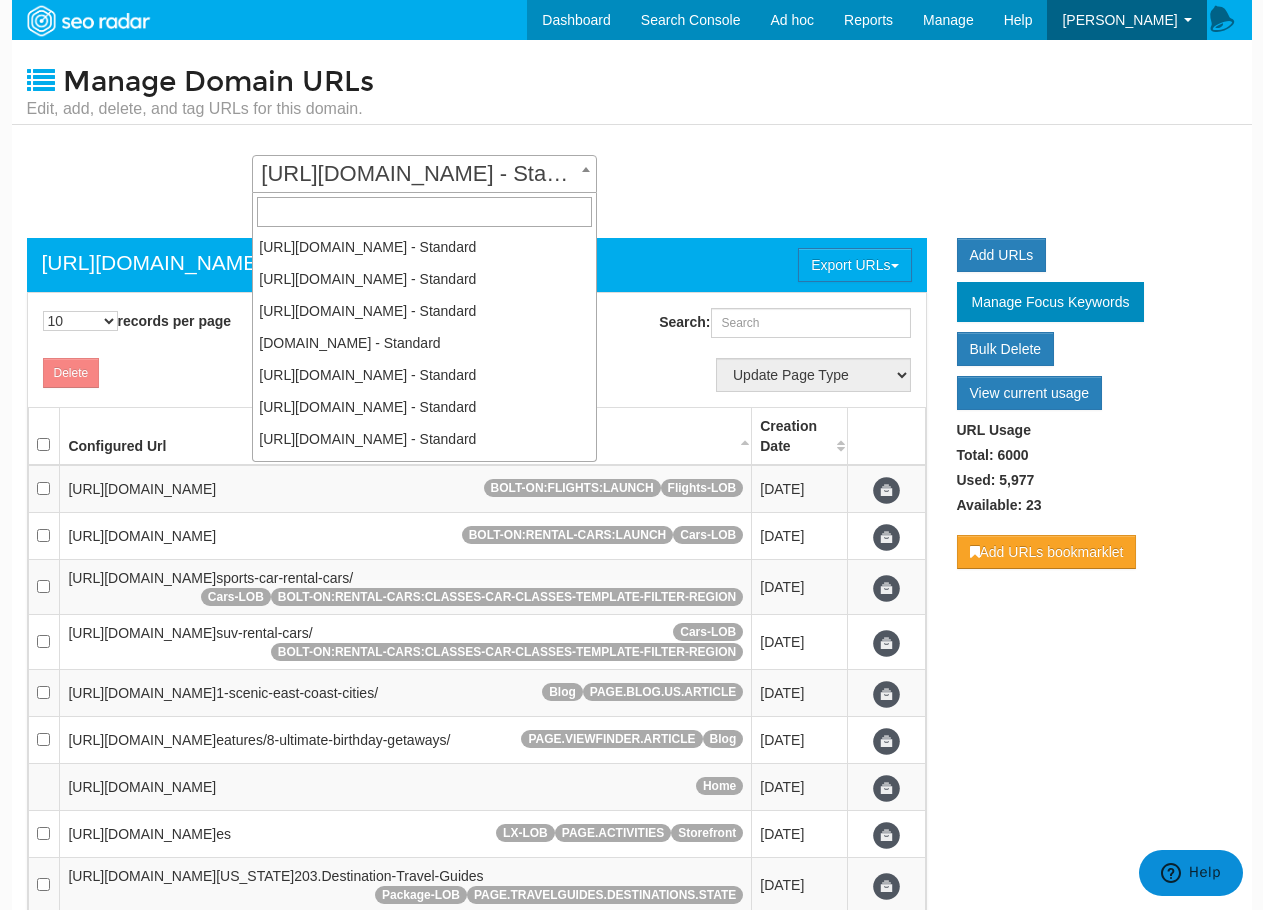 scroll, scrollTop: 736, scrollLeft: 0, axis: vertical 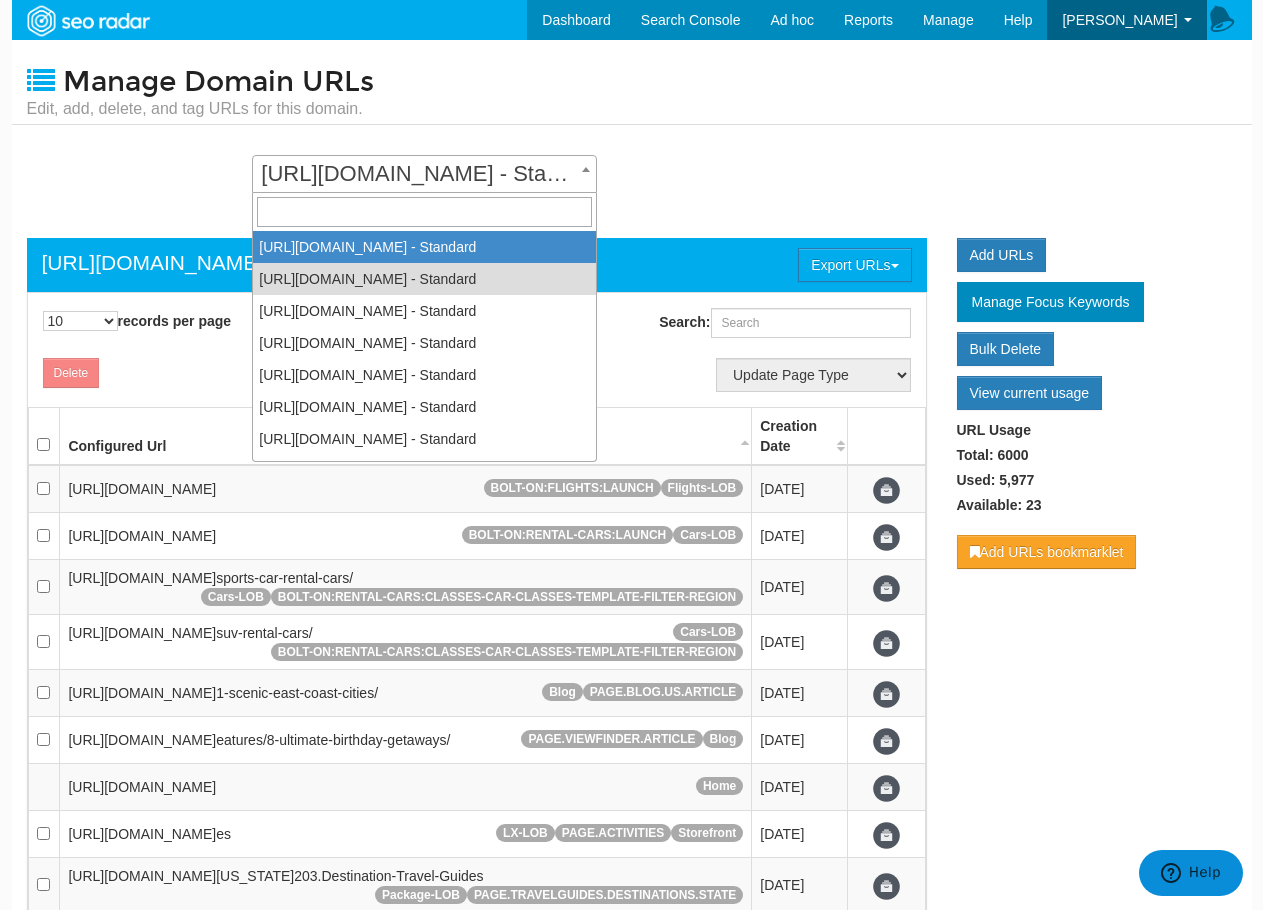 select on "2460" 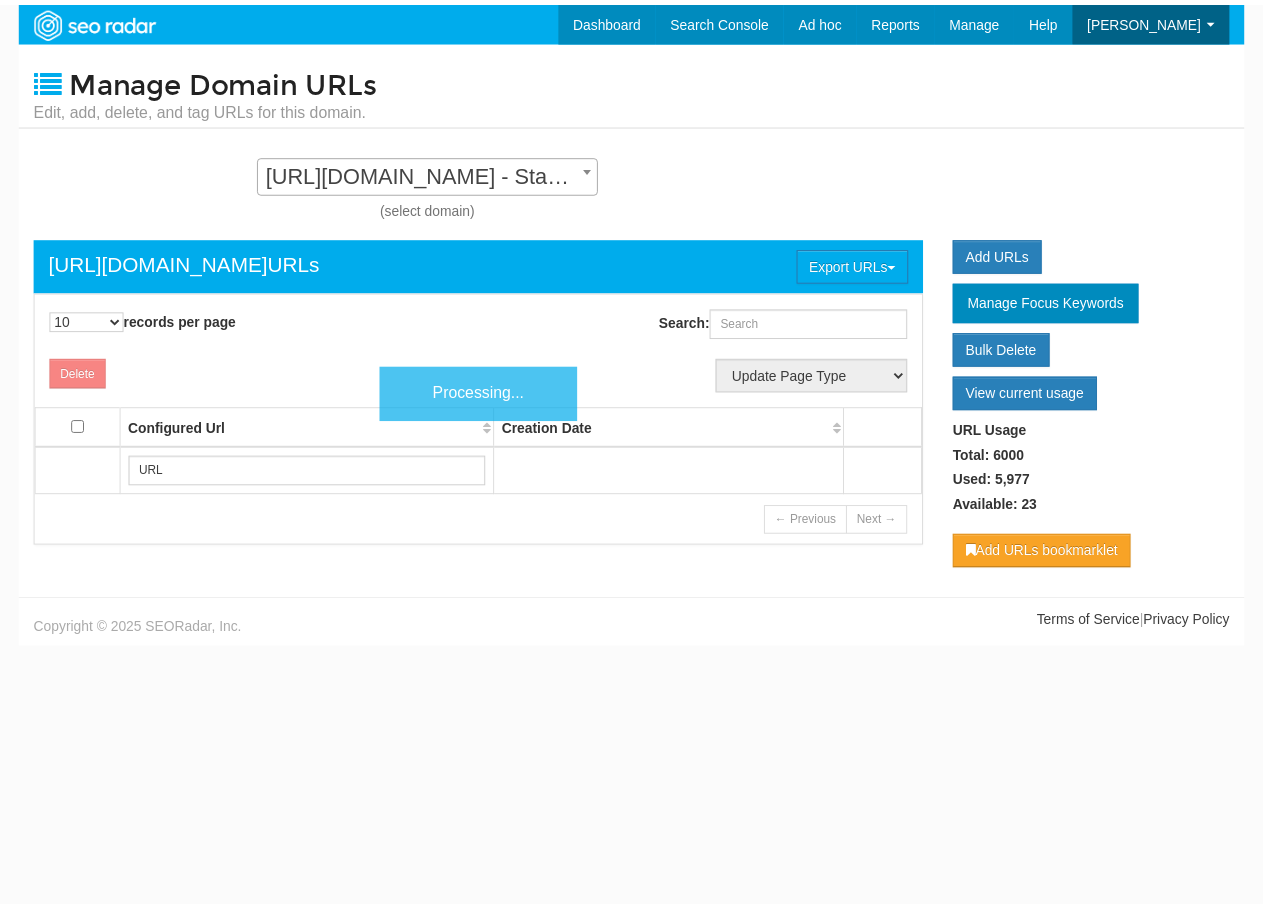 scroll, scrollTop: 0, scrollLeft: 0, axis: both 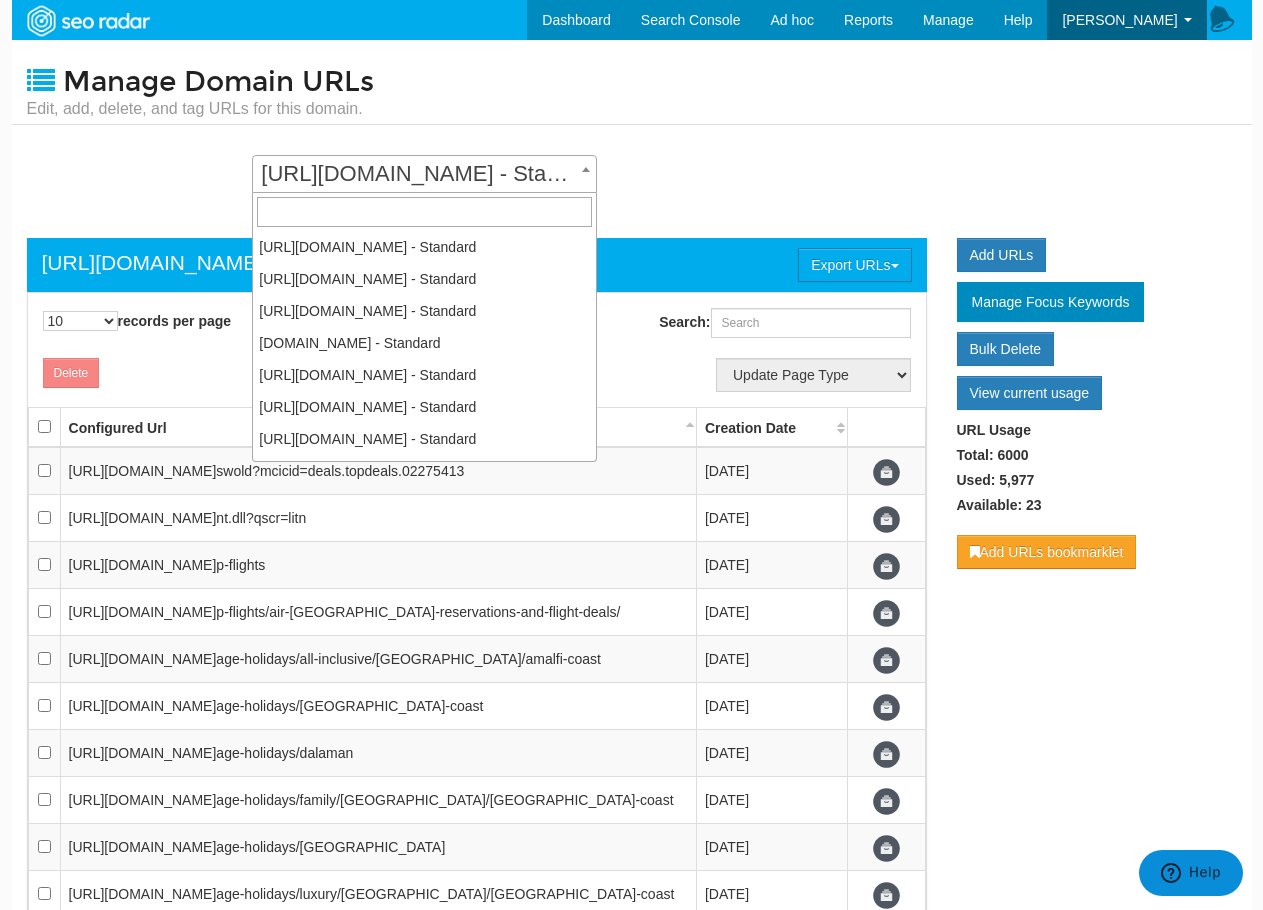 click on "[URL][DOMAIN_NAME] - Standard" at bounding box center [424, 174] 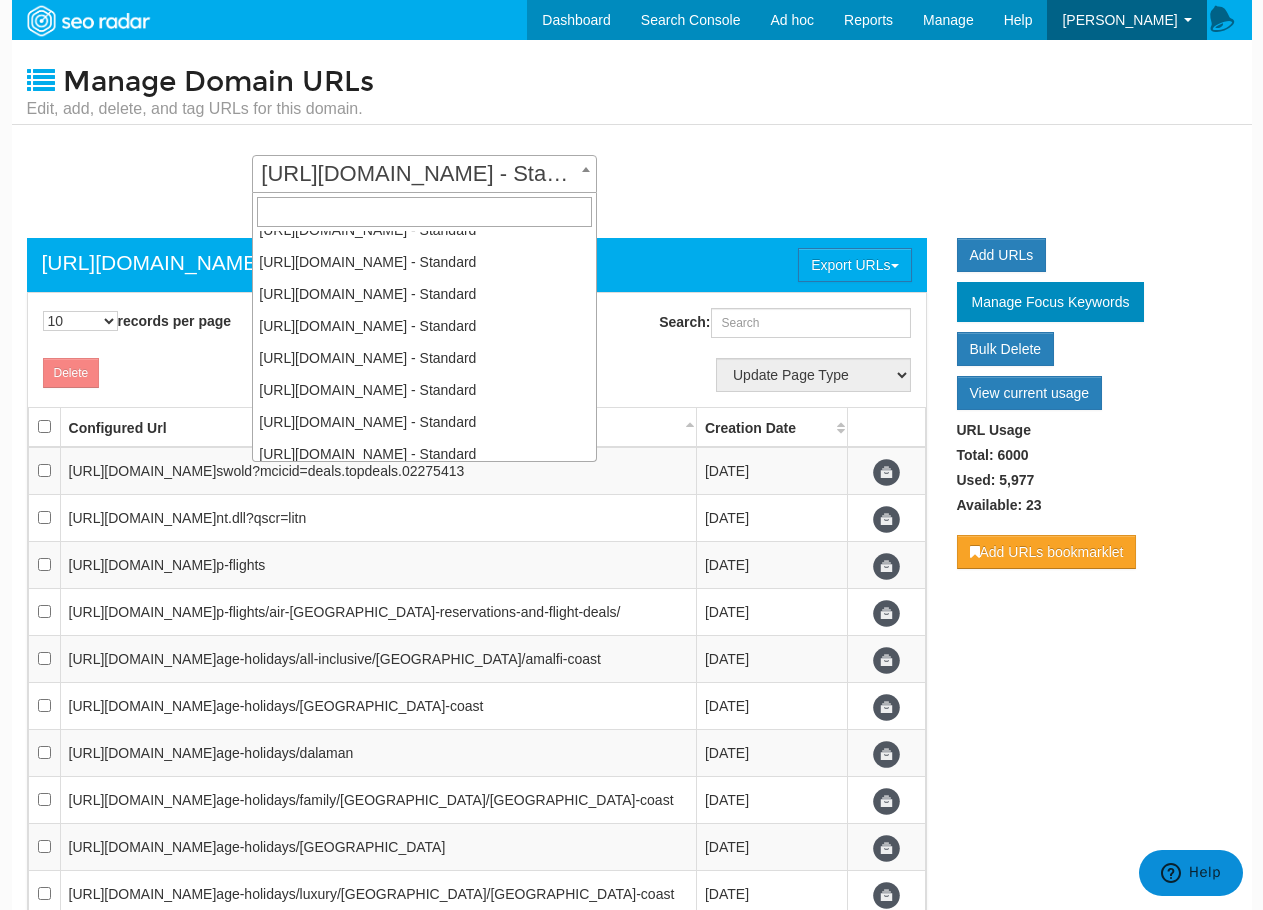 scroll, scrollTop: 1272, scrollLeft: 0, axis: vertical 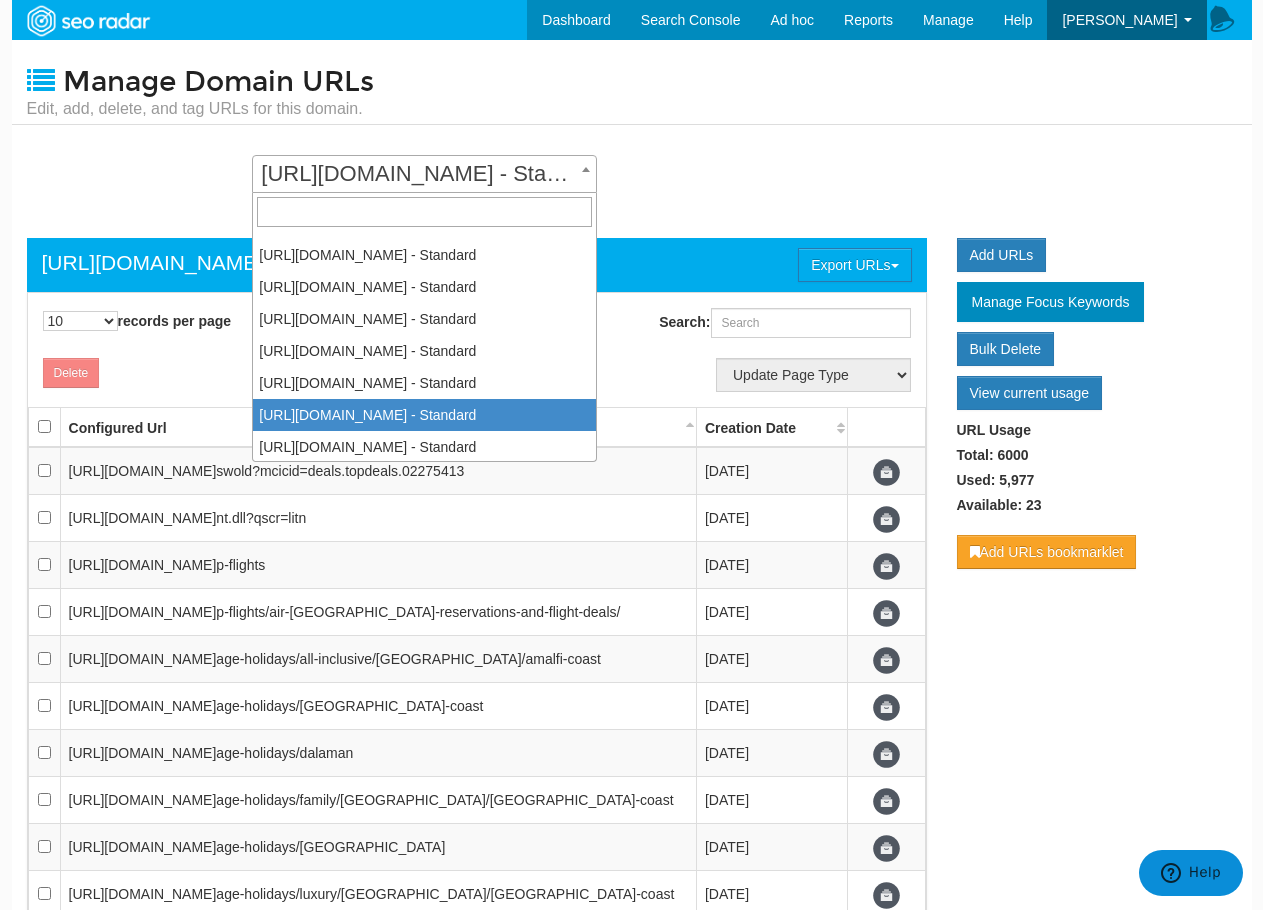 select on "8549" 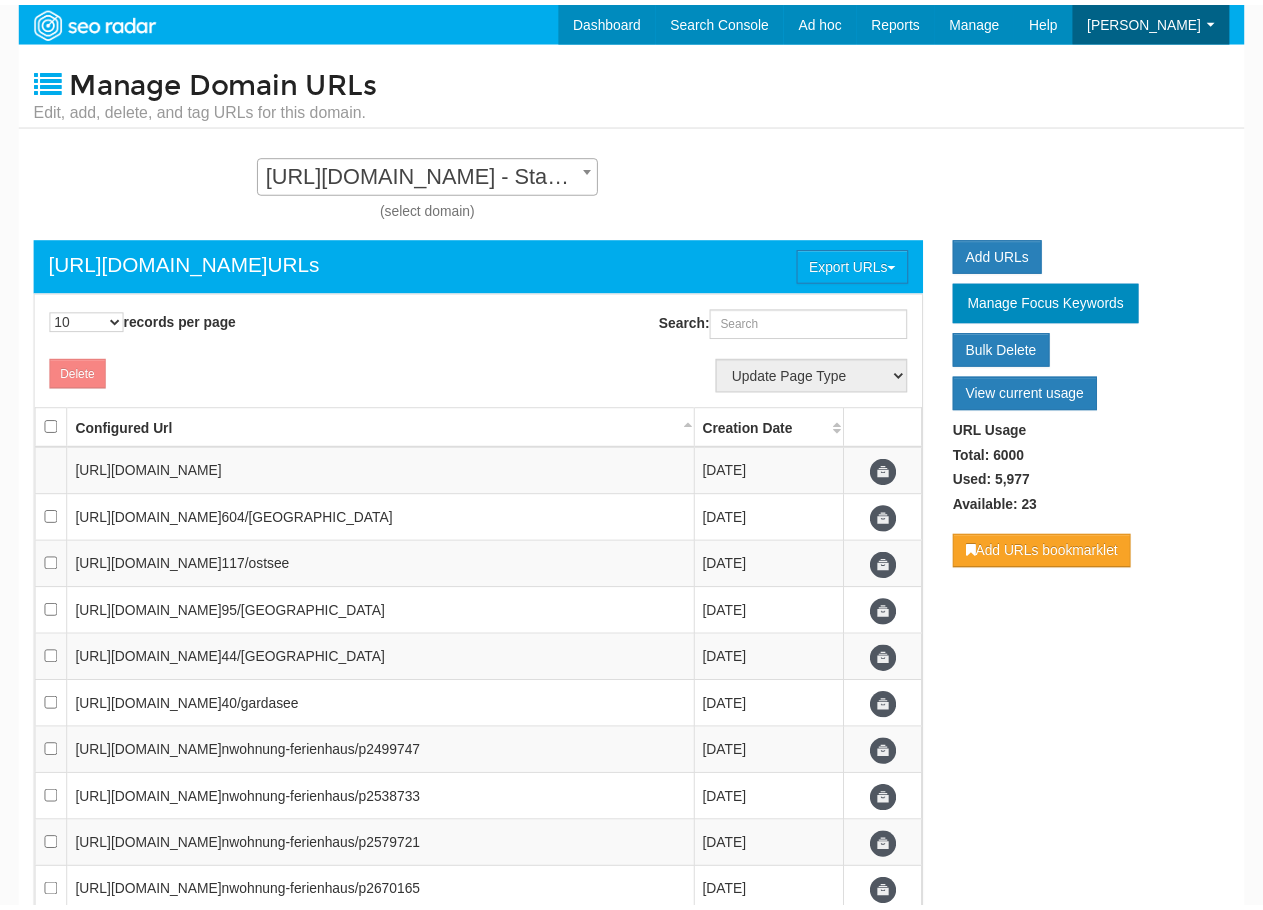 scroll, scrollTop: 0, scrollLeft: 0, axis: both 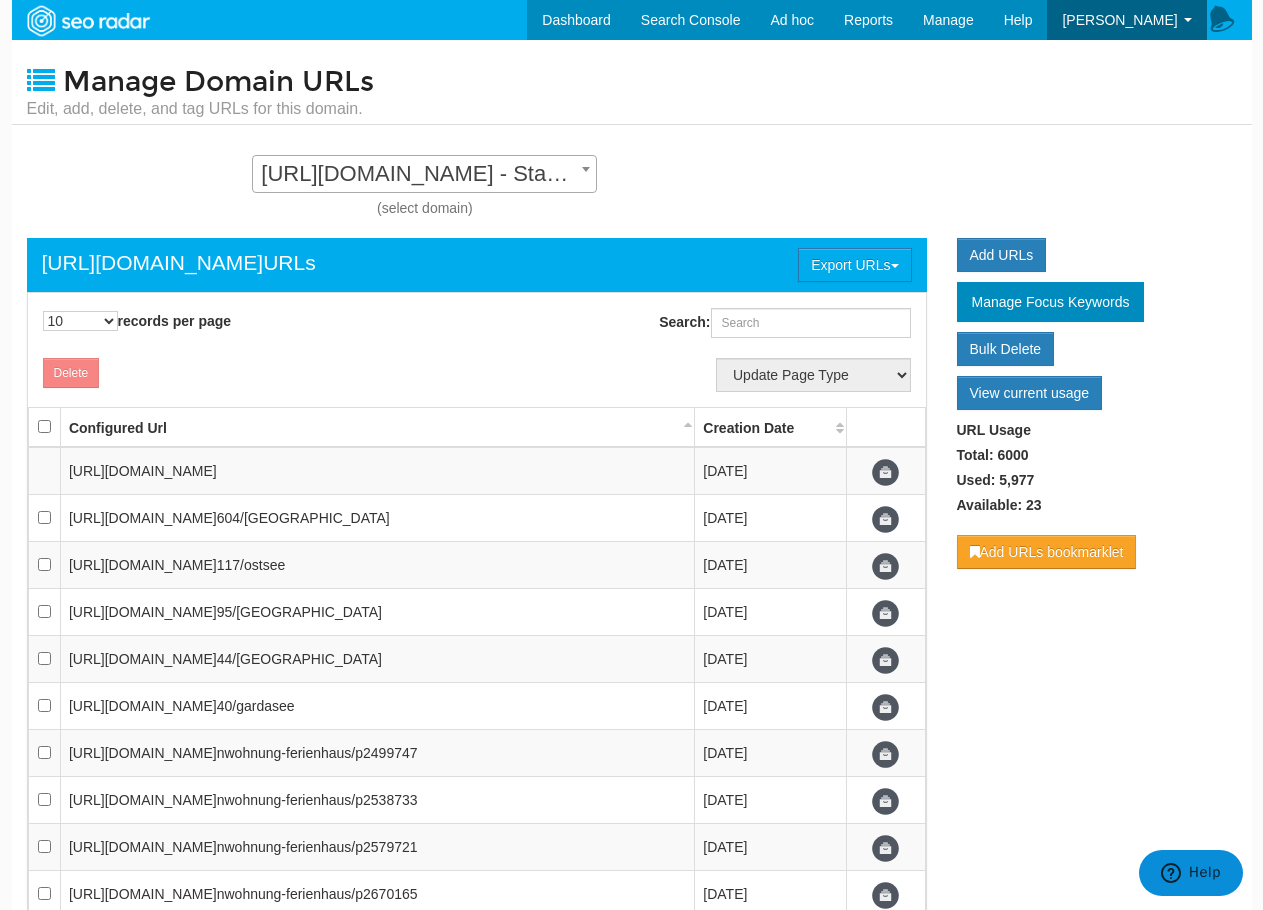 click on "[URL][DOMAIN_NAME] - Standard" at bounding box center (424, 174) 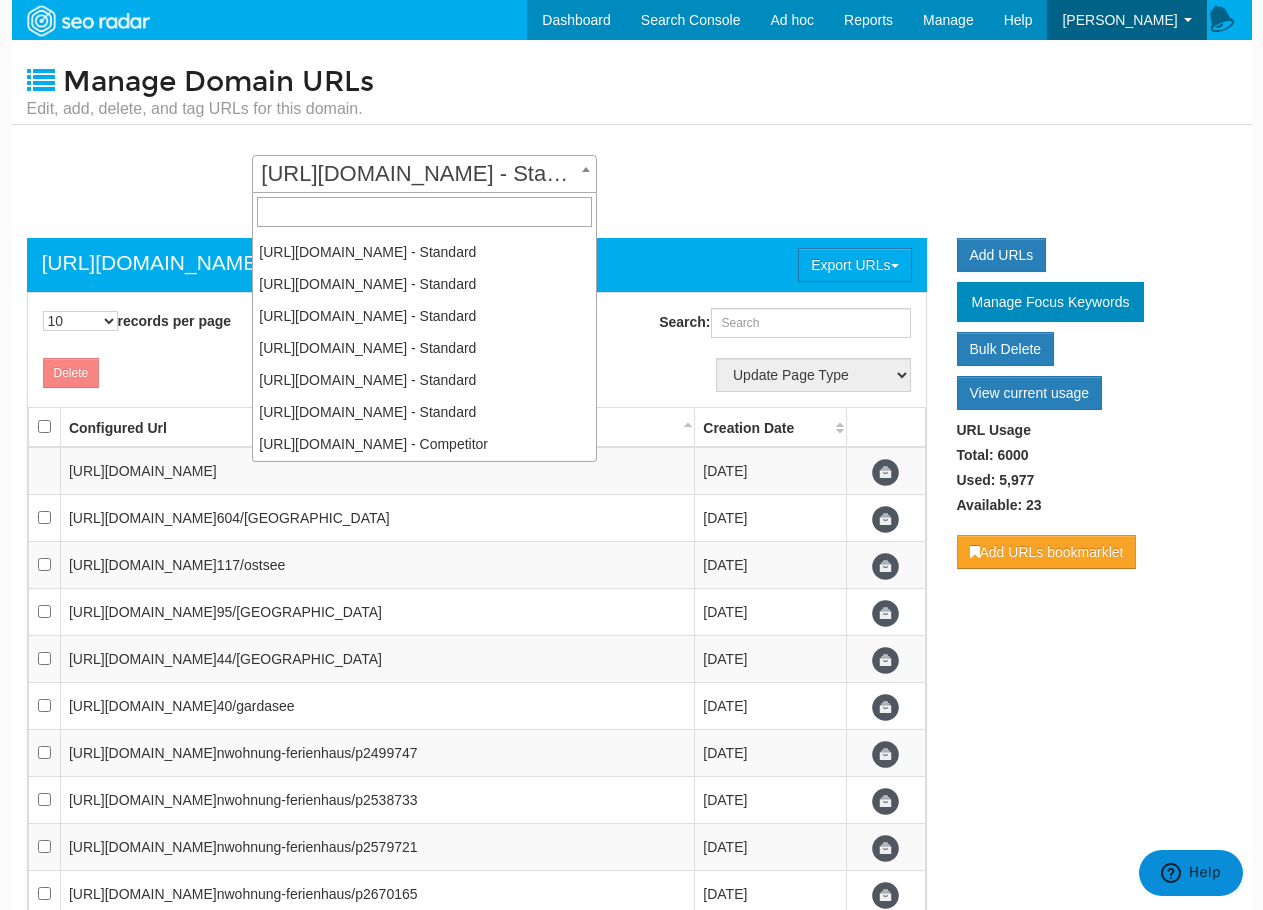 scroll, scrollTop: 1876, scrollLeft: 0, axis: vertical 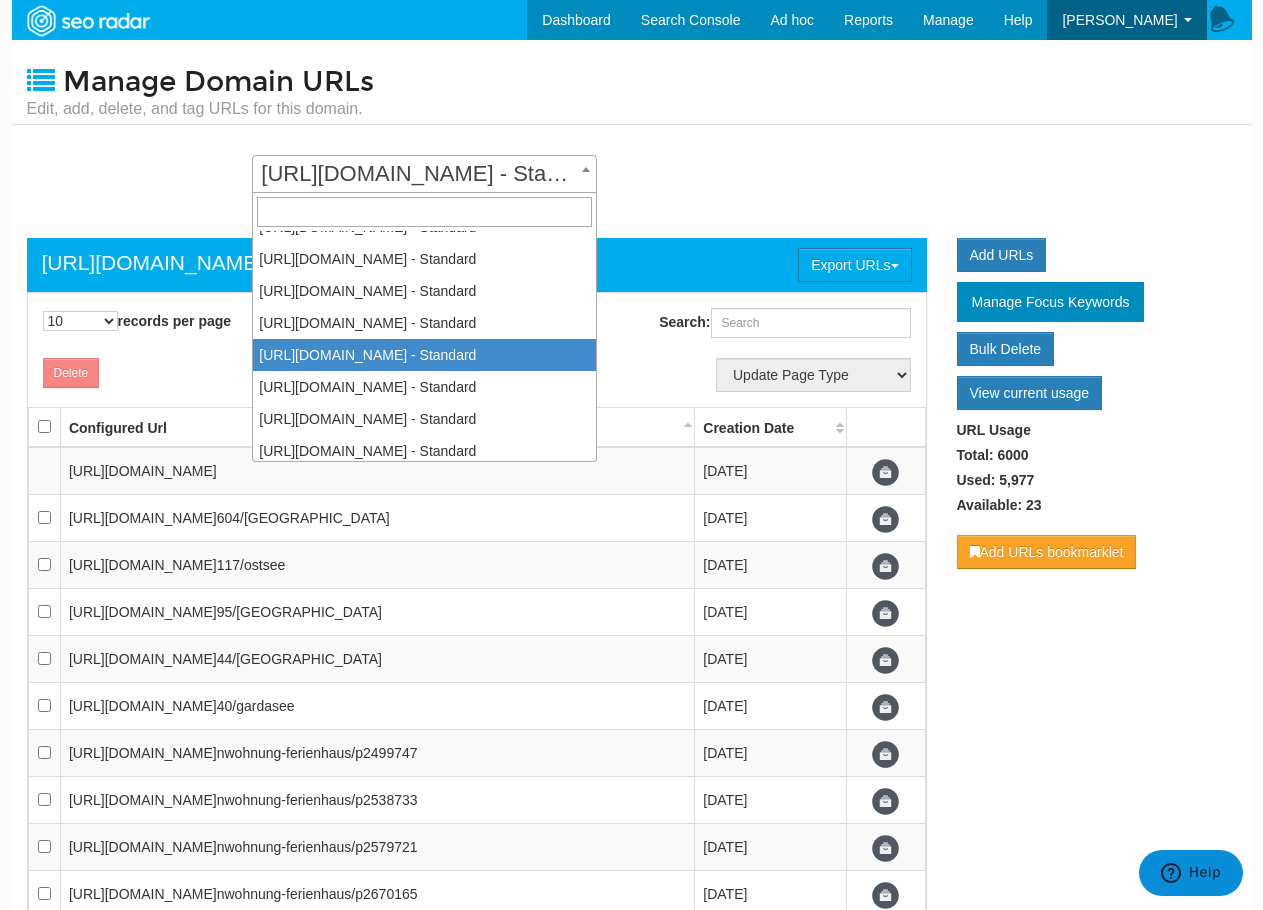 select on "8569" 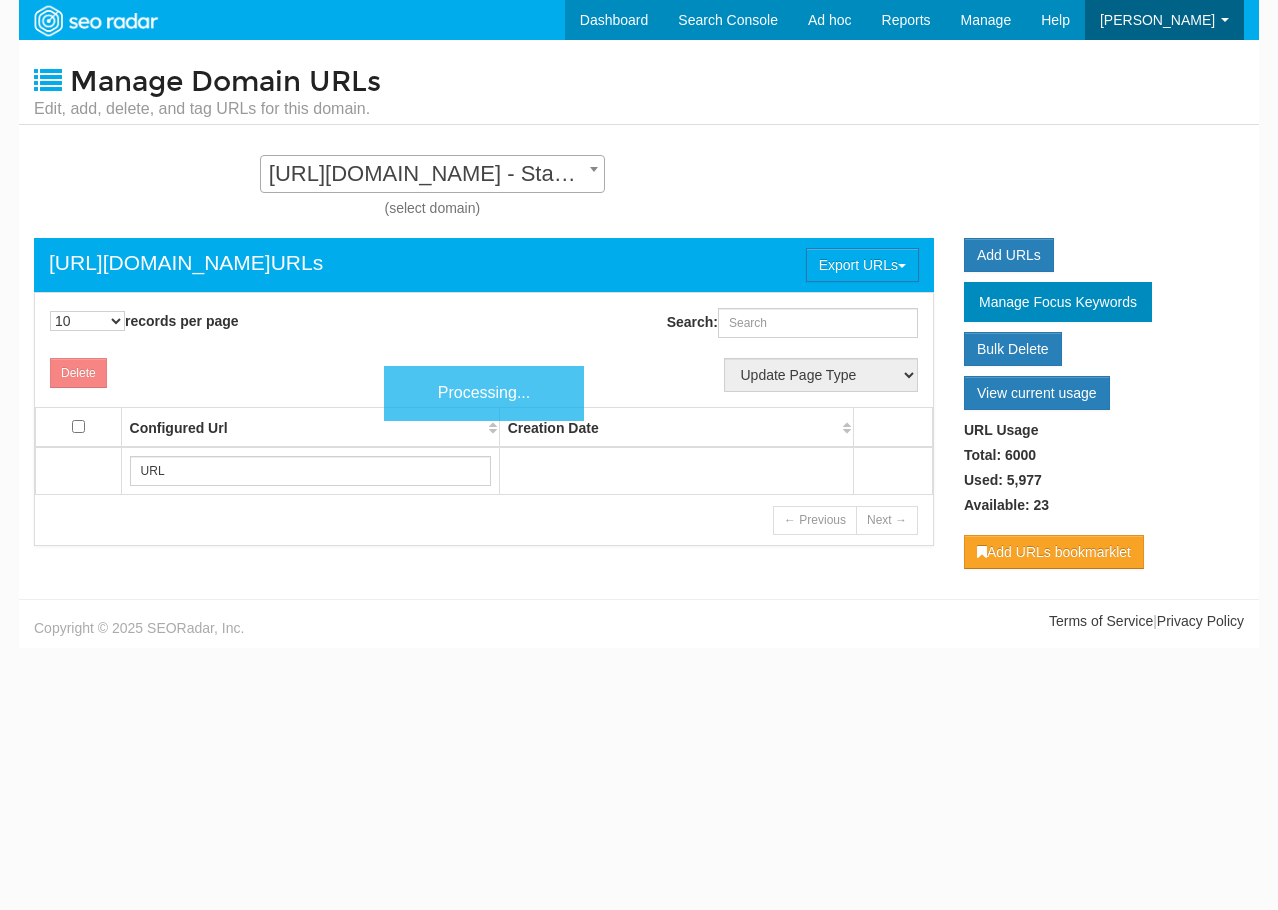 scroll, scrollTop: 0, scrollLeft: 0, axis: both 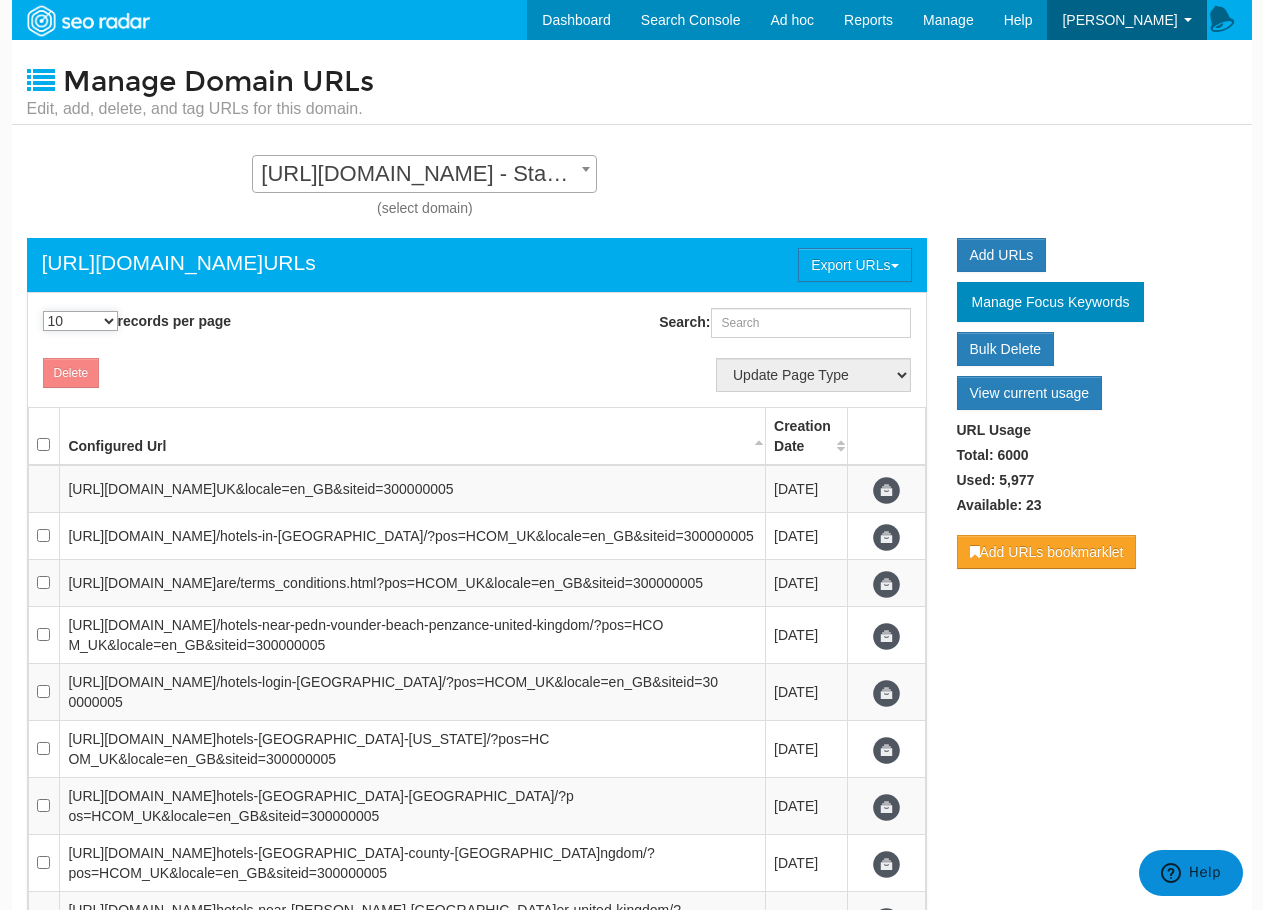 click on "10 25 50 100 500 1000" at bounding box center (80, 321) 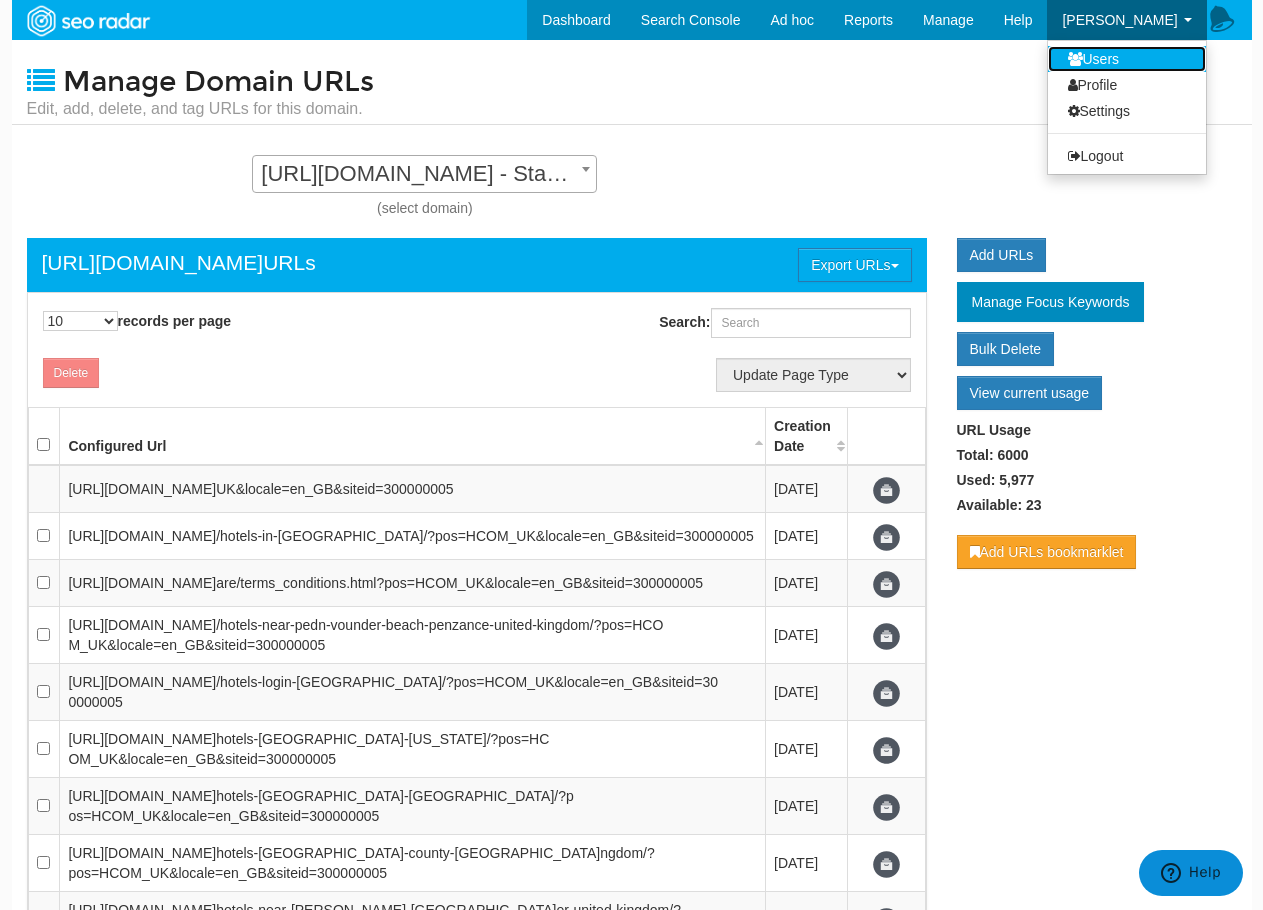 click on "Users" at bounding box center [1127, 59] 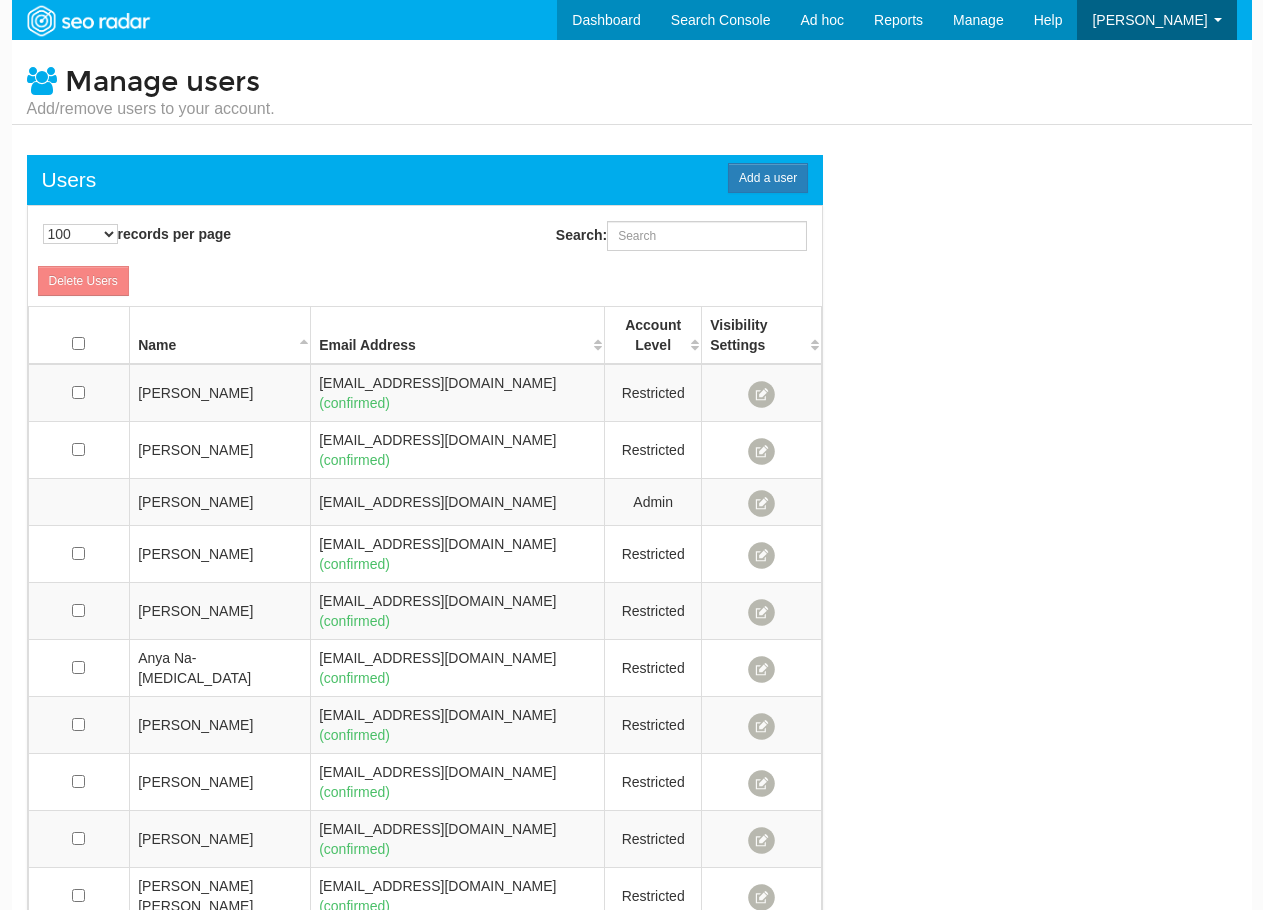 select on "100" 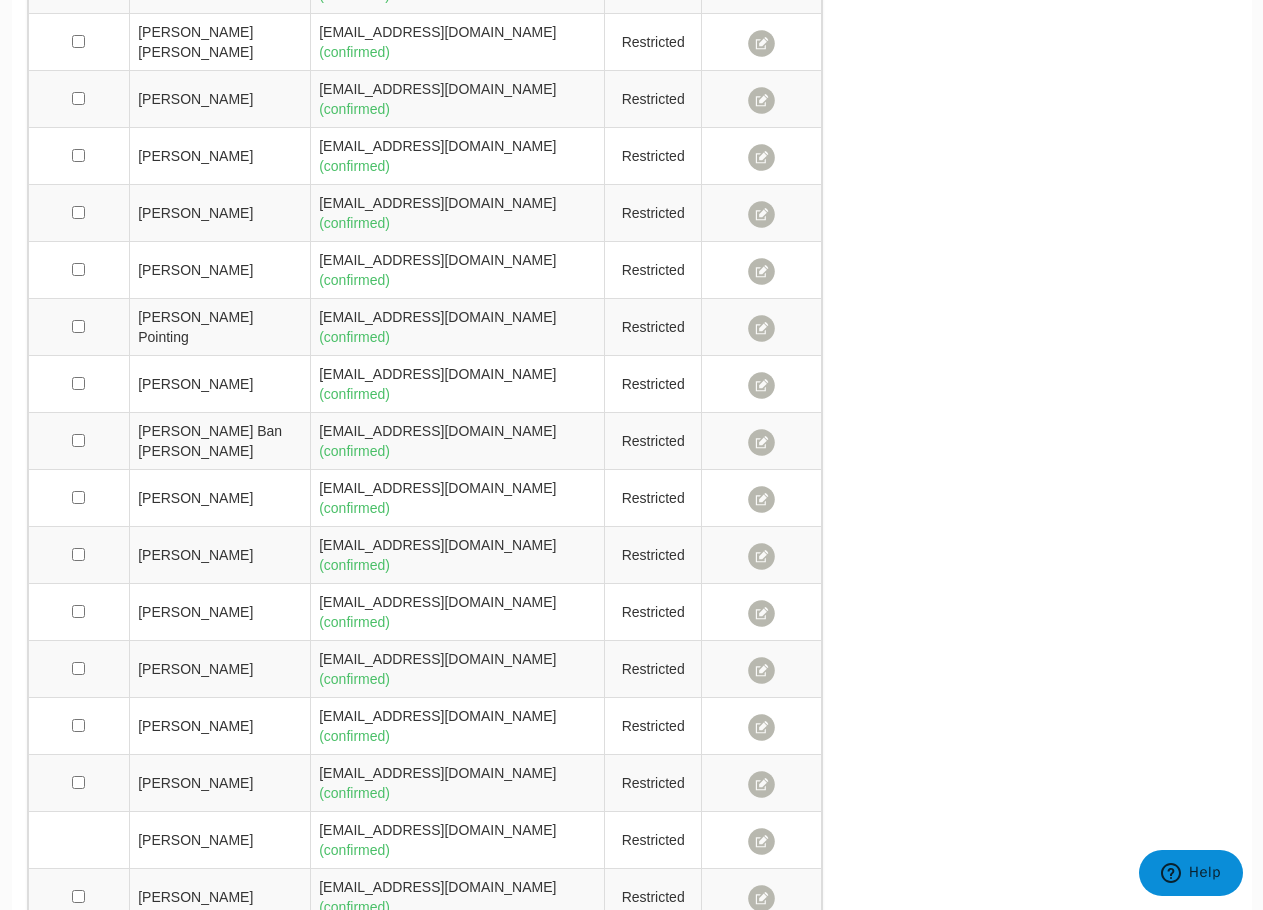 scroll, scrollTop: 998, scrollLeft: 0, axis: vertical 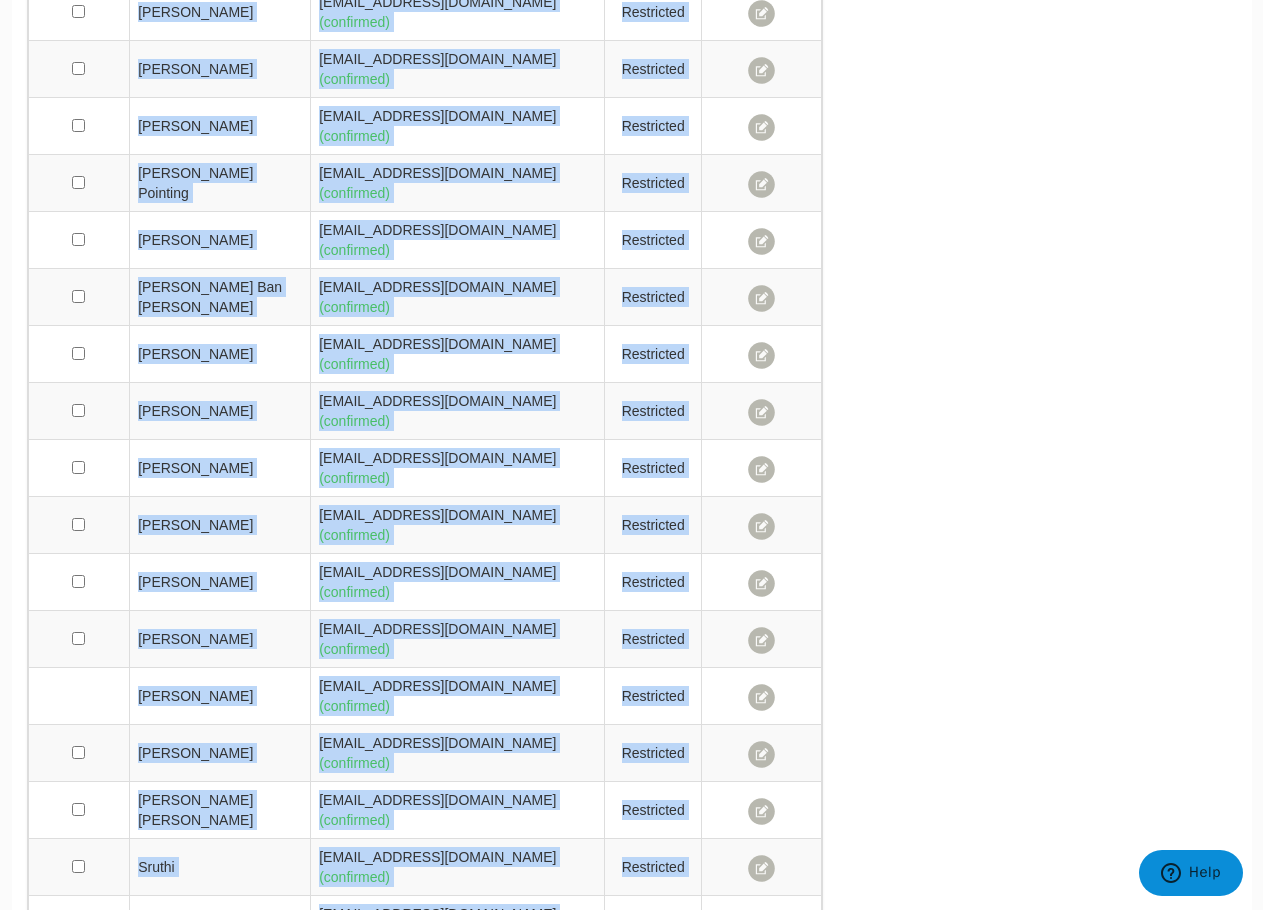 drag, startPoint x: 27, startPoint y: 180, endPoint x: 785, endPoint y: 753, distance: 950.20685 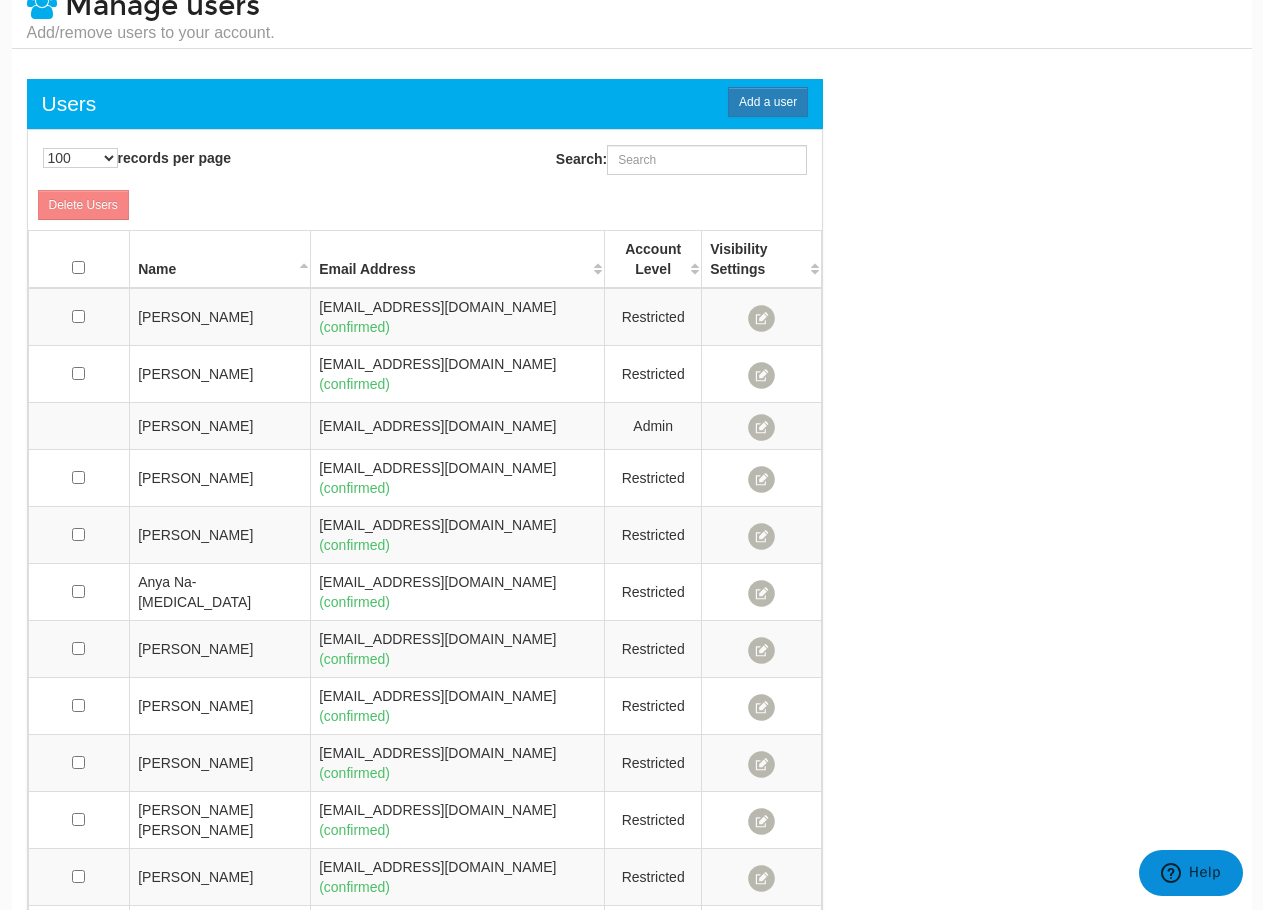 scroll, scrollTop: 0, scrollLeft: 0, axis: both 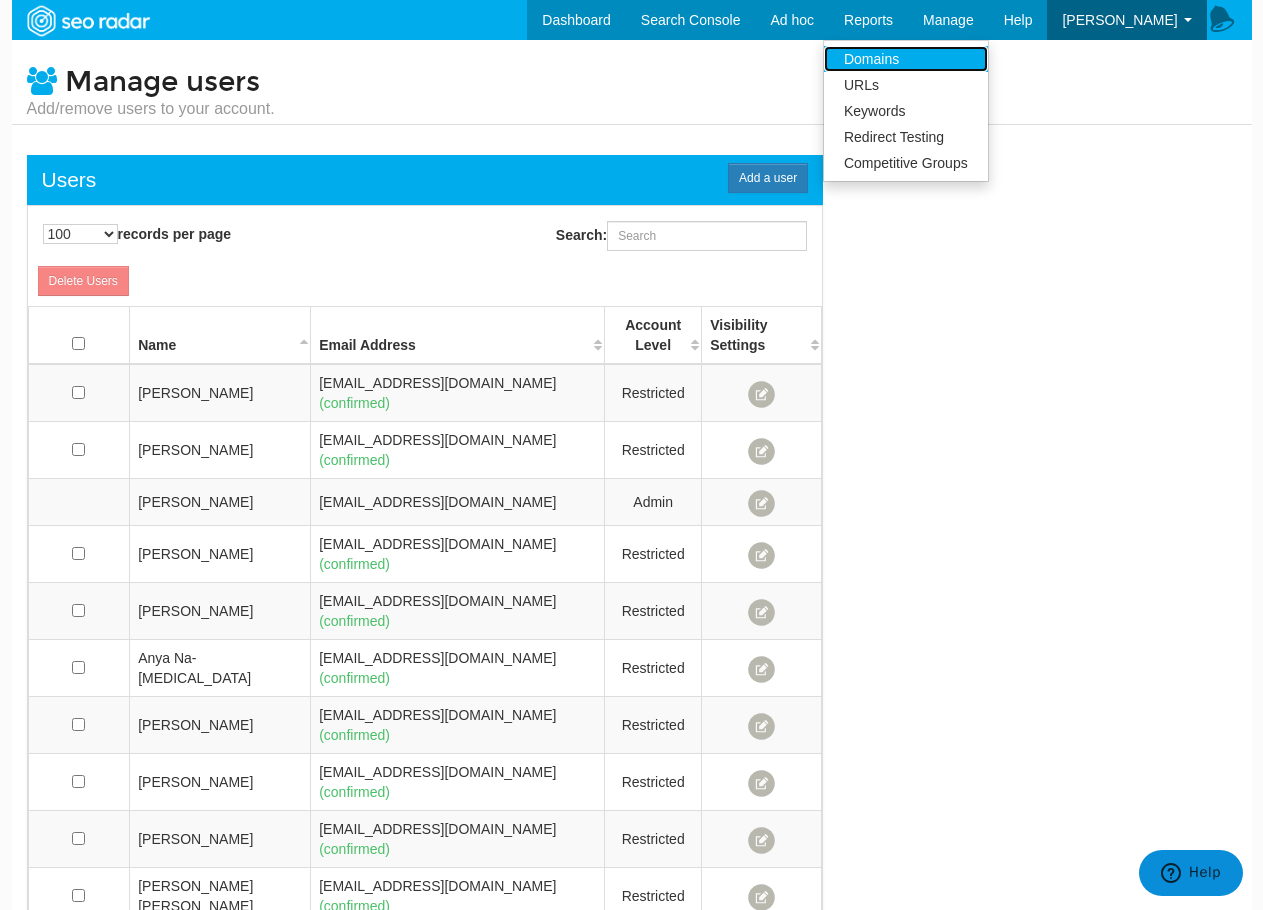 click on "Domains" at bounding box center (906, 59) 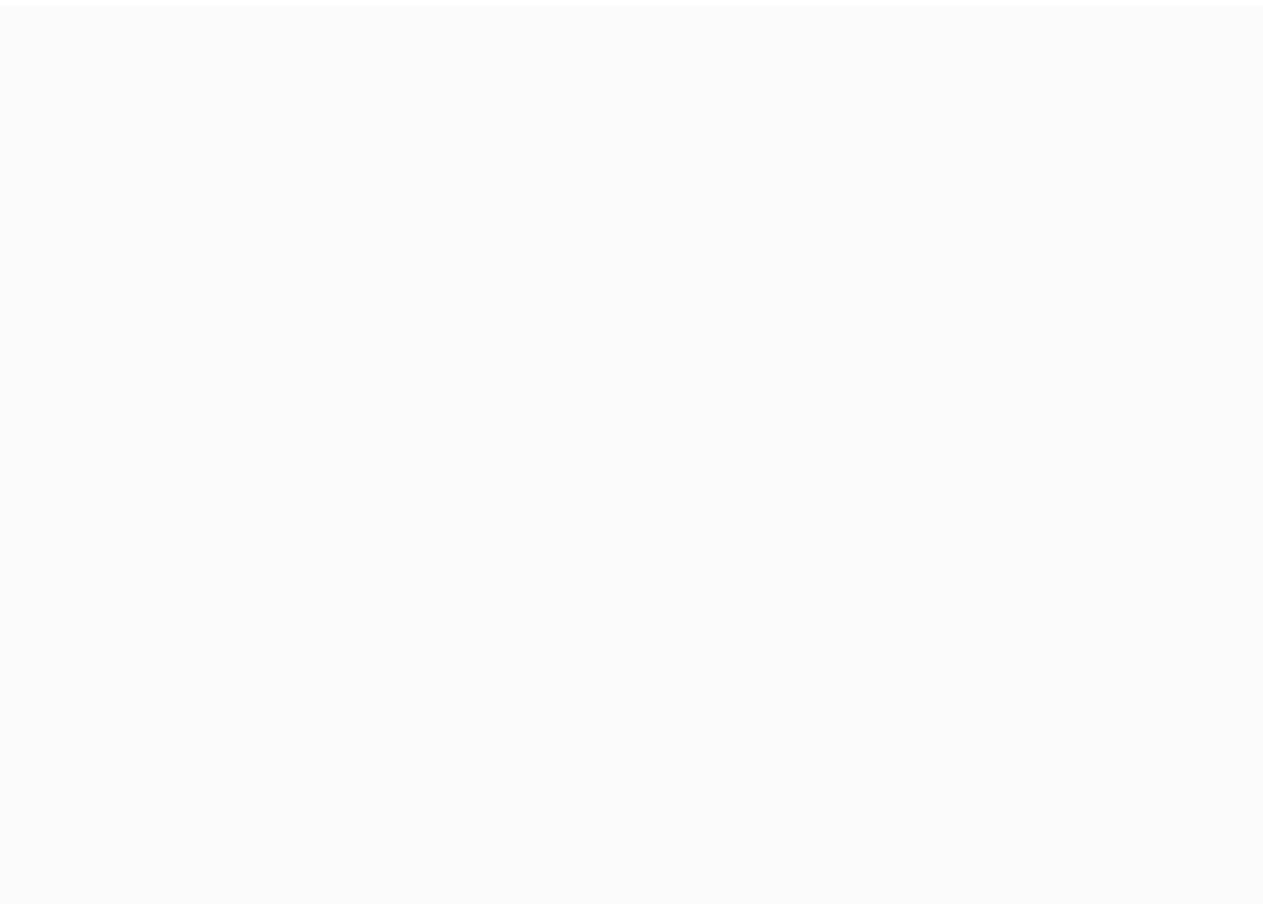 scroll, scrollTop: 0, scrollLeft: 0, axis: both 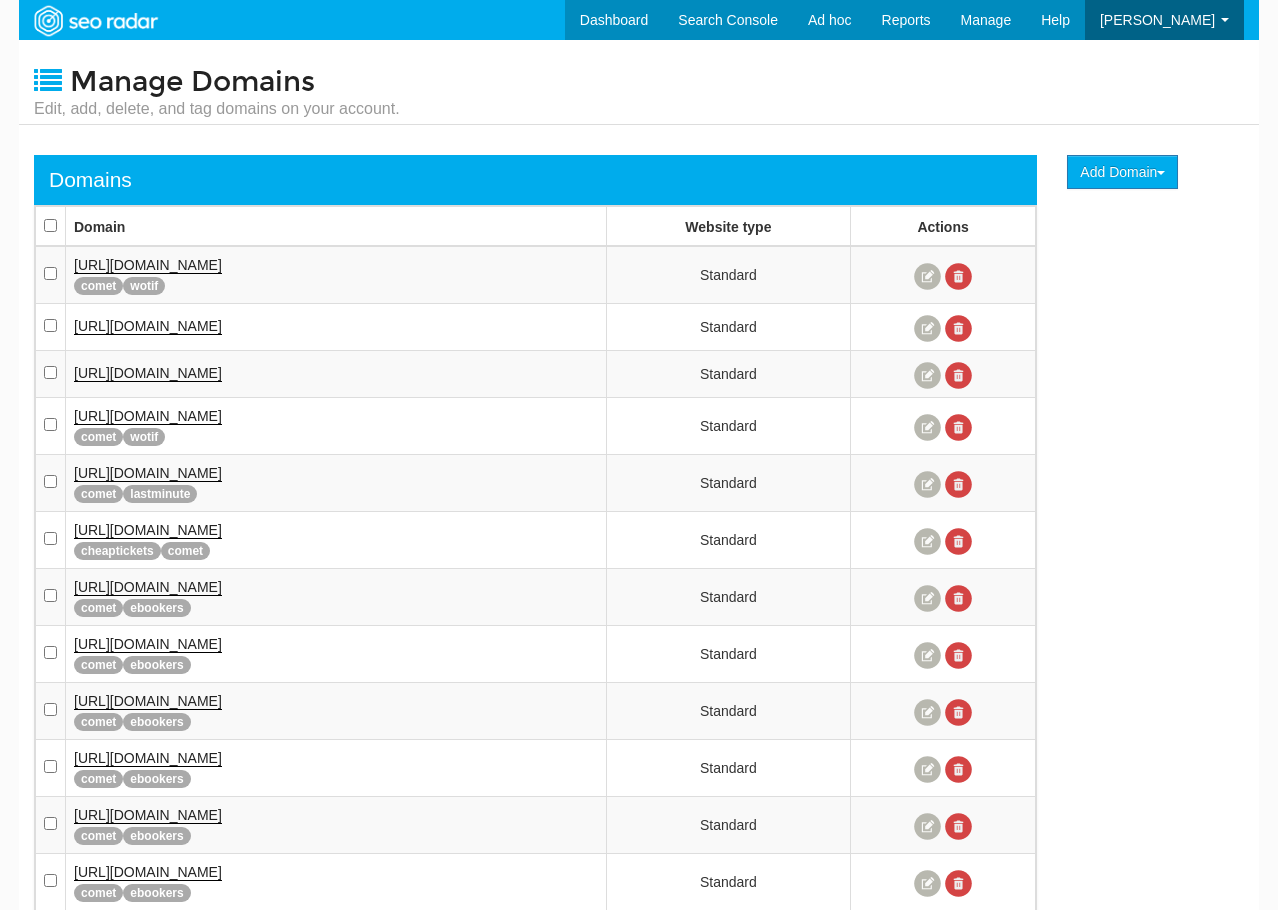 select on "1000" 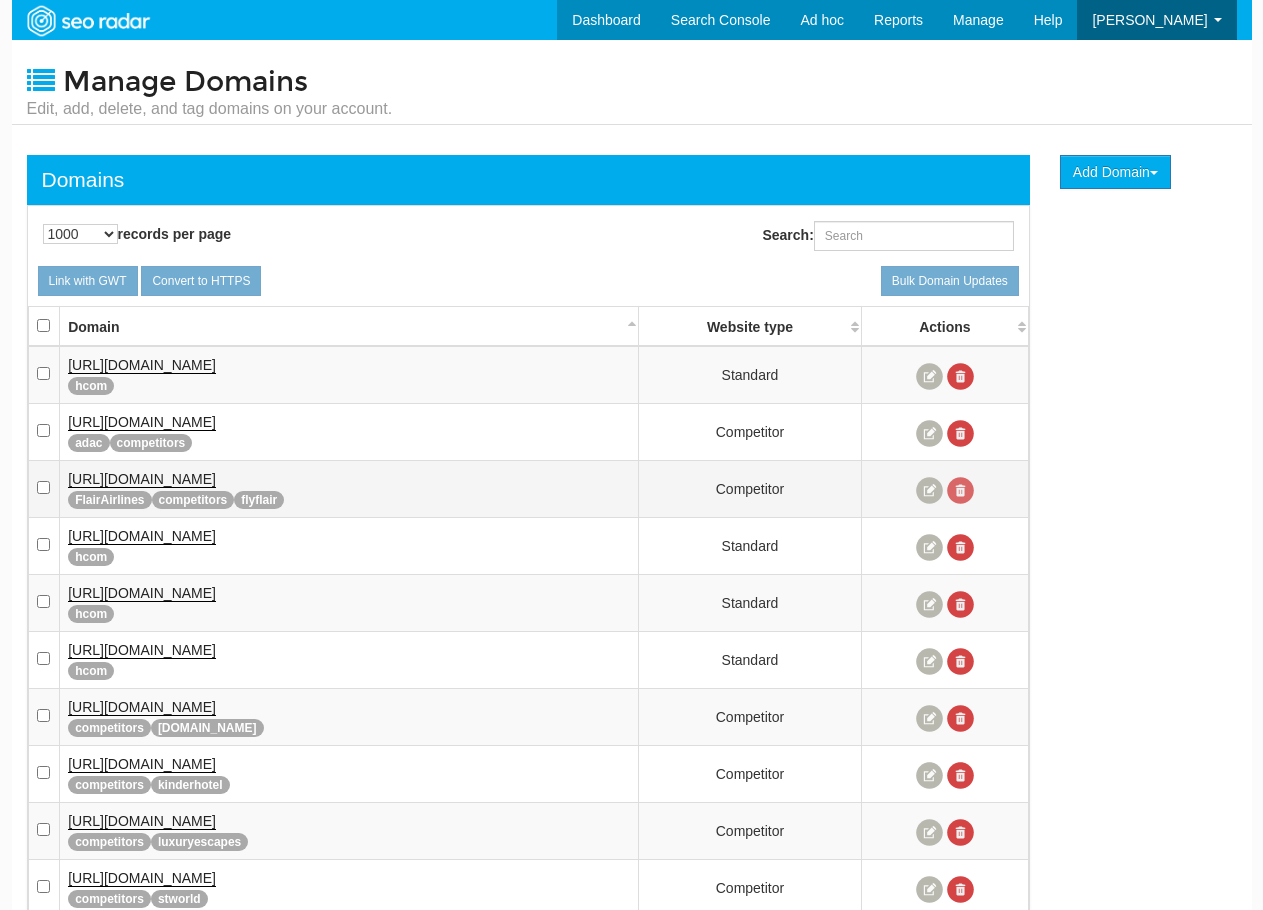 scroll, scrollTop: 80, scrollLeft: 0, axis: vertical 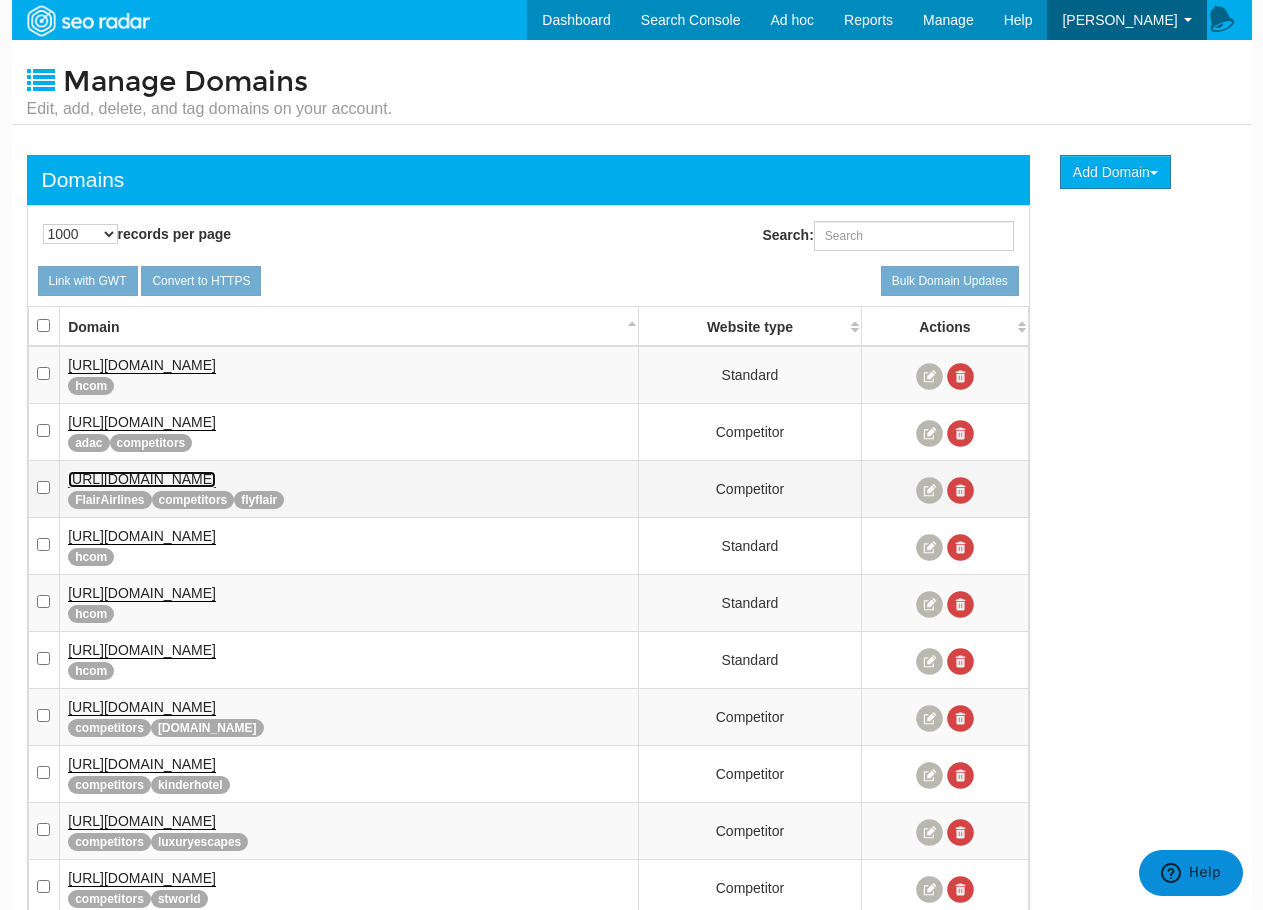 click on "[URL][DOMAIN_NAME]" at bounding box center [142, 479] 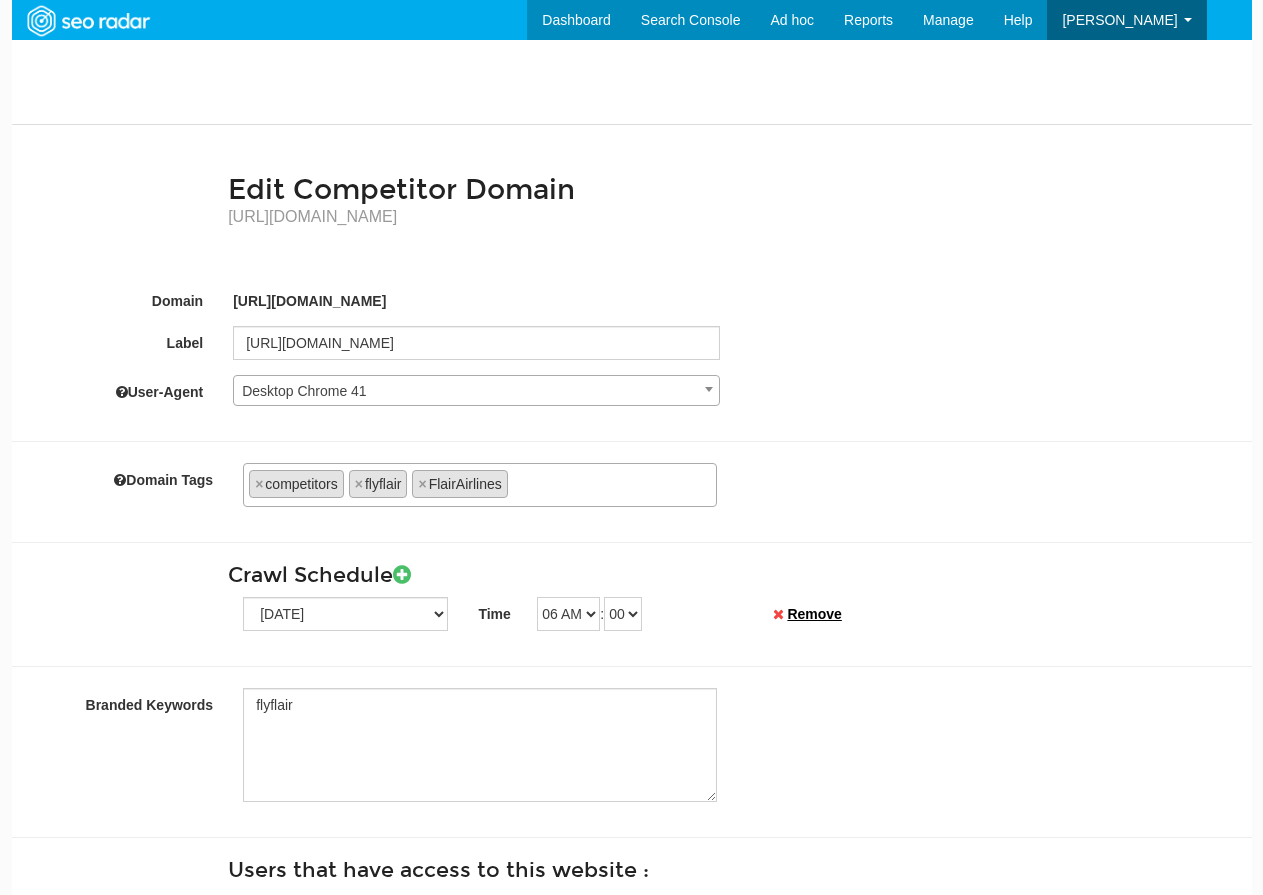 scroll, scrollTop: 0, scrollLeft: 0, axis: both 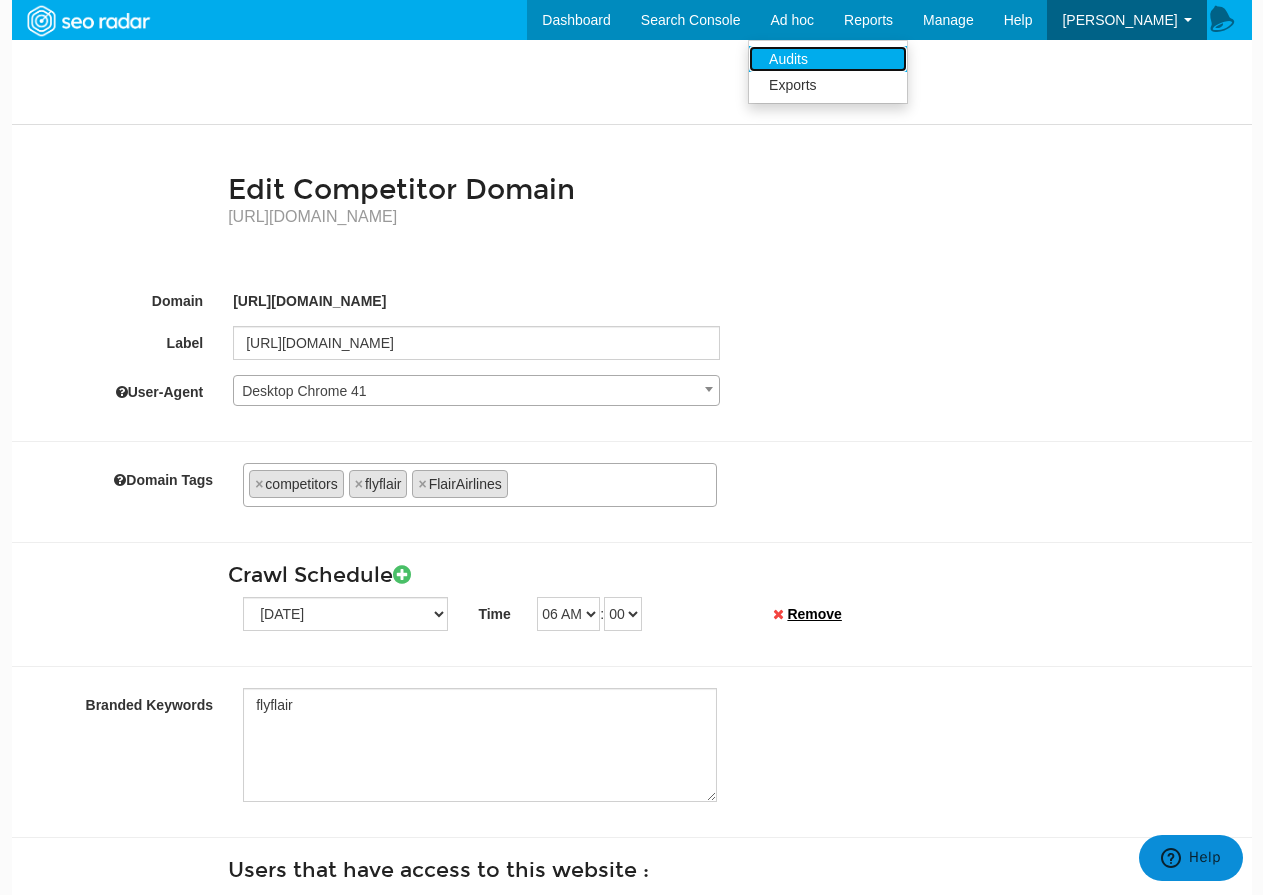 click on "Audits" at bounding box center (828, 59) 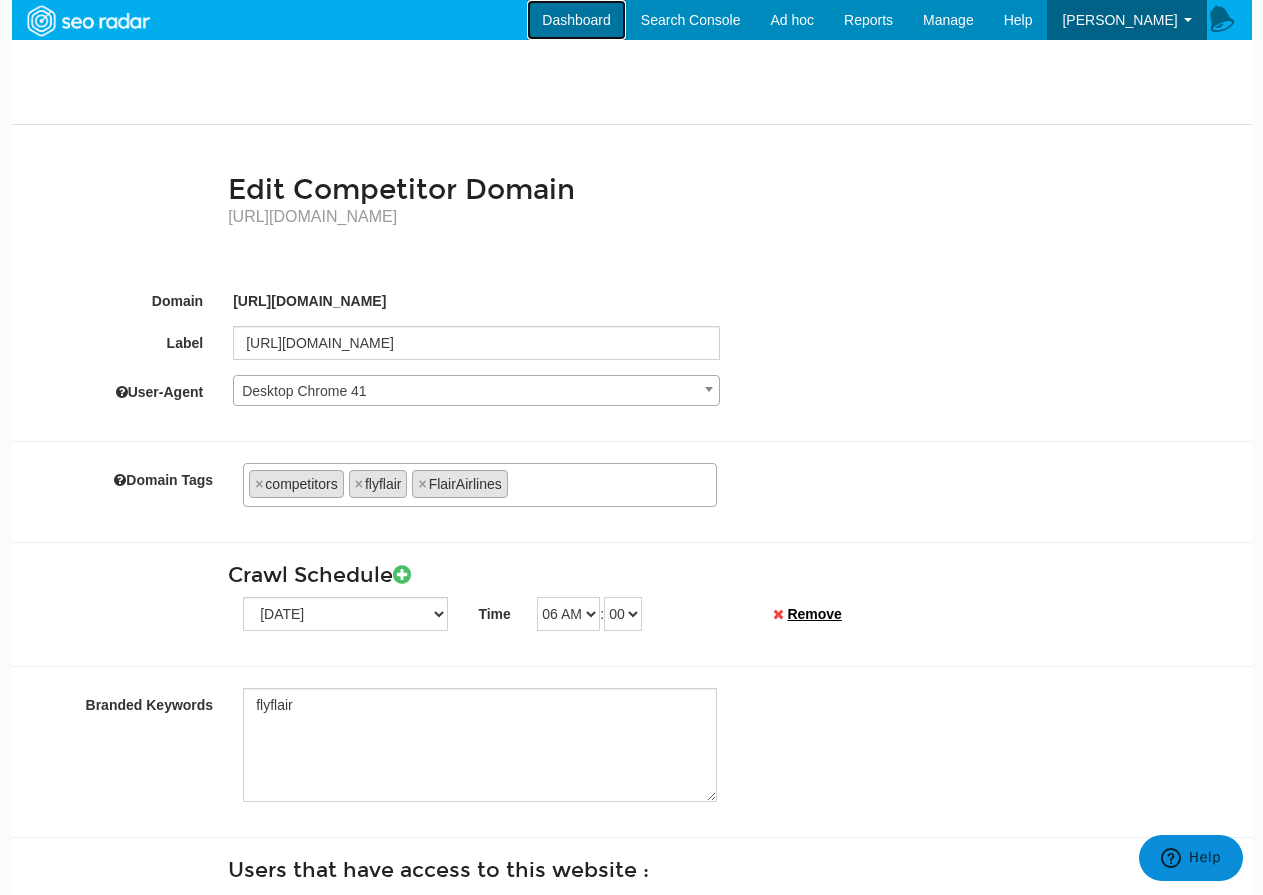 click on "Dashboard" at bounding box center [576, 20] 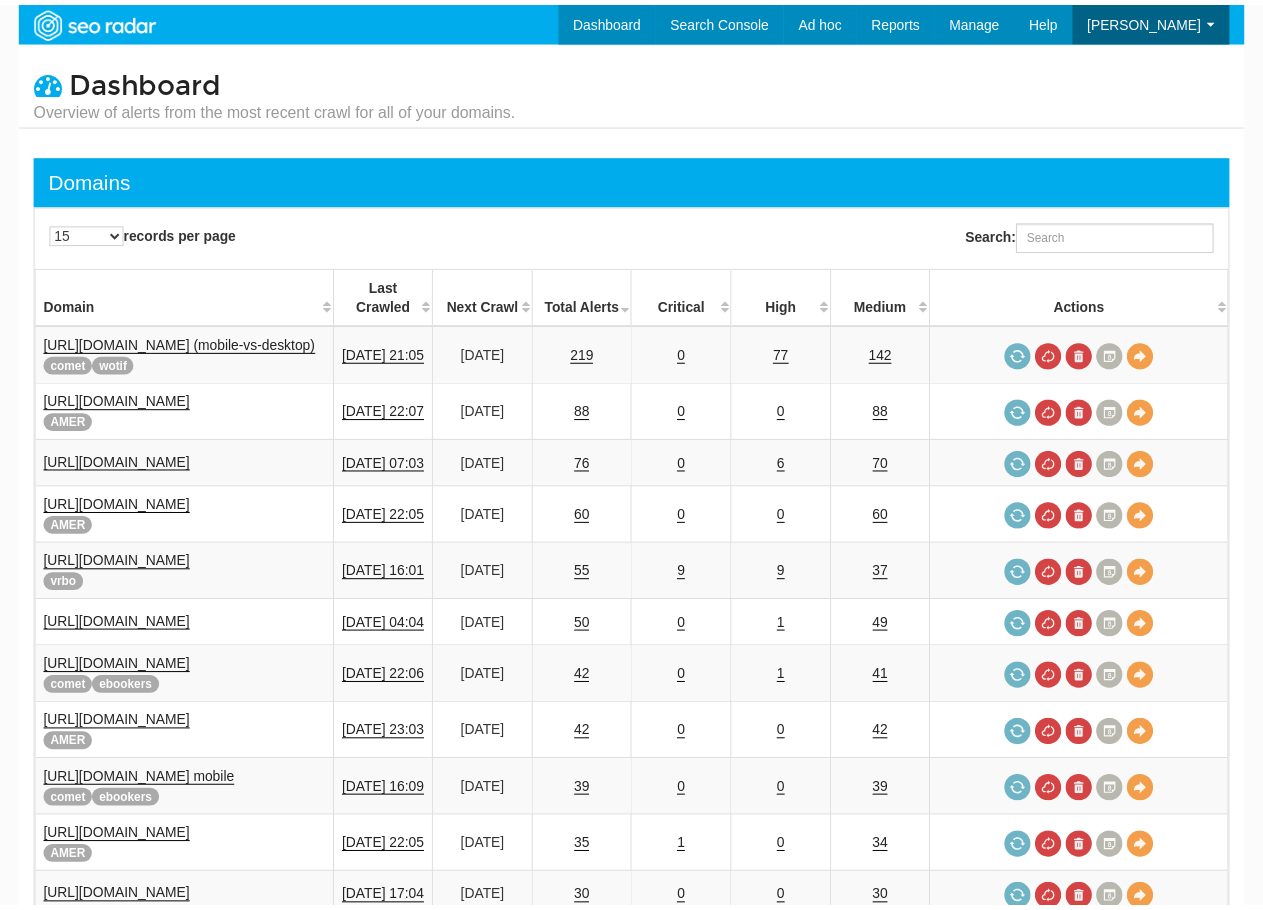 scroll, scrollTop: 0, scrollLeft: 0, axis: both 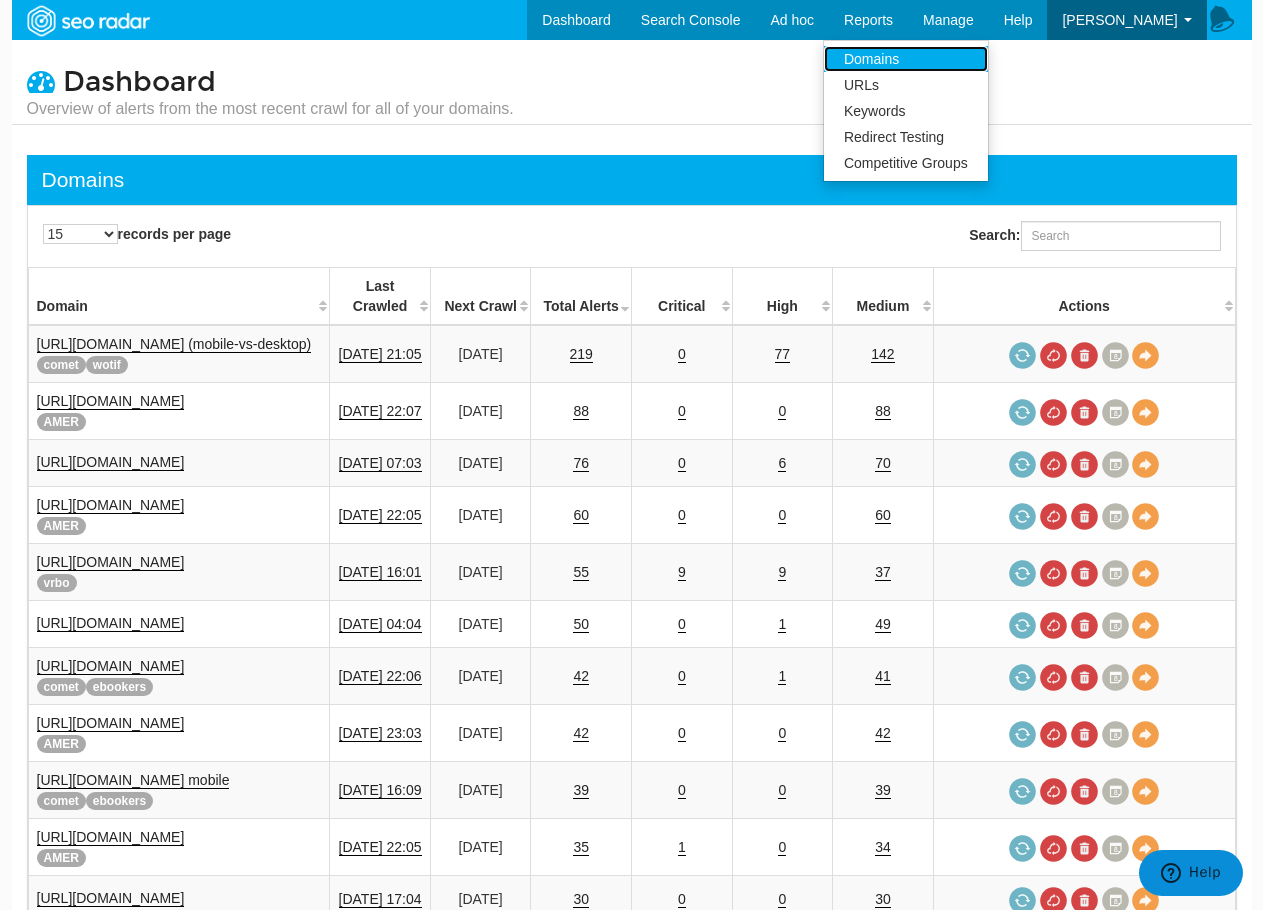 click on "Domains" at bounding box center (906, 59) 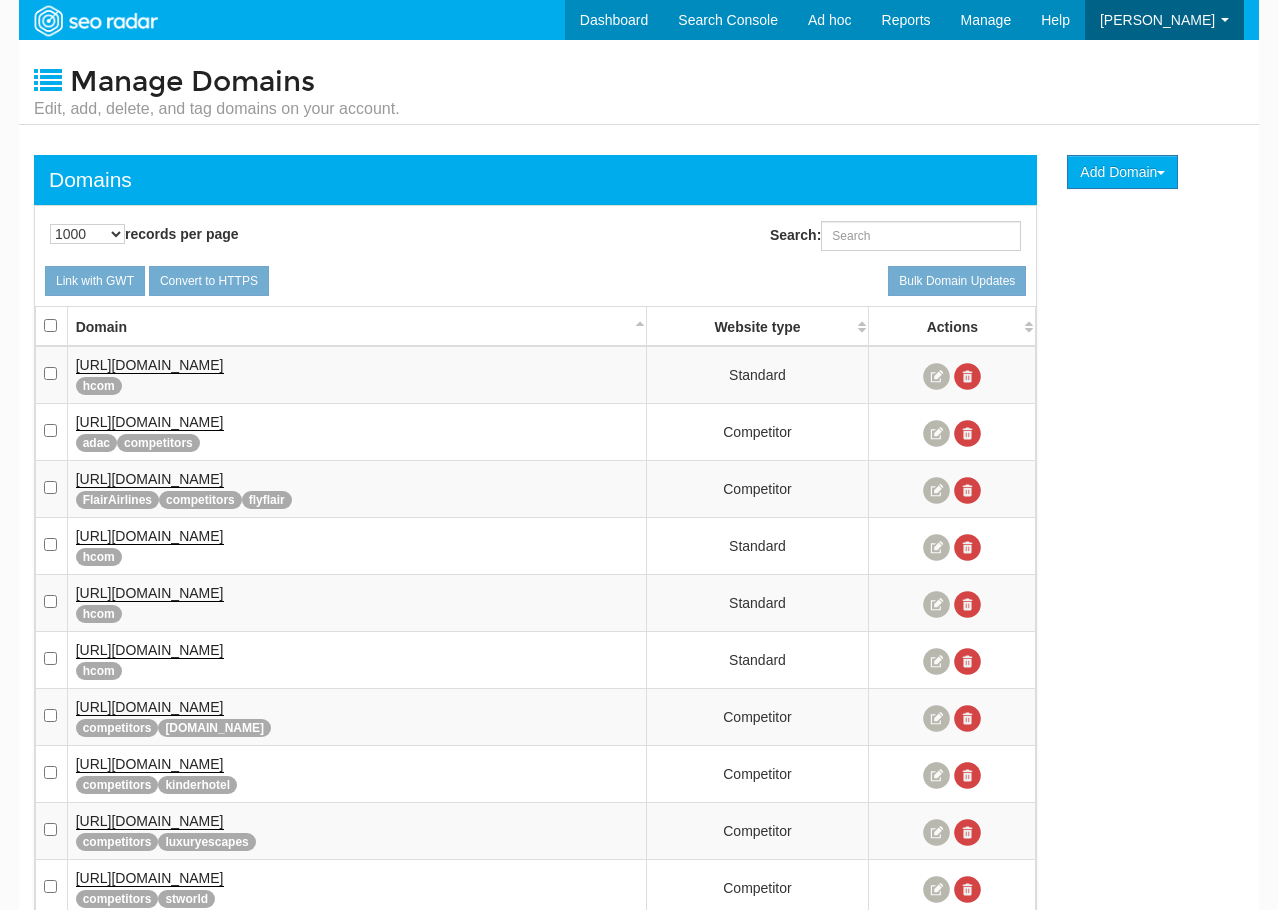 select on "1000" 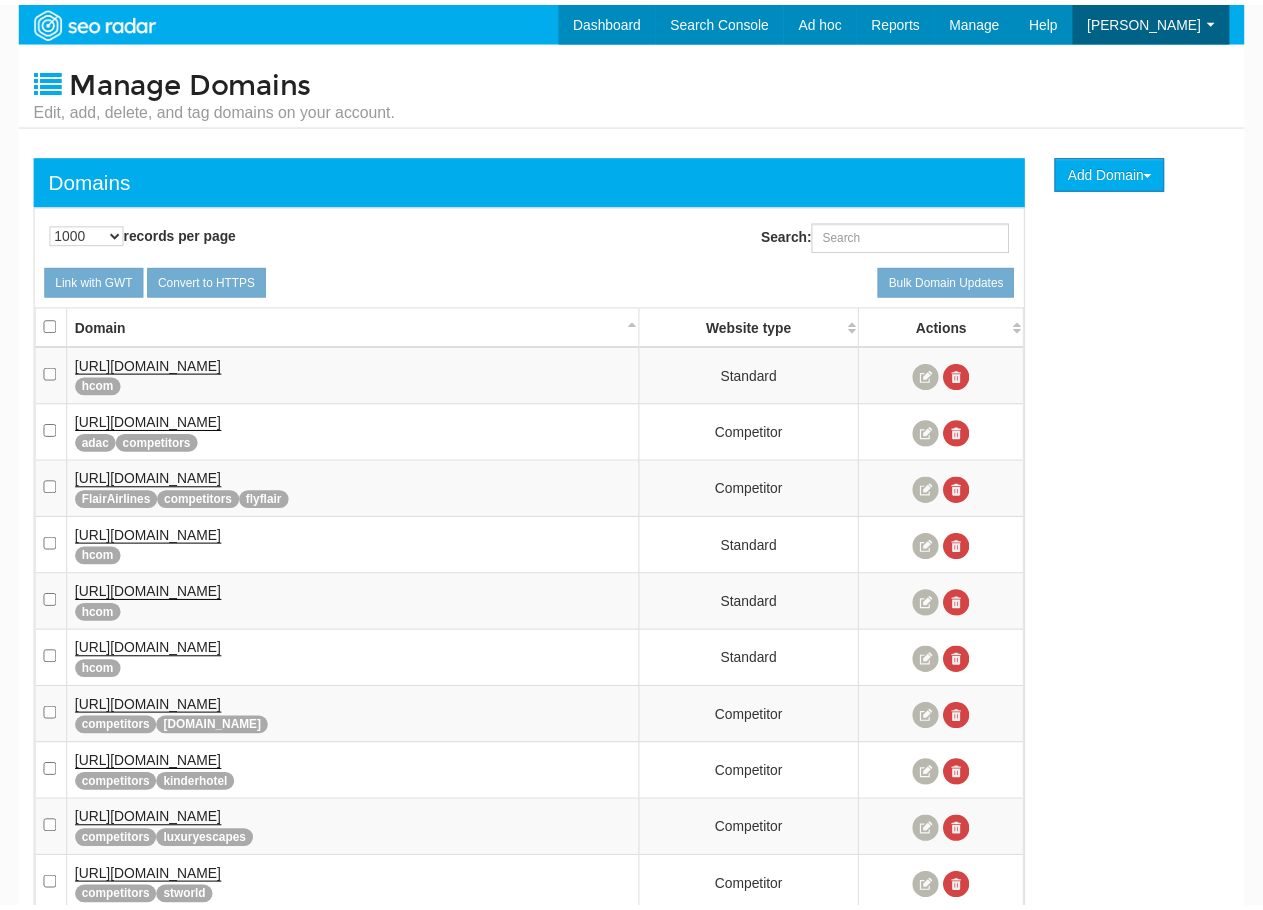 scroll, scrollTop: 0, scrollLeft: 0, axis: both 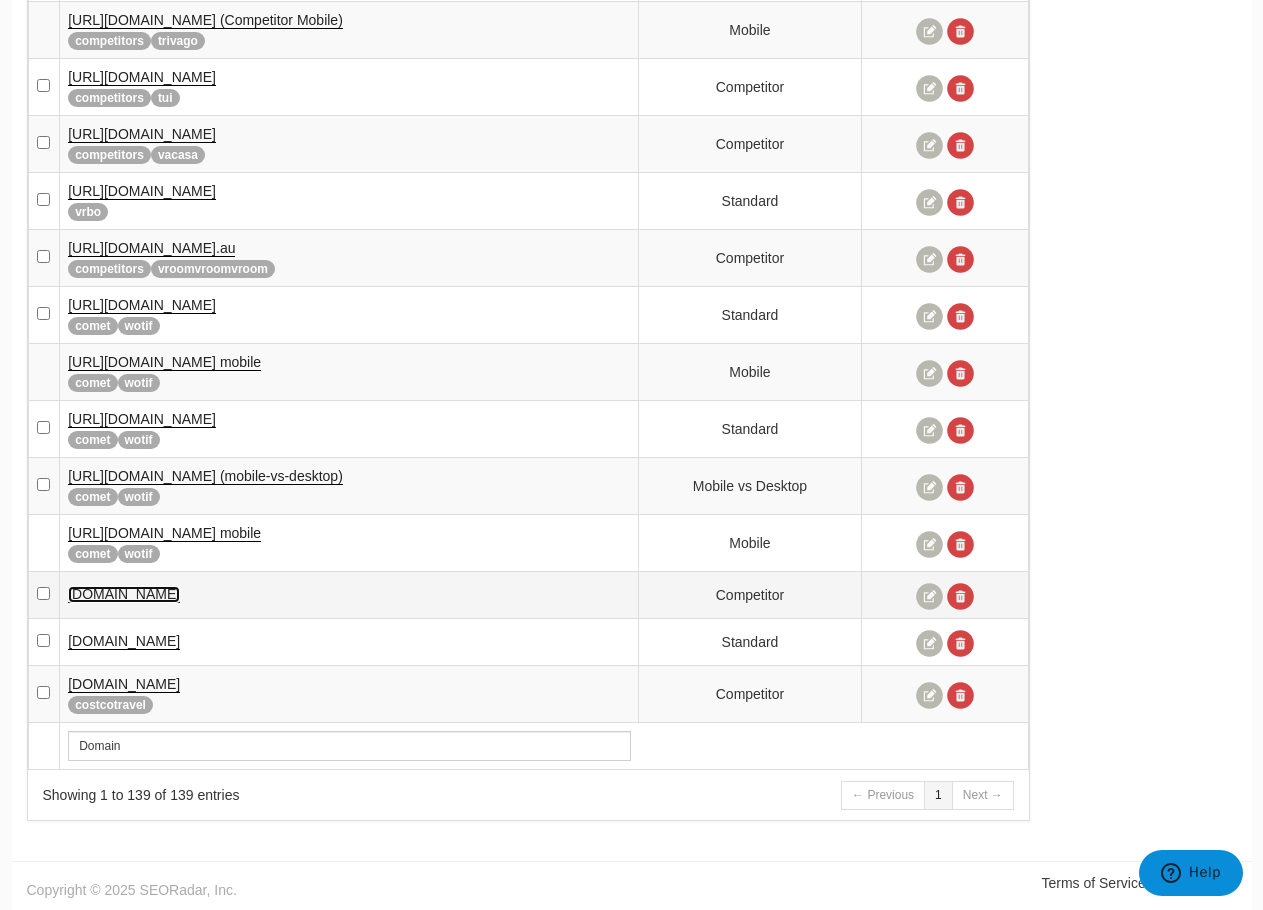 click on "[DOMAIN_NAME]" at bounding box center [124, 594] 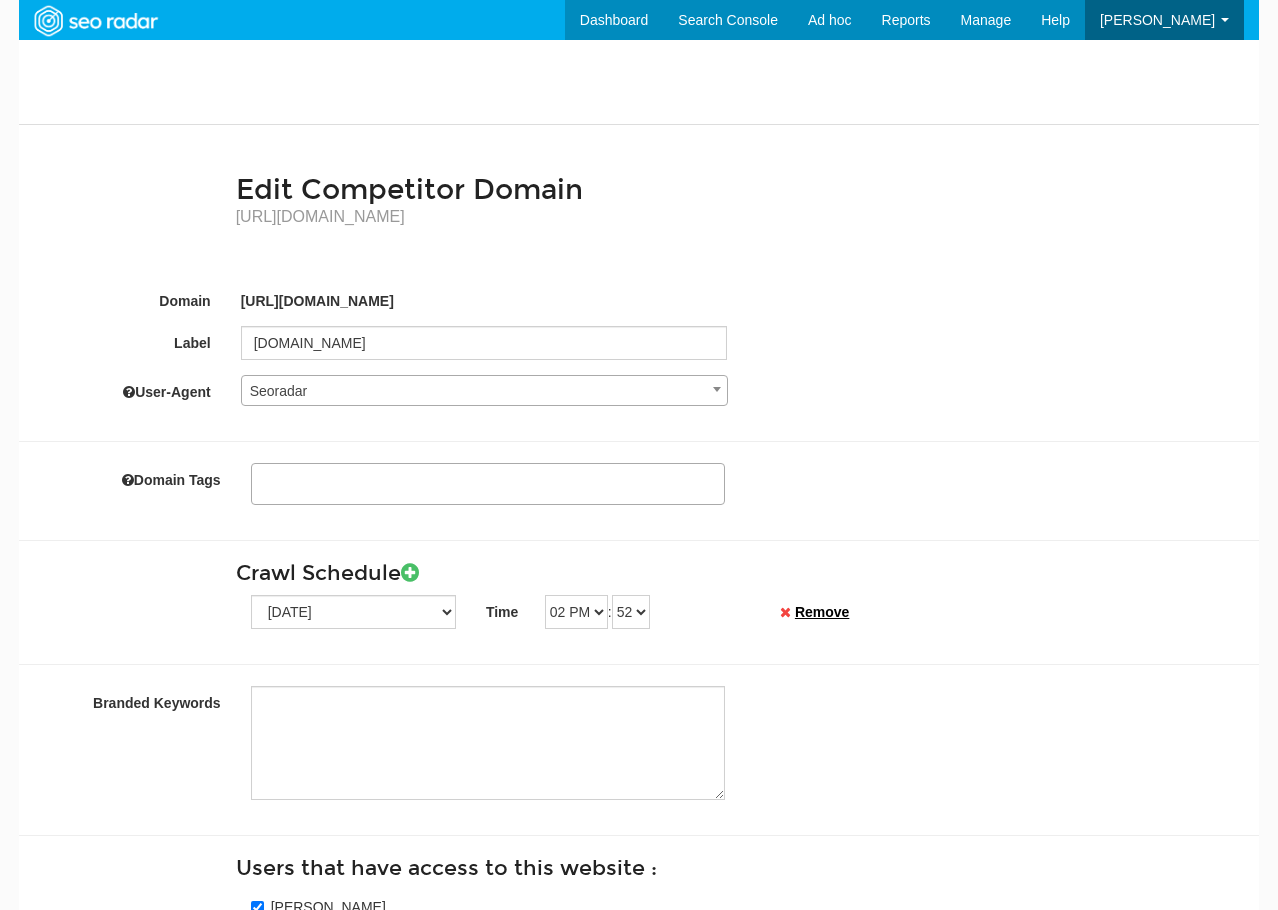 select 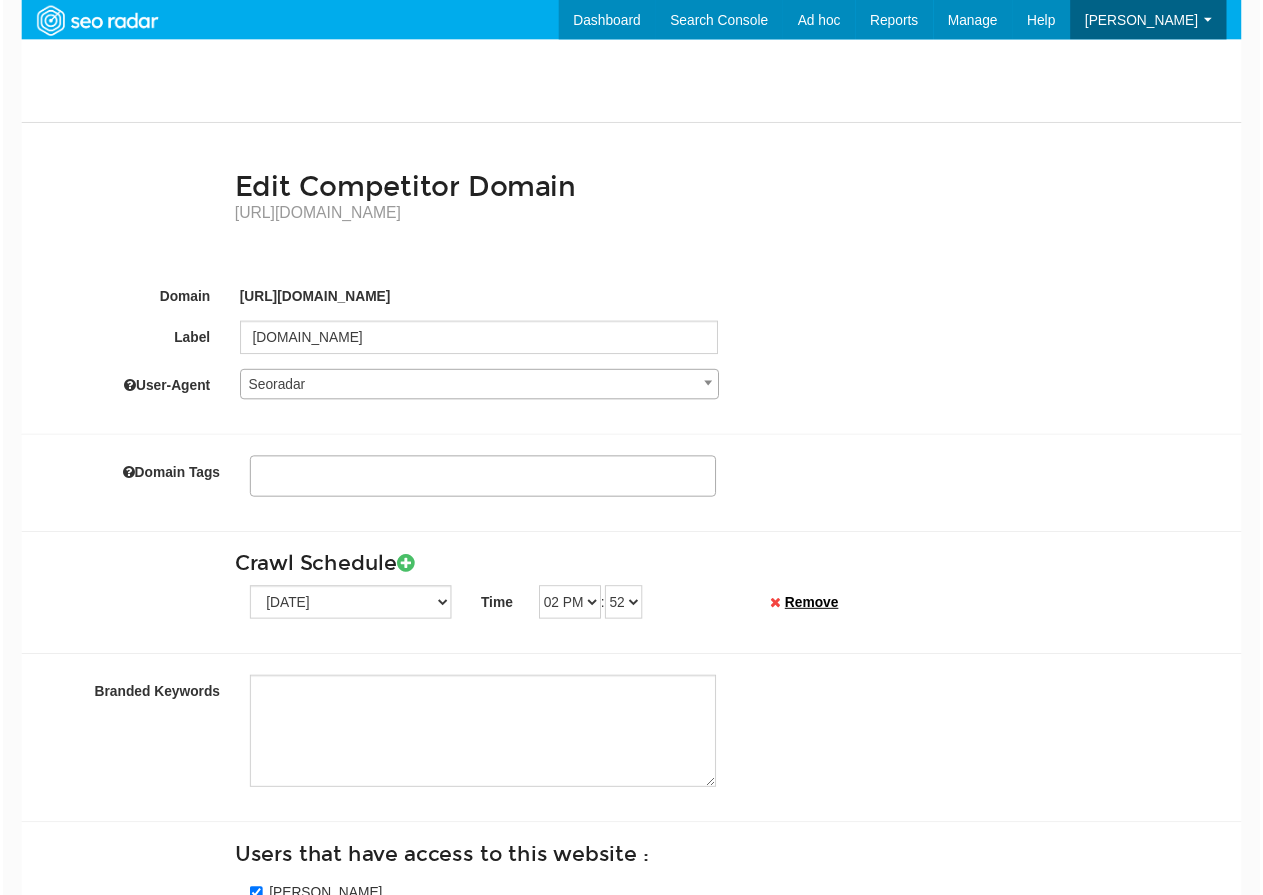 scroll, scrollTop: 0, scrollLeft: 0, axis: both 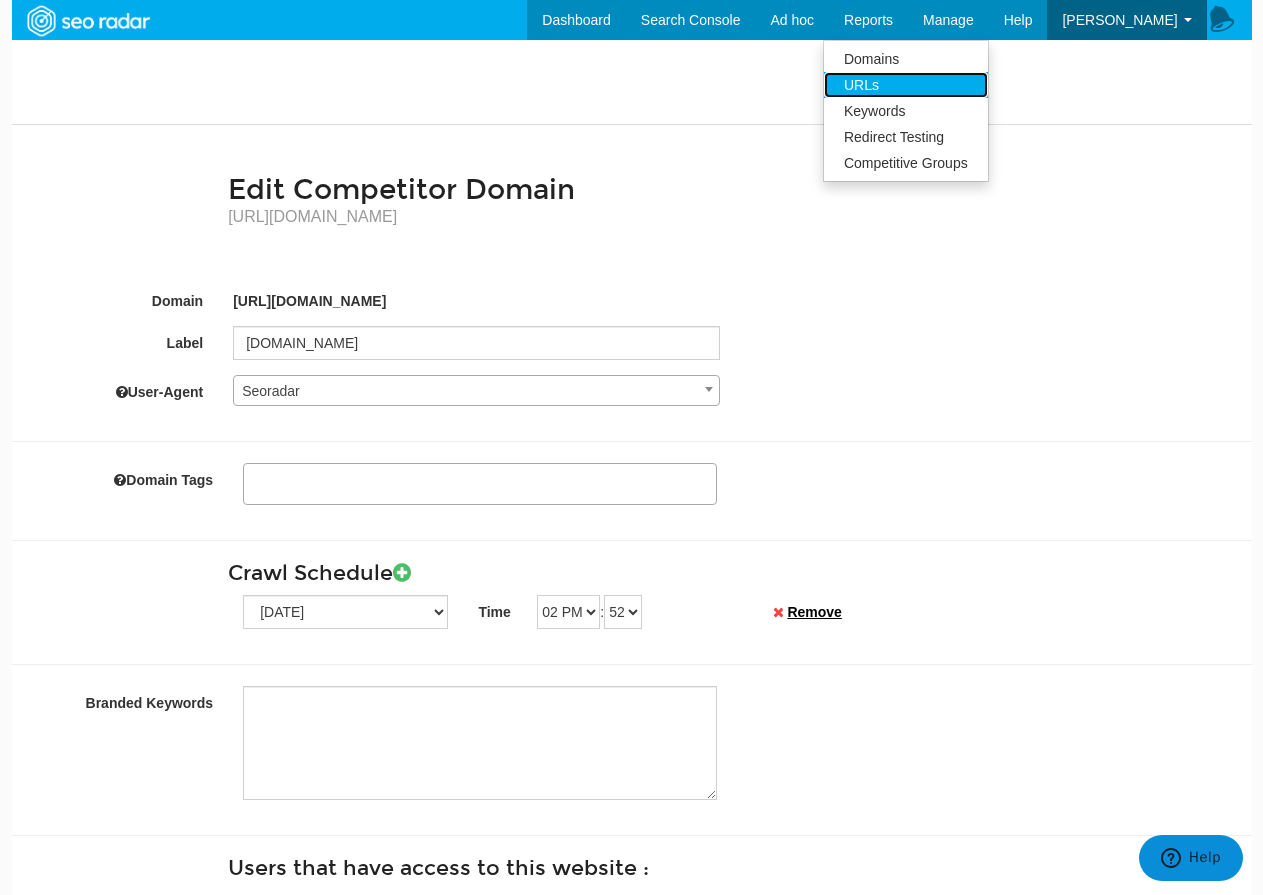 click on "URLs" at bounding box center [906, 85] 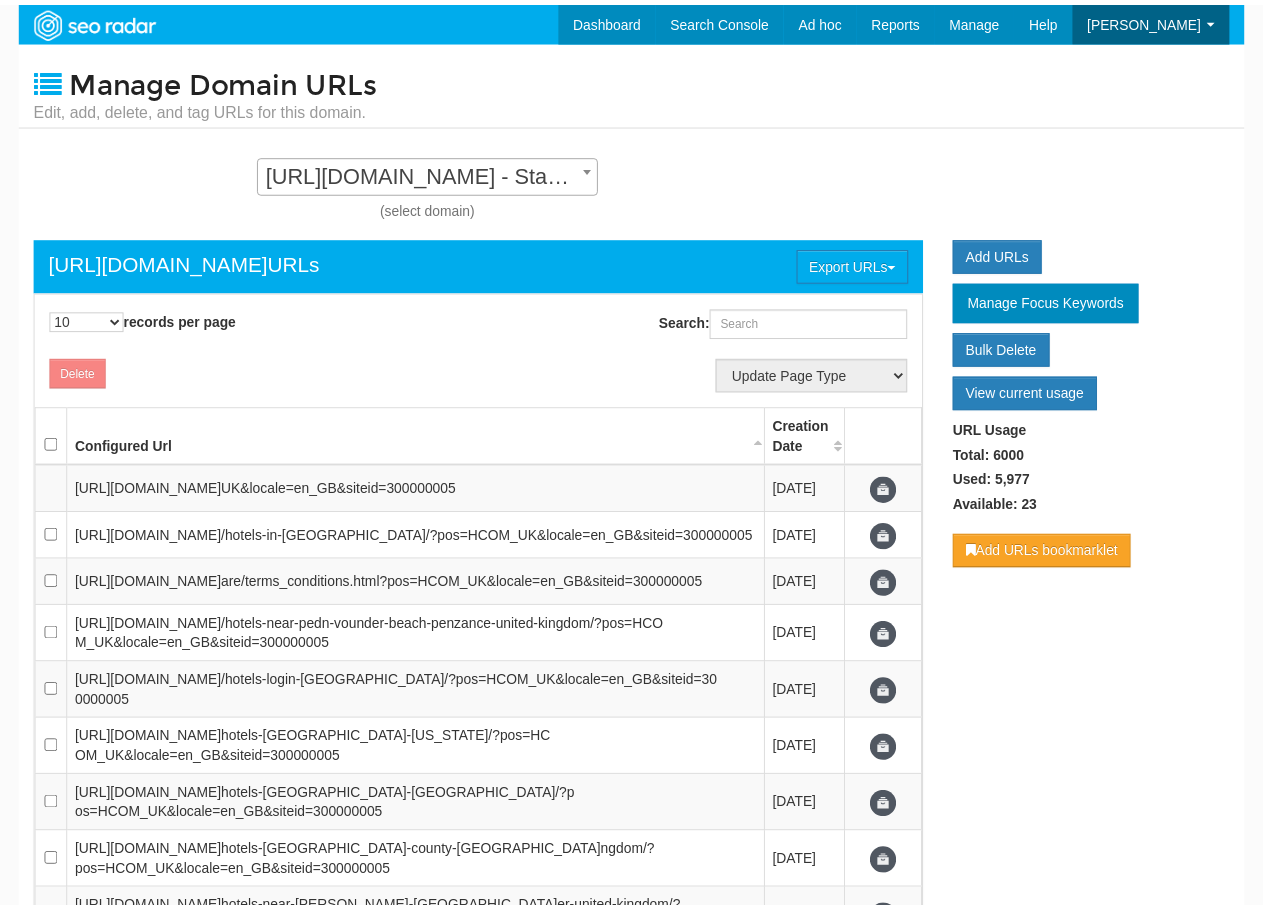scroll, scrollTop: 0, scrollLeft: 0, axis: both 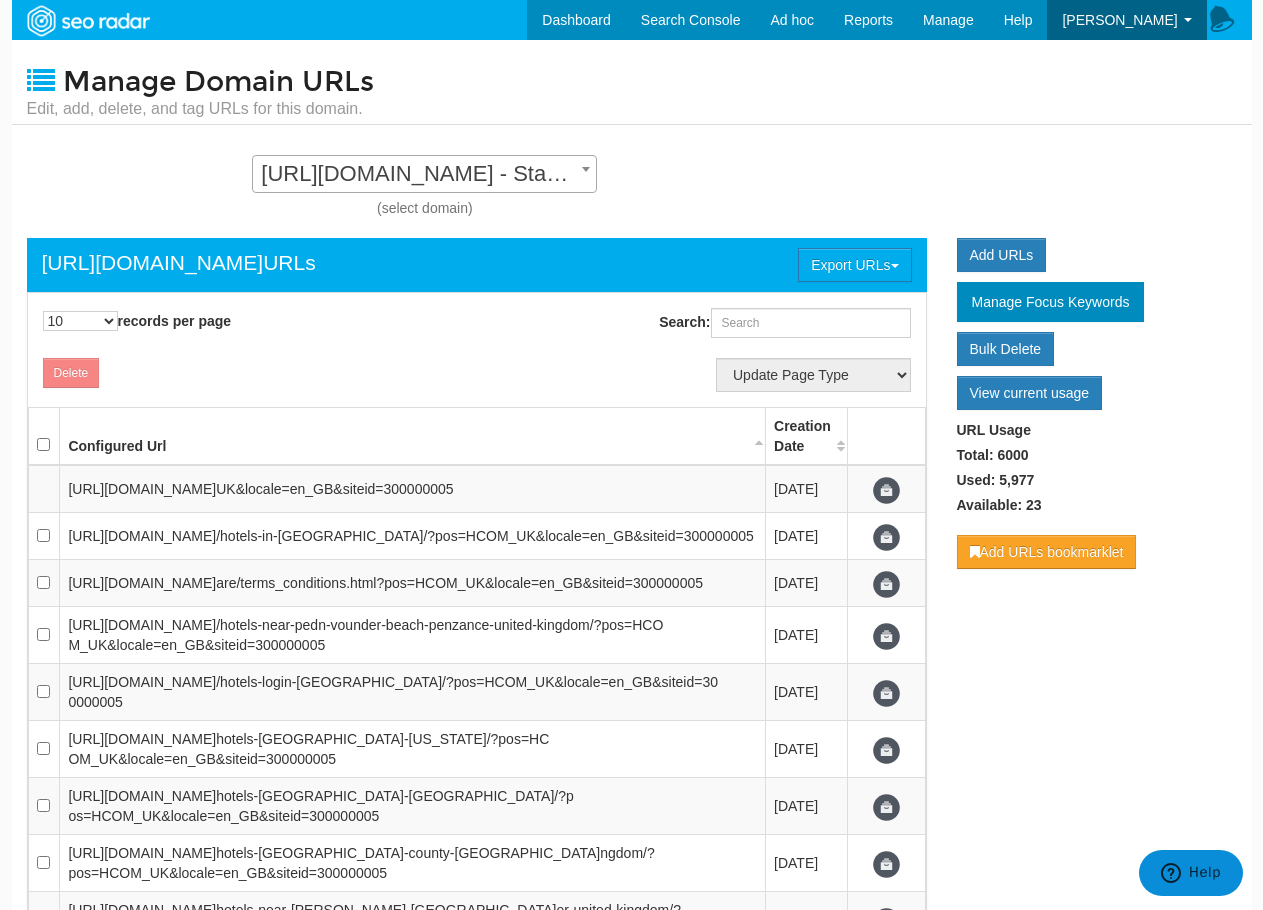 click on "[URL][DOMAIN_NAME] - Standard" at bounding box center (424, 174) 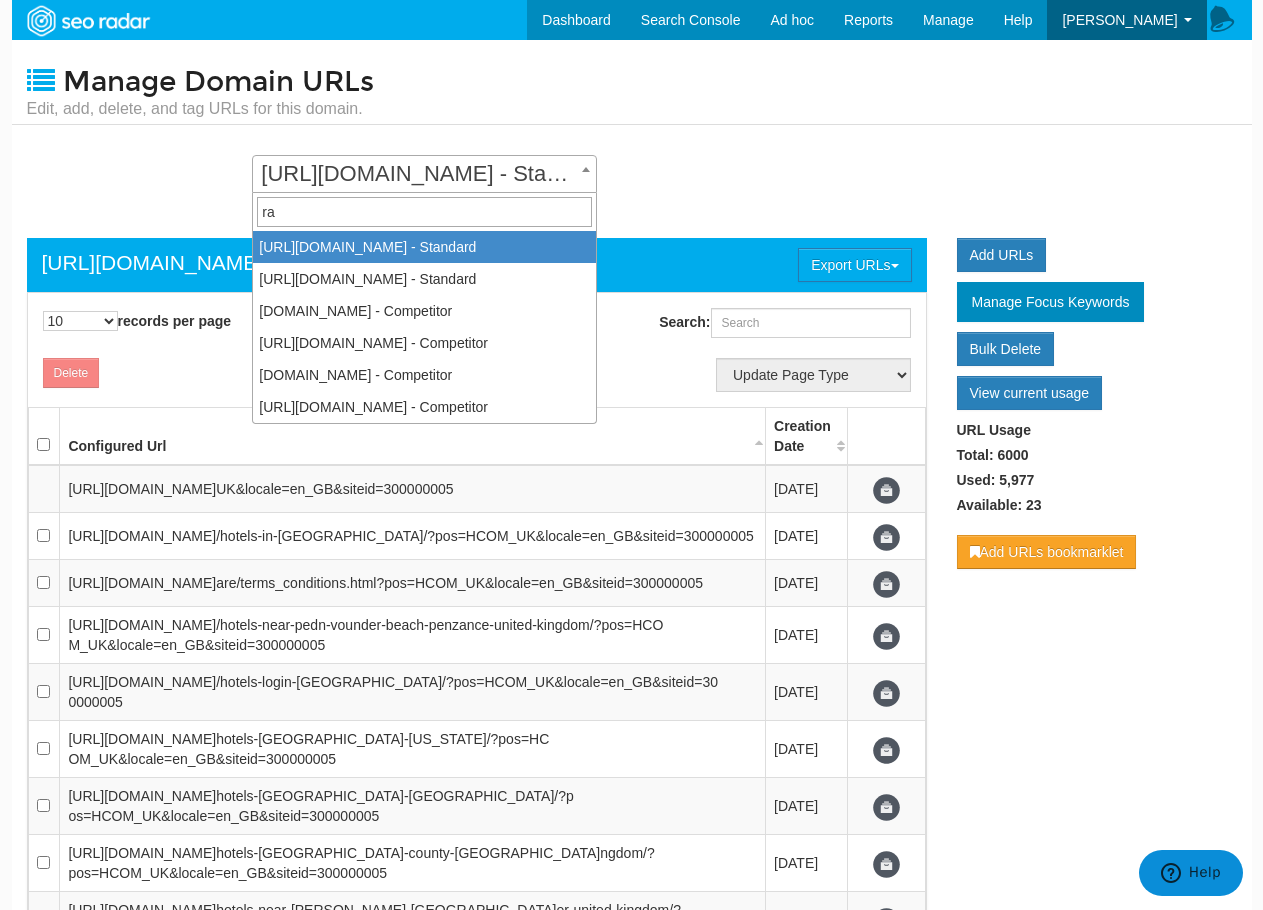 scroll, scrollTop: 0, scrollLeft: 0, axis: both 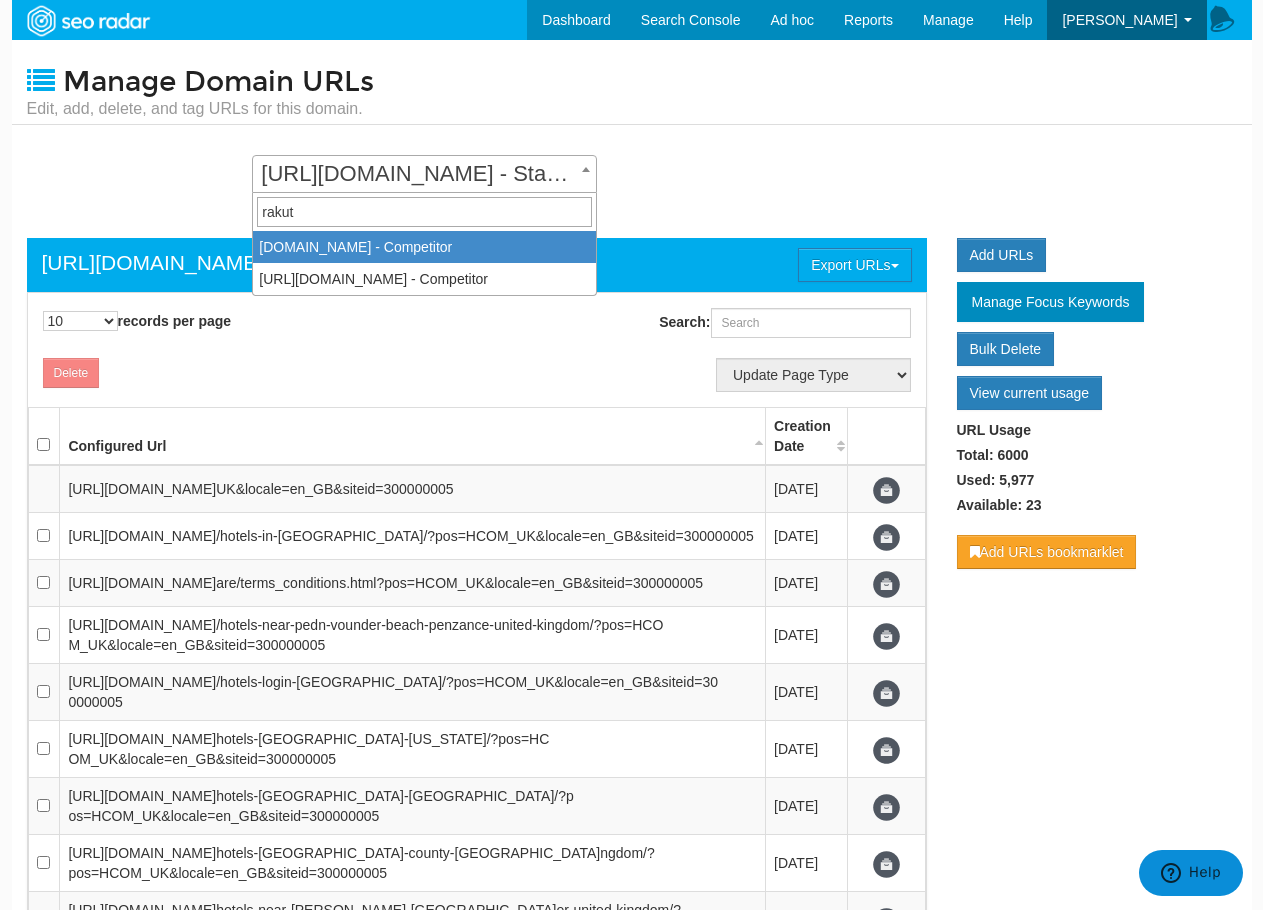 type on "rakut" 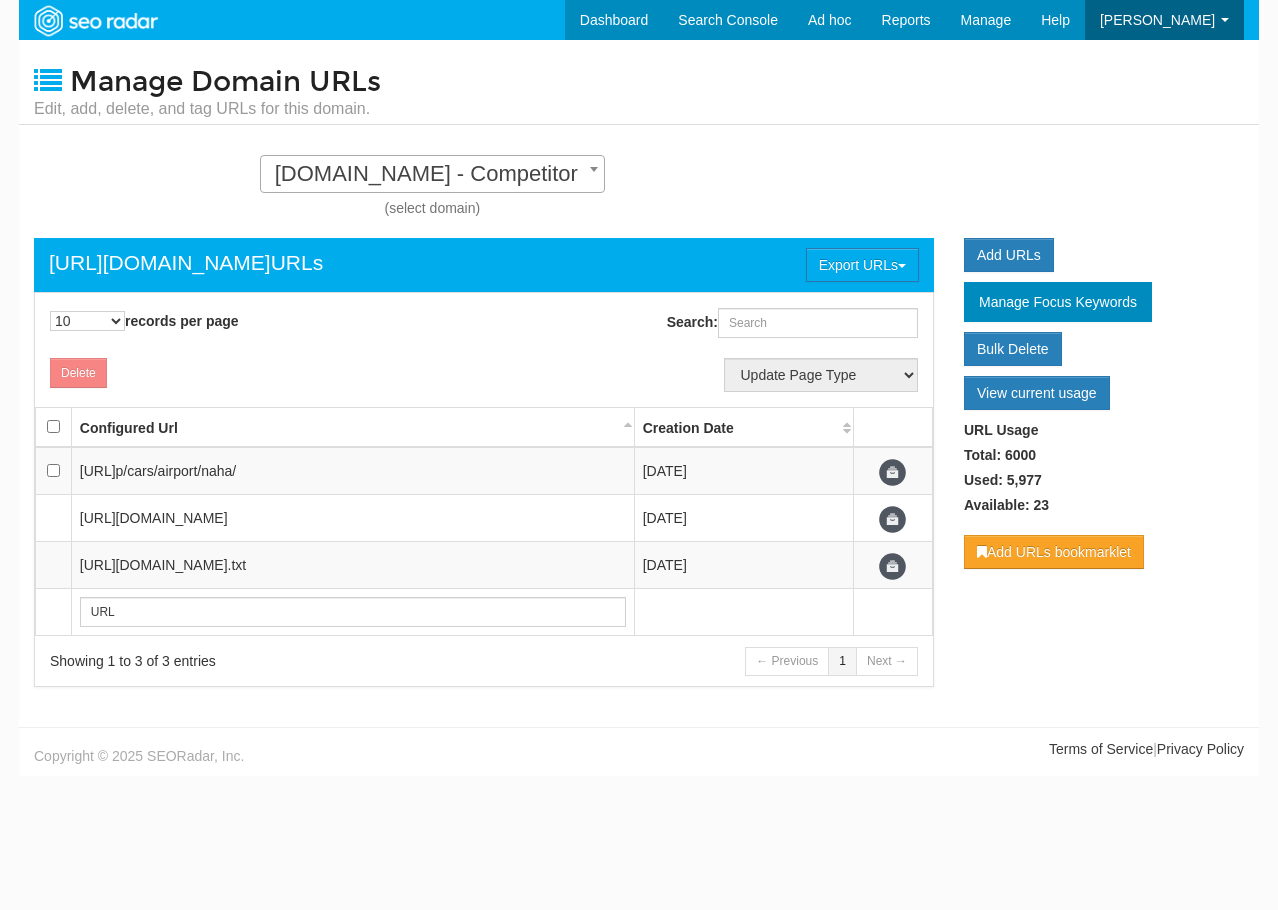 scroll, scrollTop: 0, scrollLeft: 0, axis: both 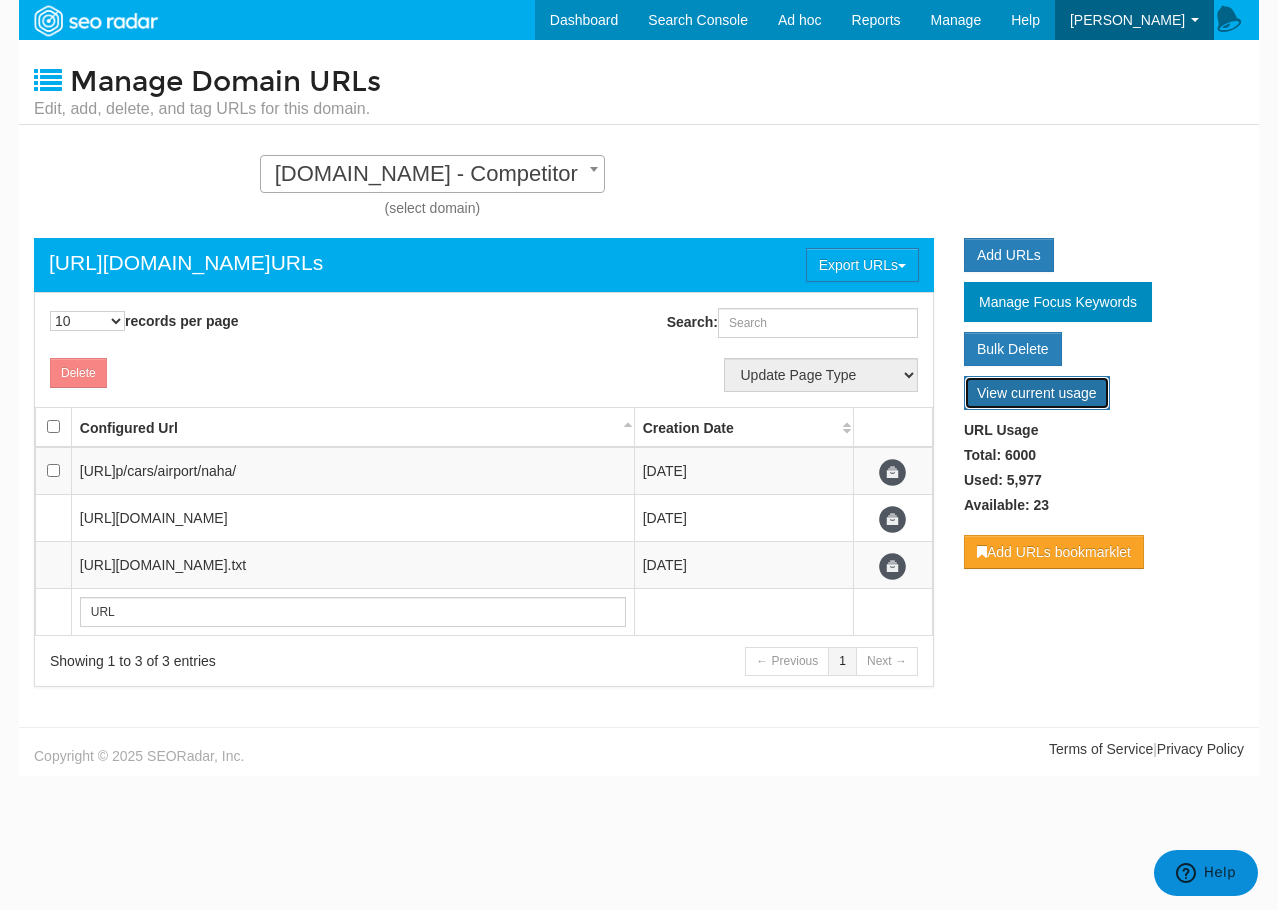 click on "View current usage" at bounding box center [1037, 393] 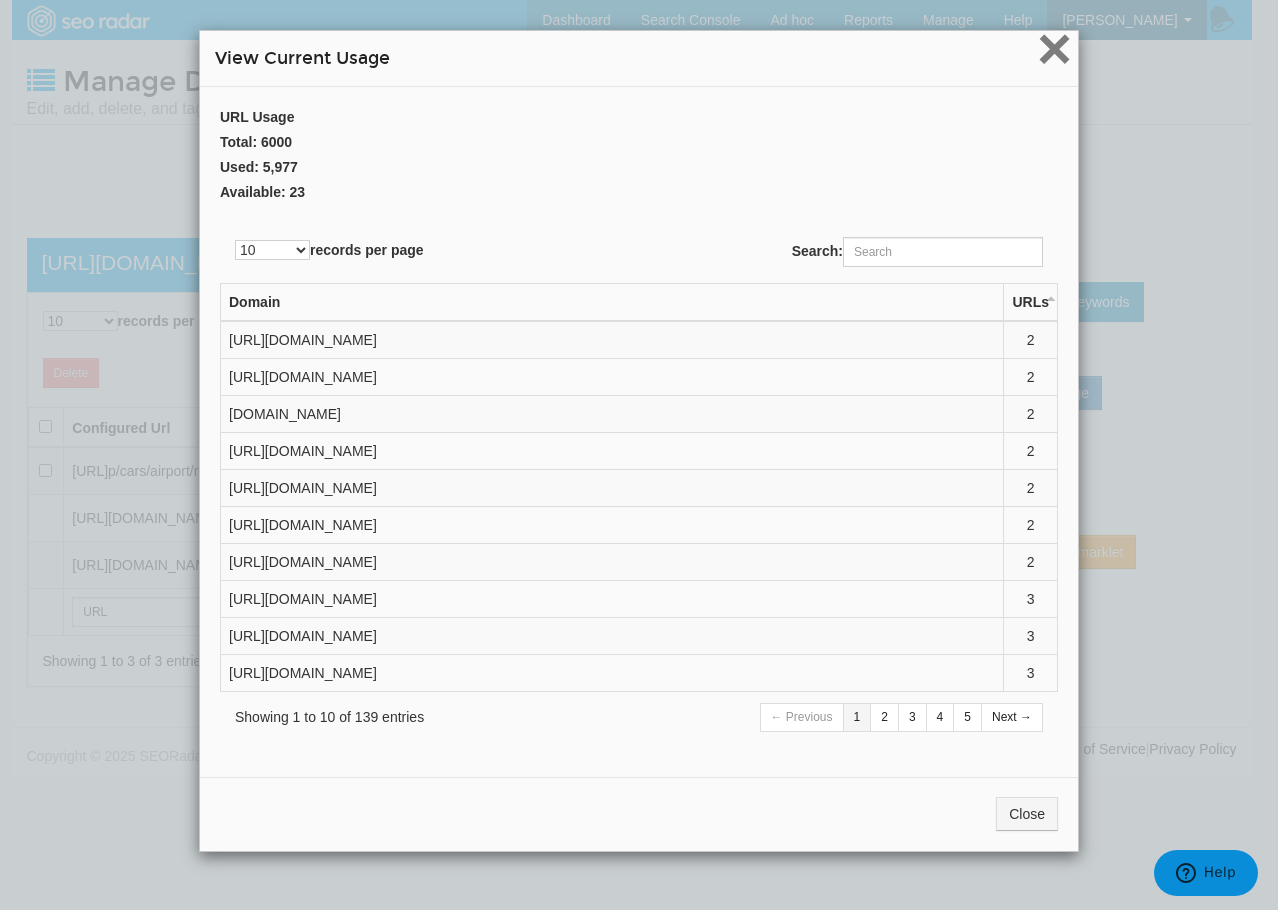 click on "×" at bounding box center (1054, 48) 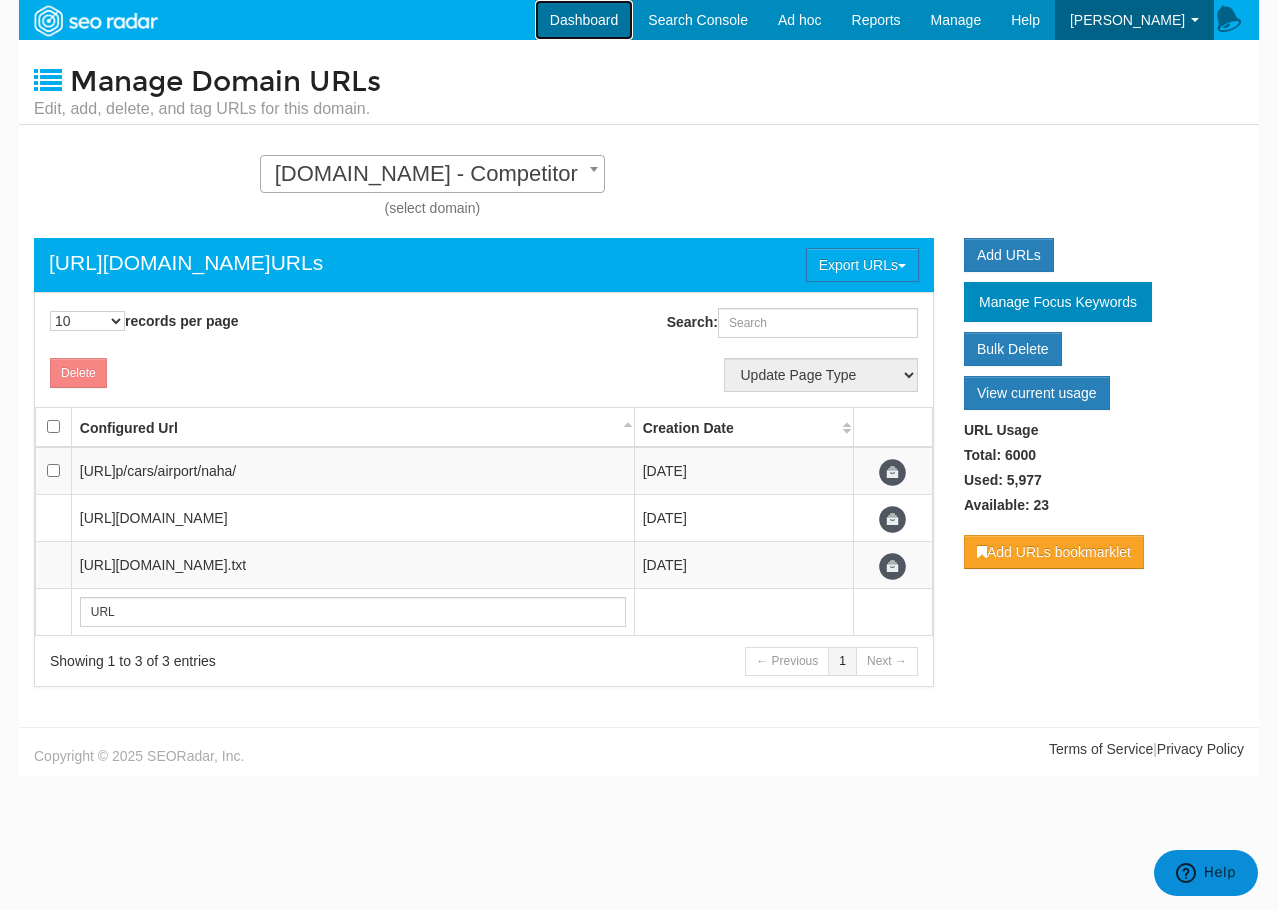 click on "Dashboard" at bounding box center [584, 20] 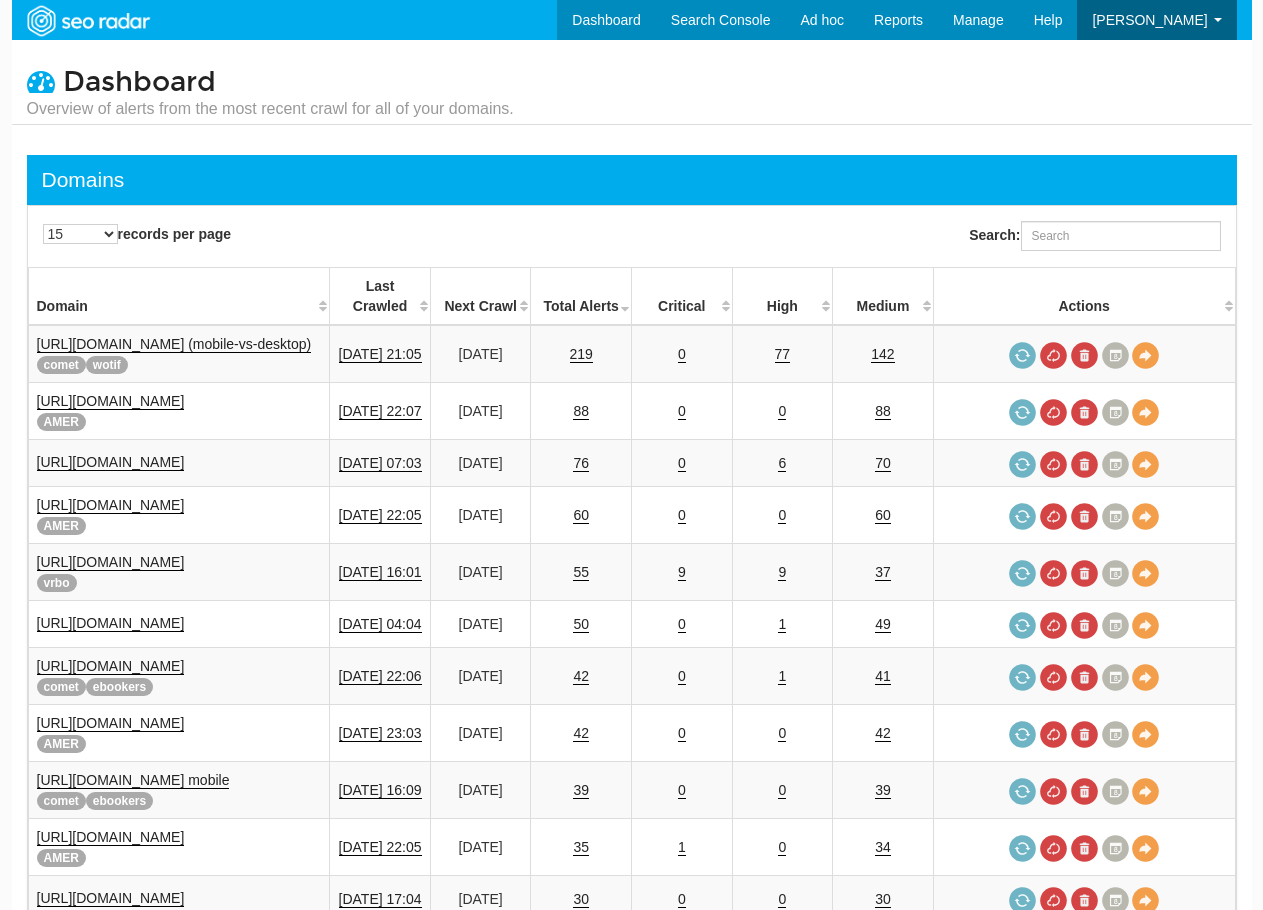 scroll, scrollTop: 0, scrollLeft: 0, axis: both 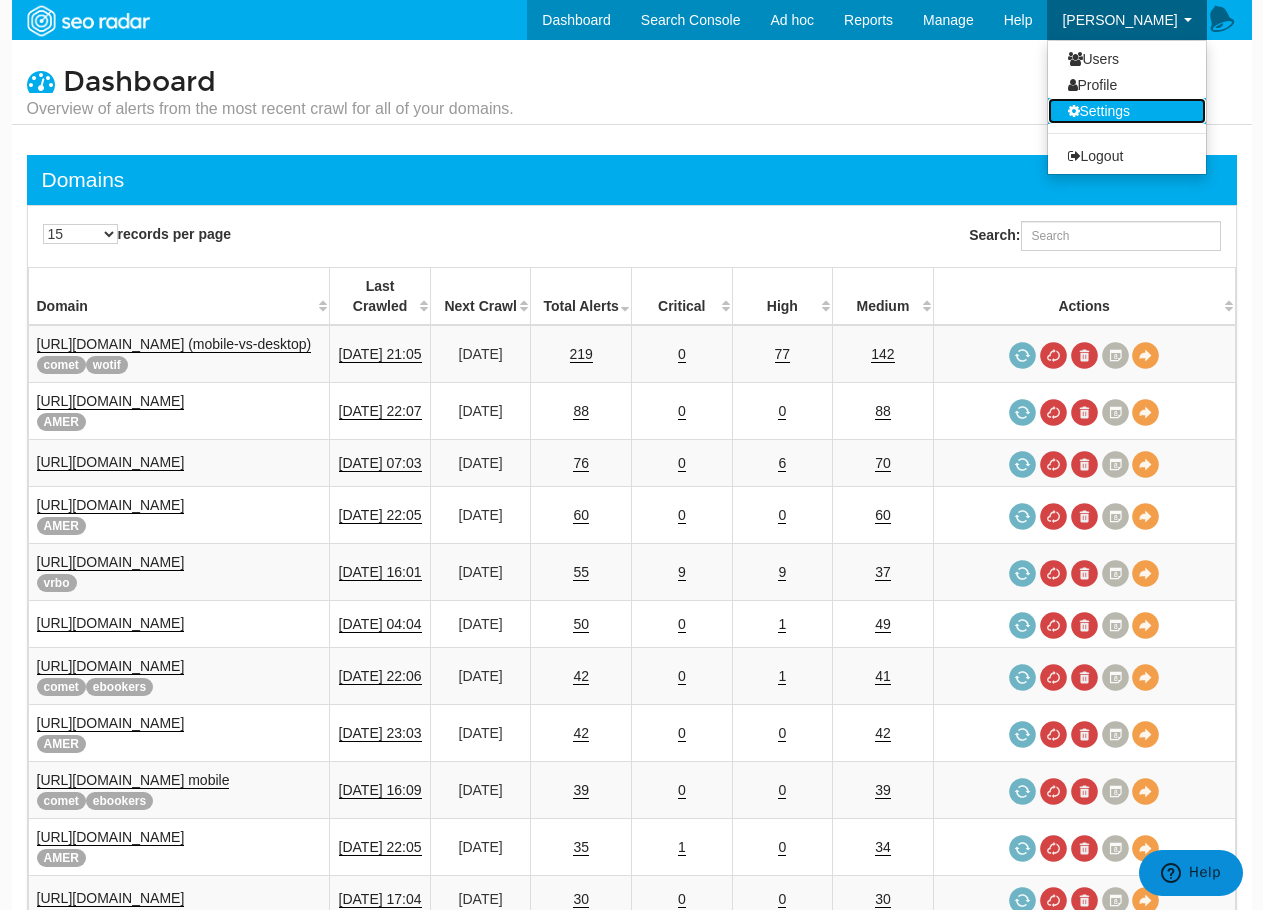 click on "Settings" at bounding box center [1127, 111] 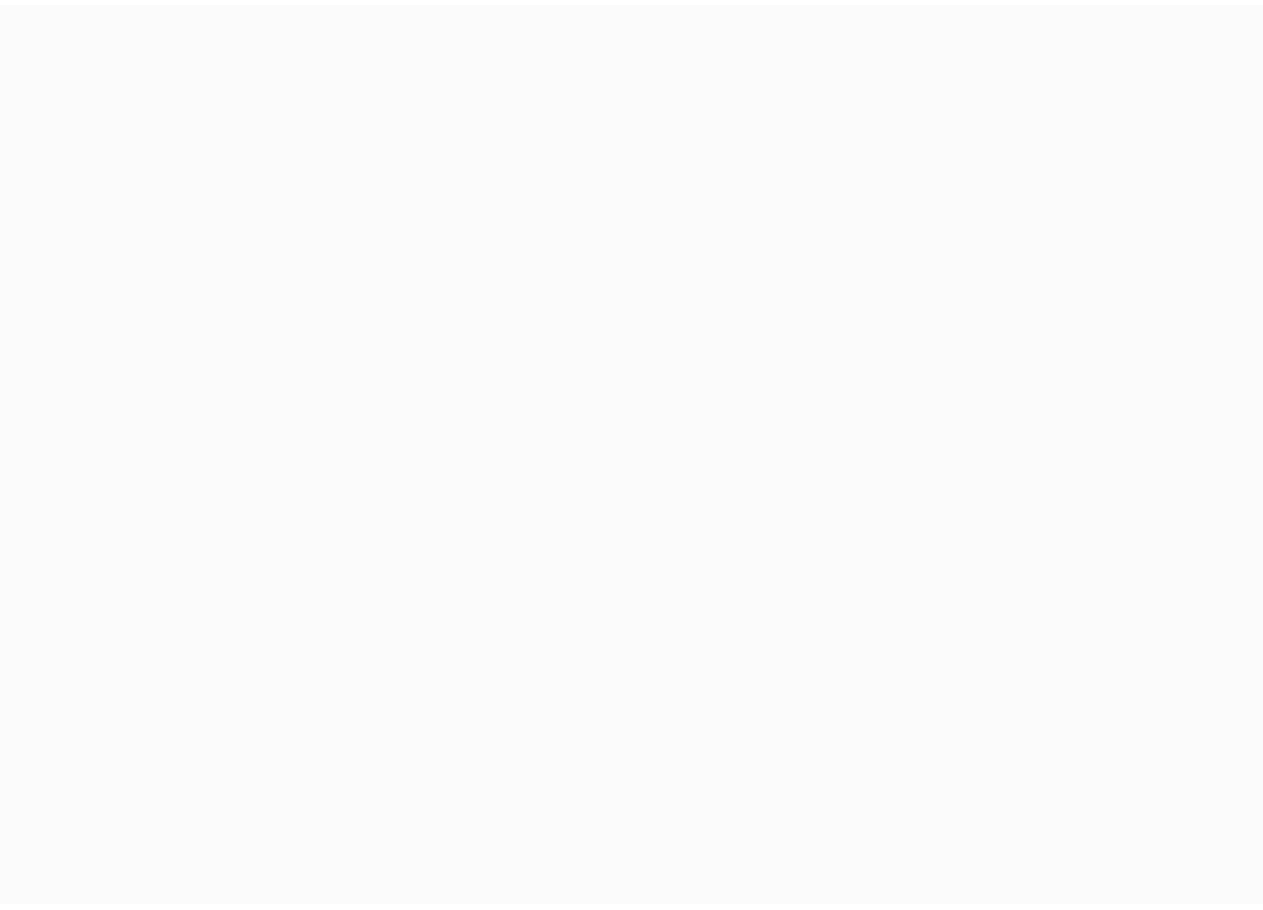 scroll, scrollTop: 0, scrollLeft: 0, axis: both 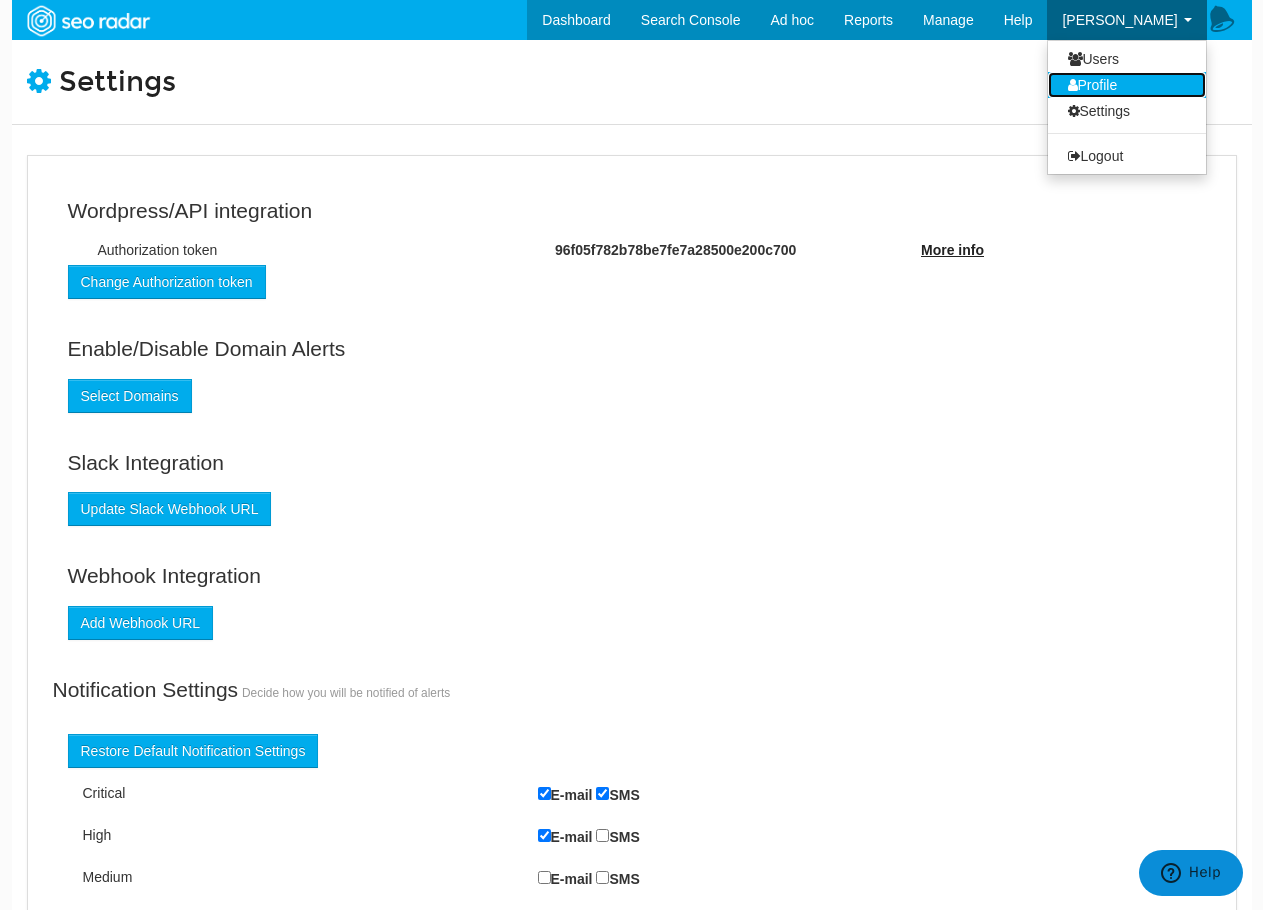 click on "Profile" at bounding box center [1127, 85] 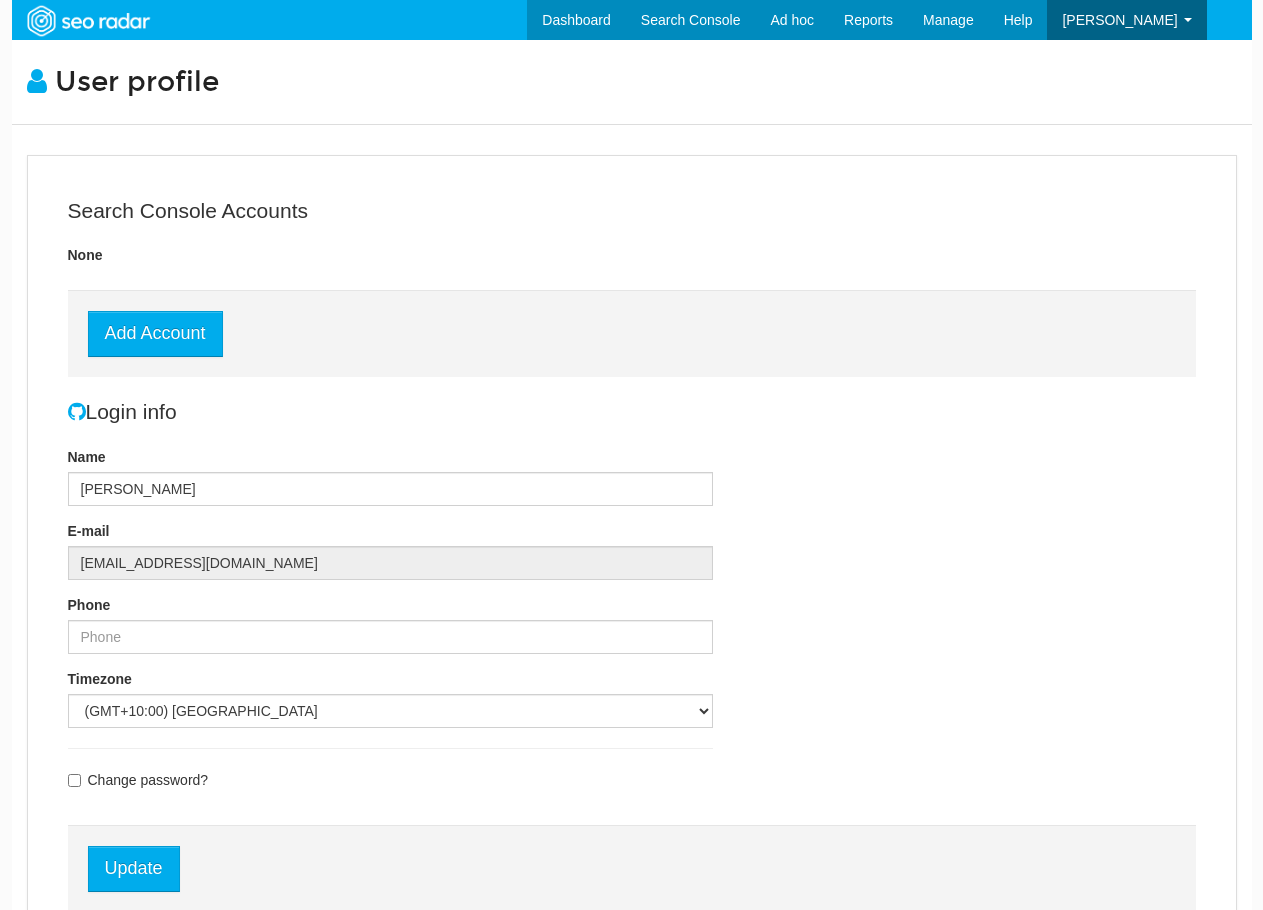 scroll, scrollTop: 0, scrollLeft: 0, axis: both 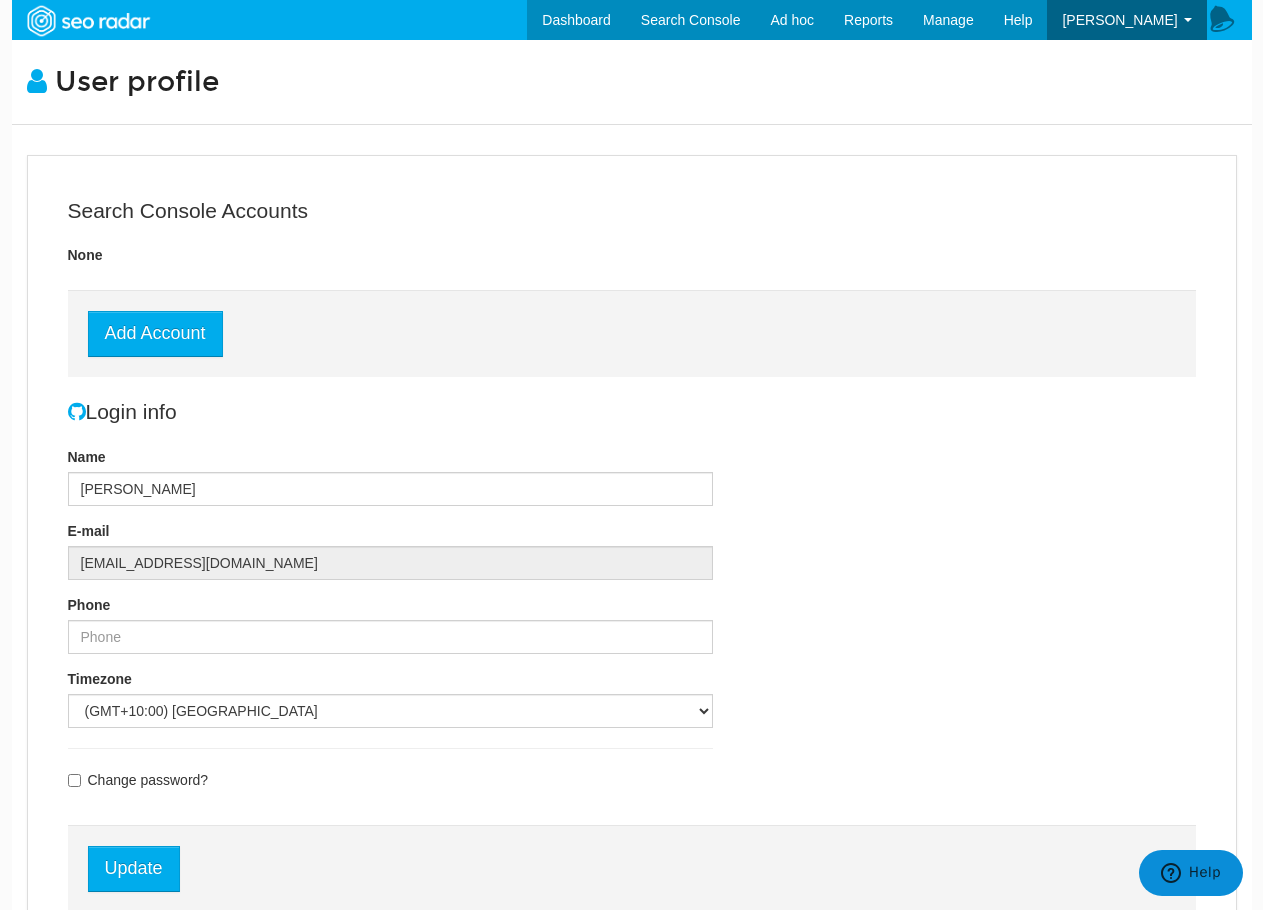 click on "[EMAIL_ADDRESS][DOMAIN_NAME]" at bounding box center (391, 563) 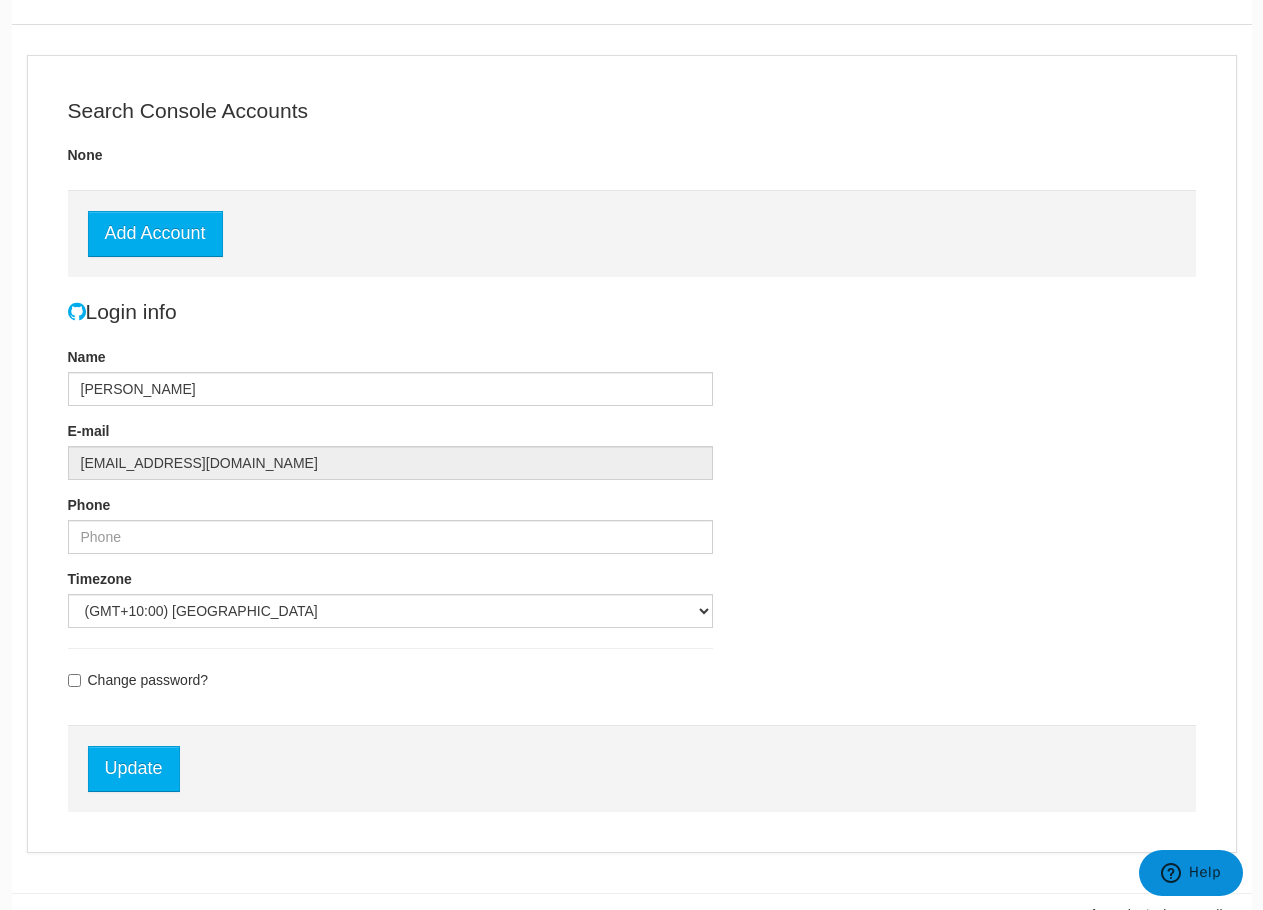 scroll, scrollTop: 132, scrollLeft: 0, axis: vertical 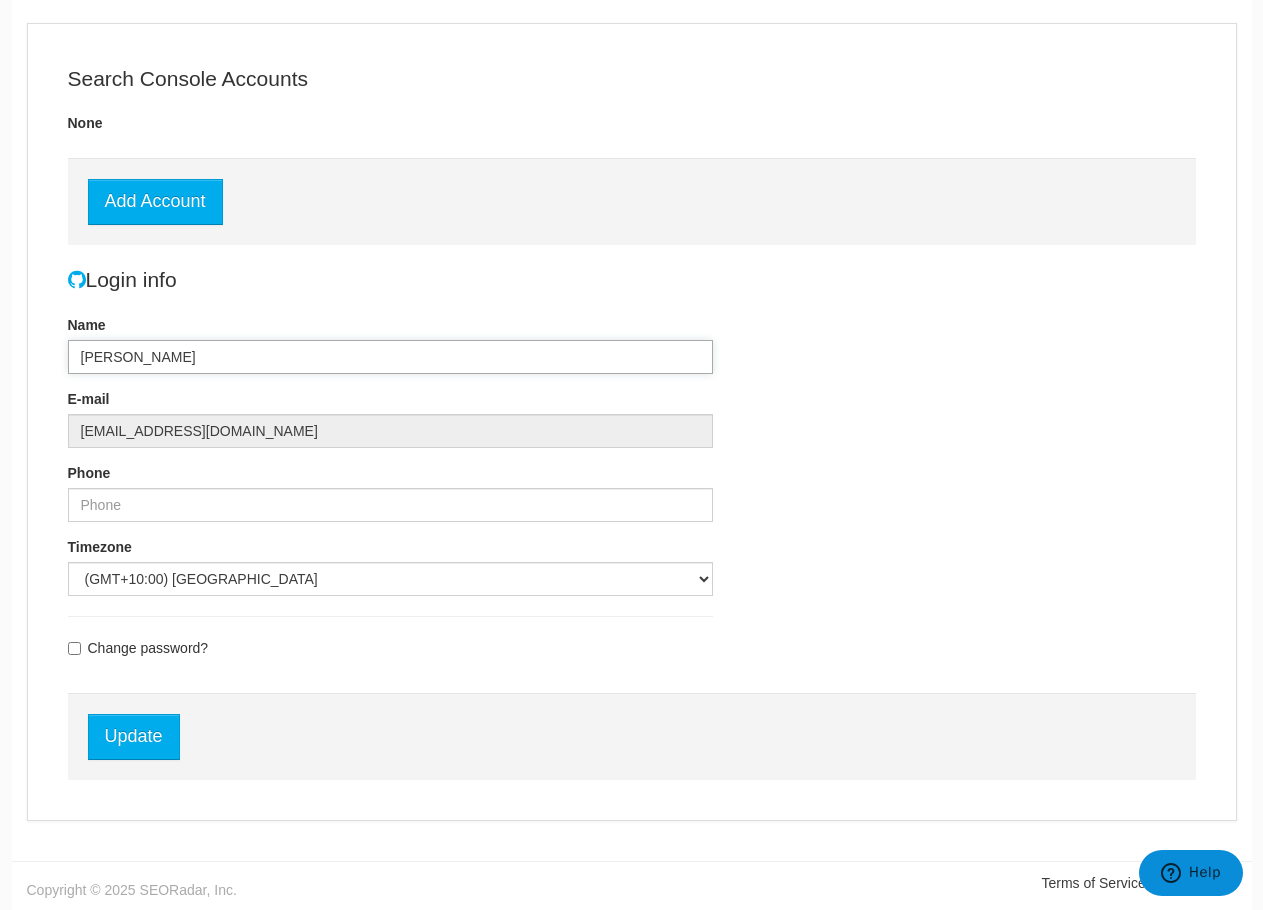 click on "[PERSON_NAME]" at bounding box center [391, 357] 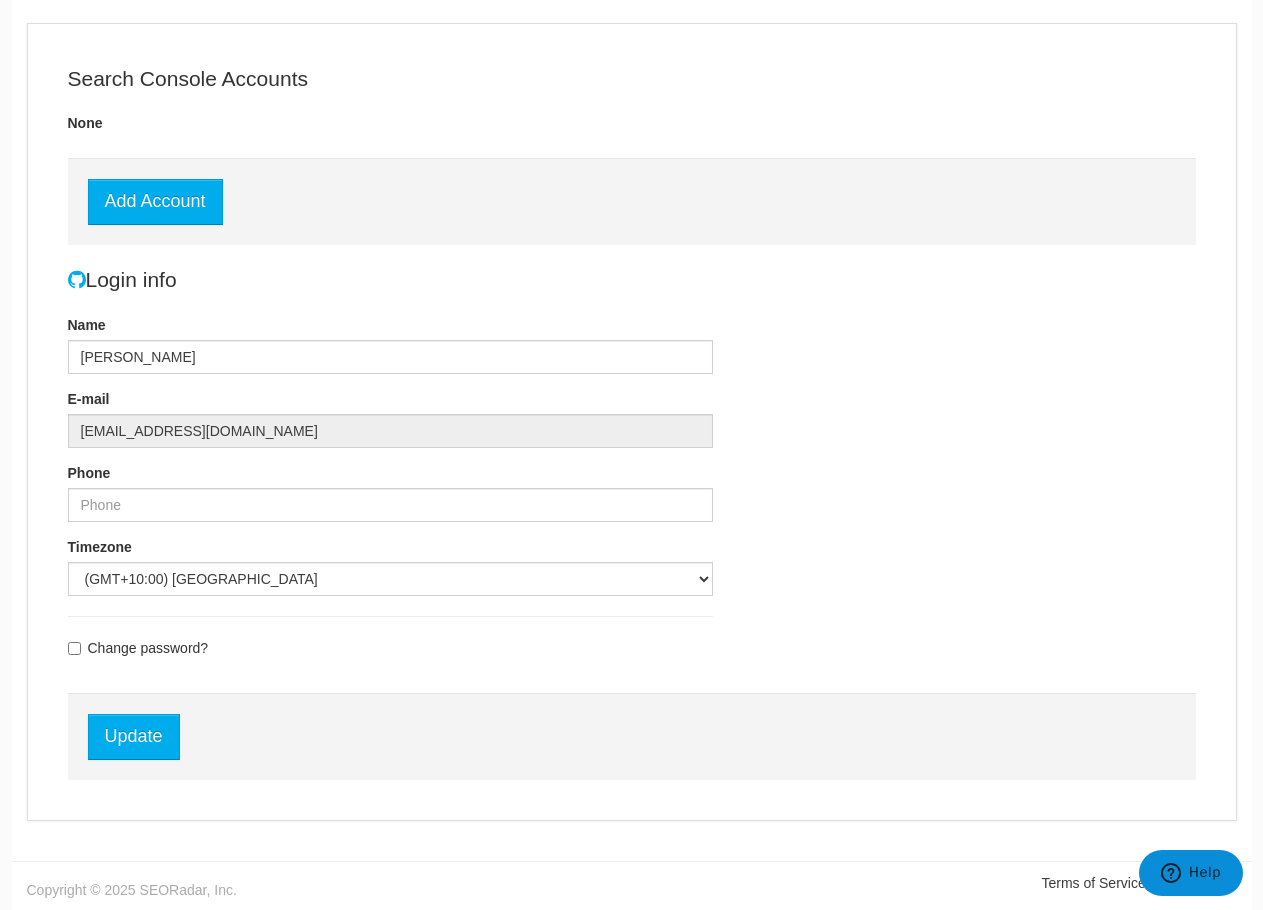 click on "[EMAIL_ADDRESS][DOMAIN_NAME]" at bounding box center (391, 431) 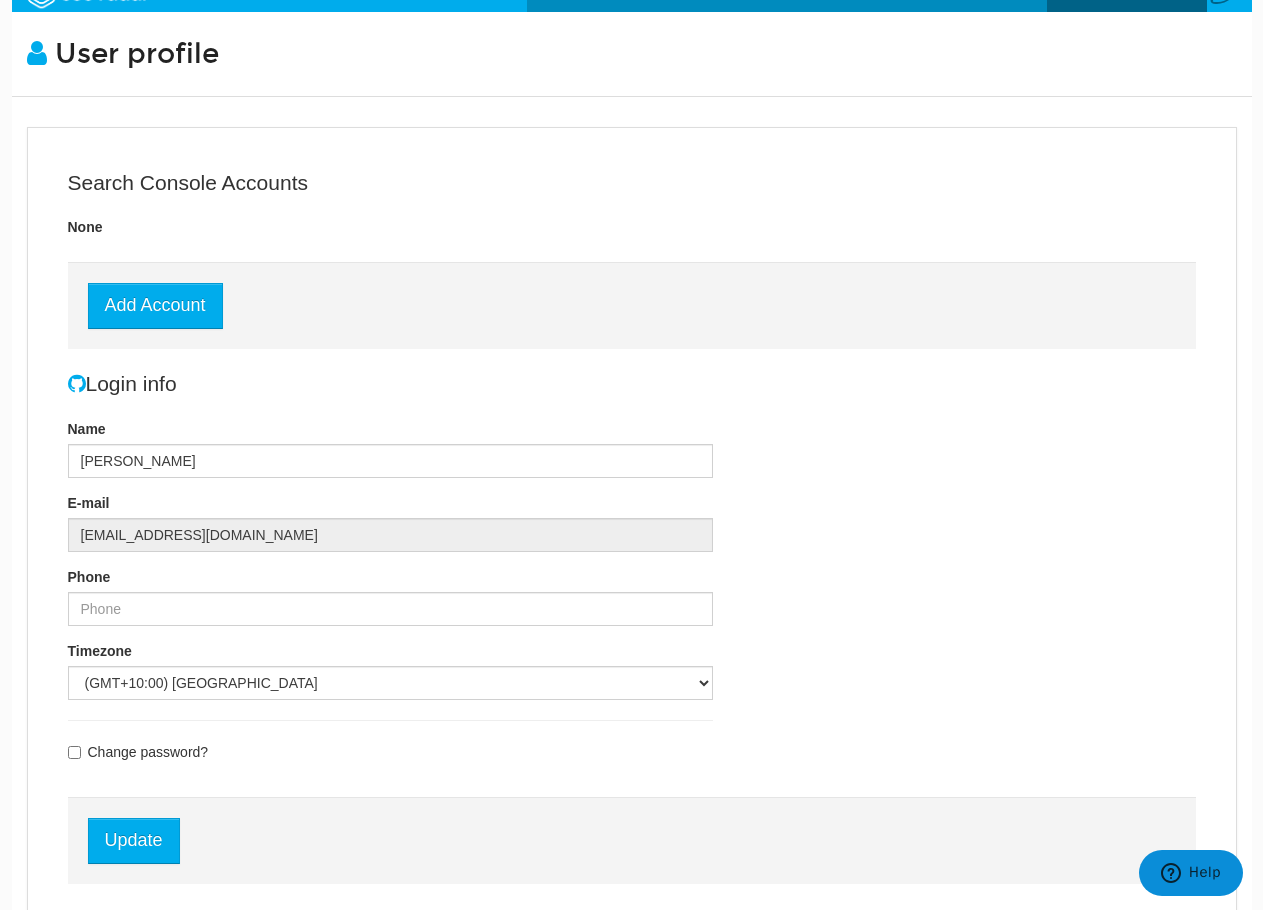 scroll, scrollTop: 0, scrollLeft: 0, axis: both 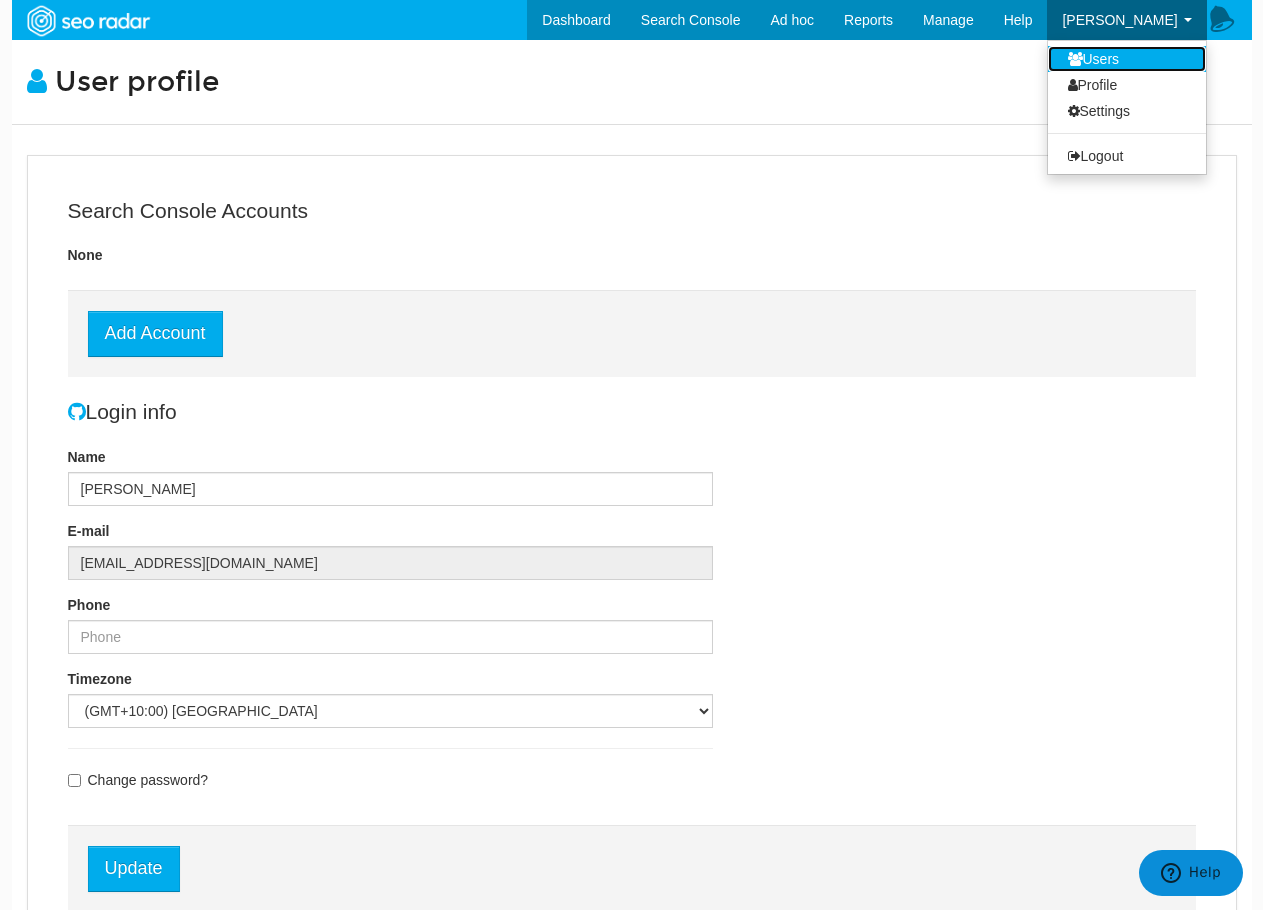 click on "Users" at bounding box center [1127, 59] 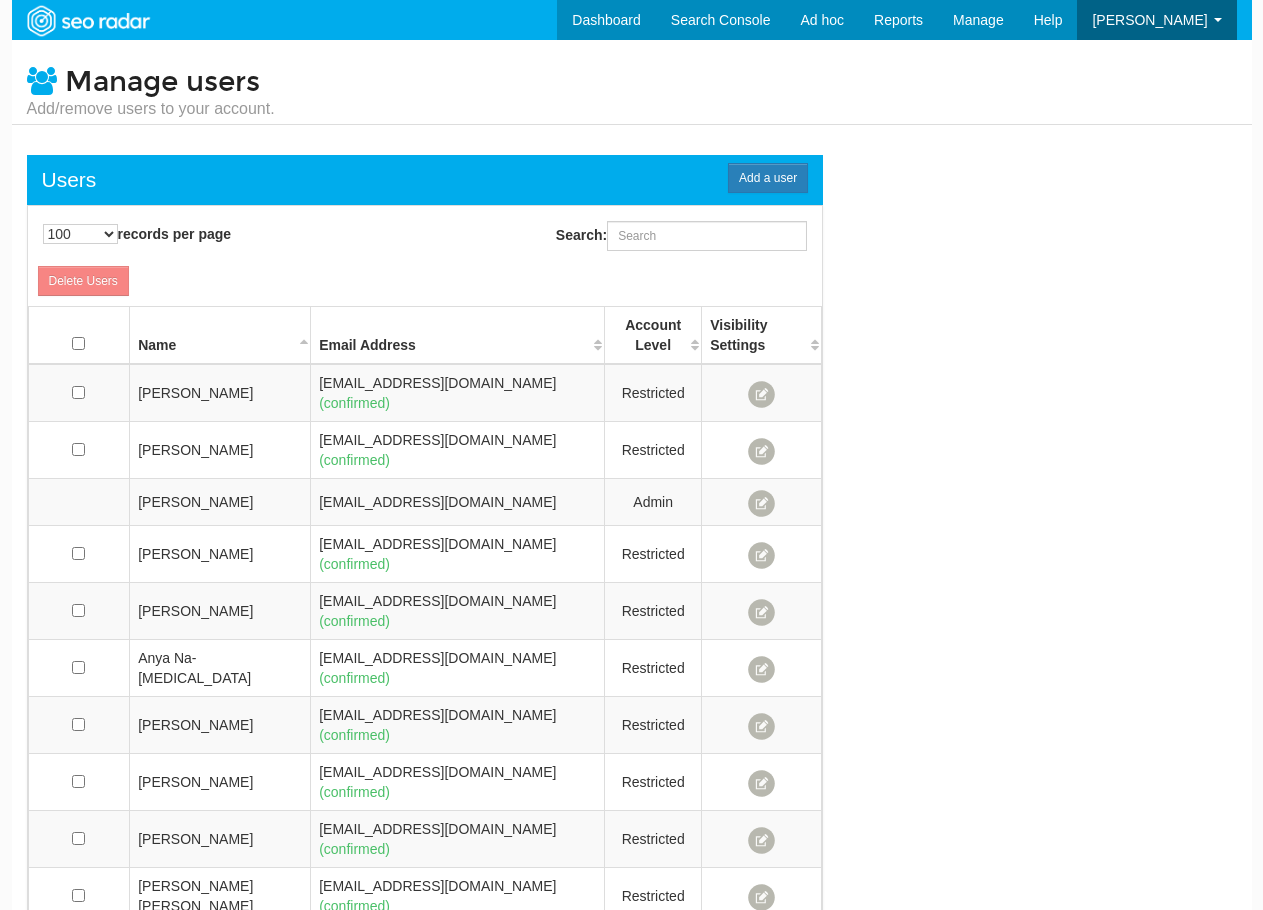 select on "100" 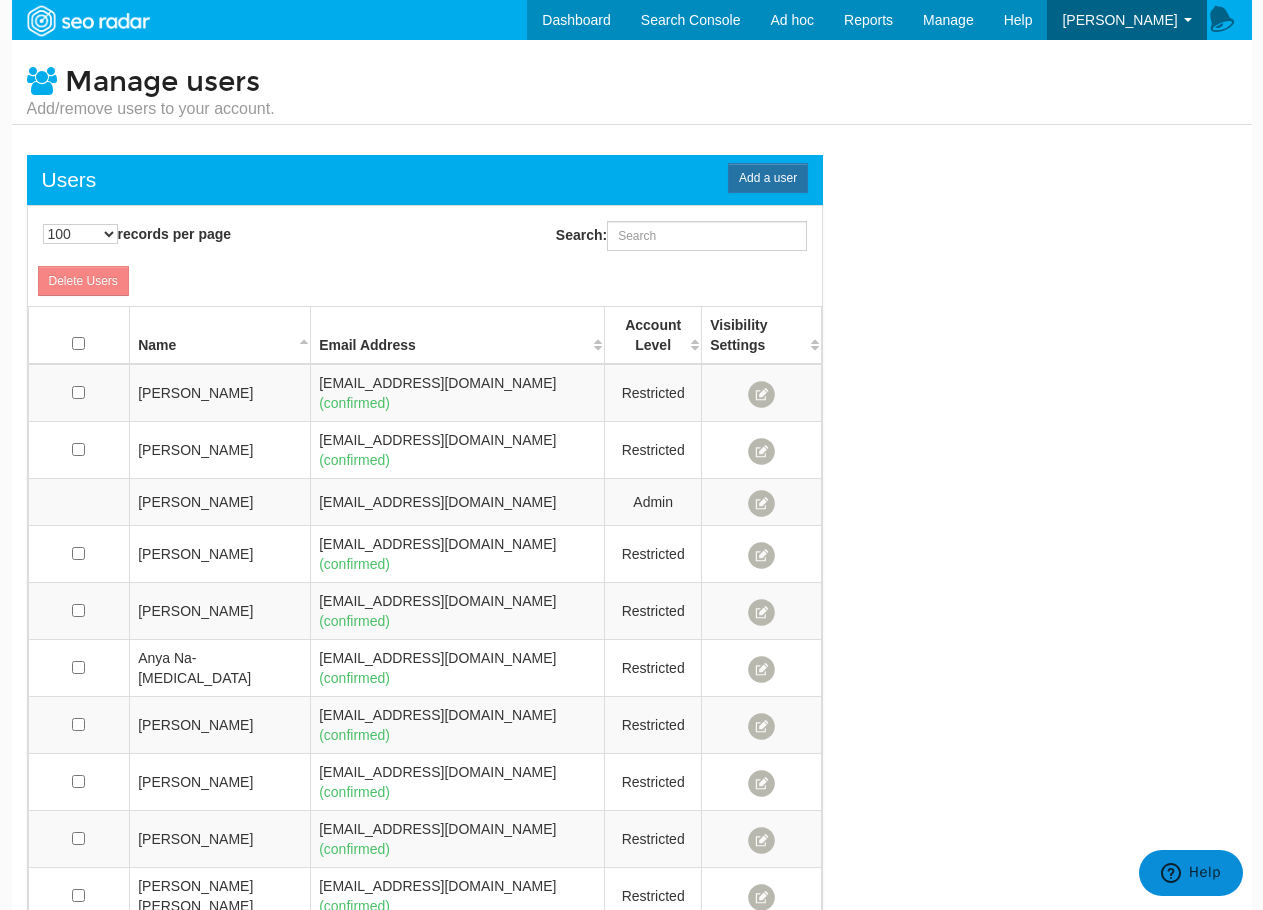 click on "Add a user" at bounding box center [768, 178] 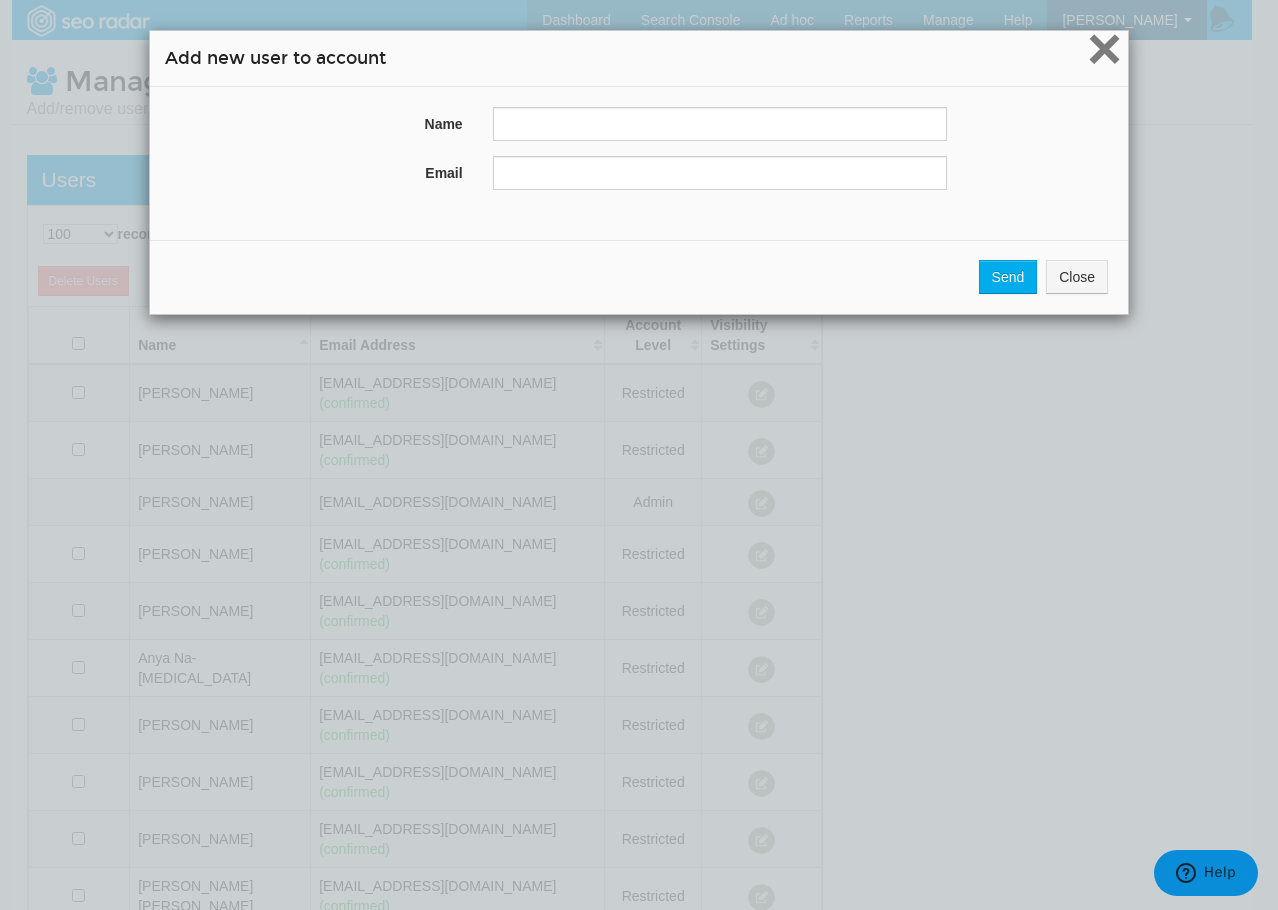 click on "×" at bounding box center [1104, 48] 